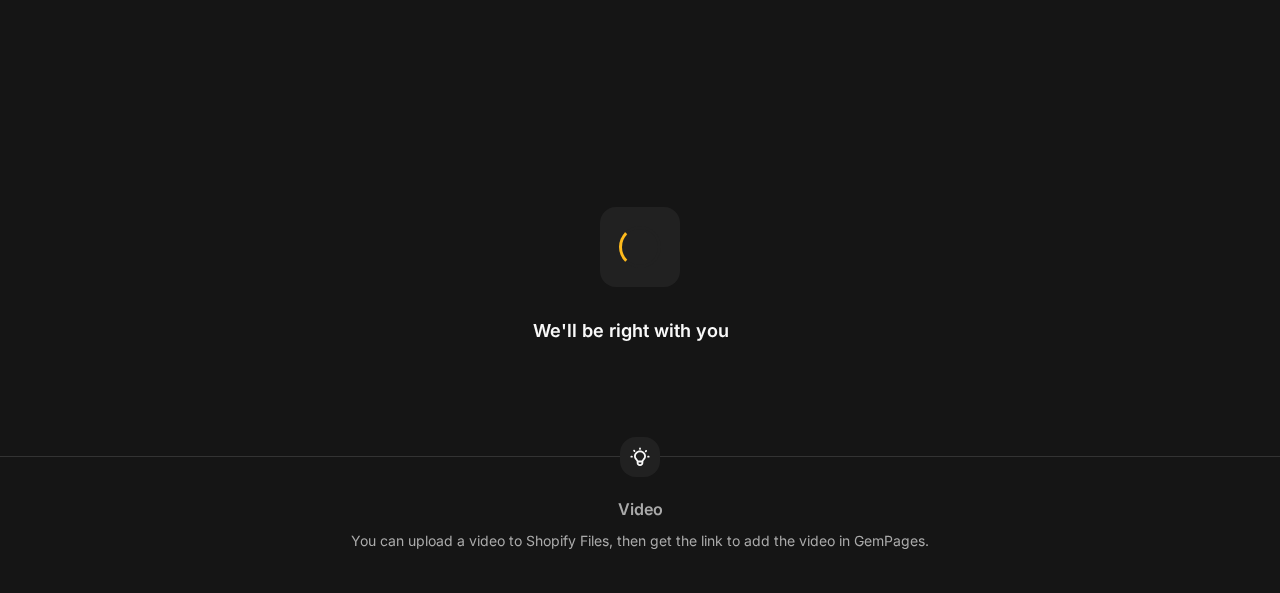 scroll, scrollTop: 0, scrollLeft: 0, axis: both 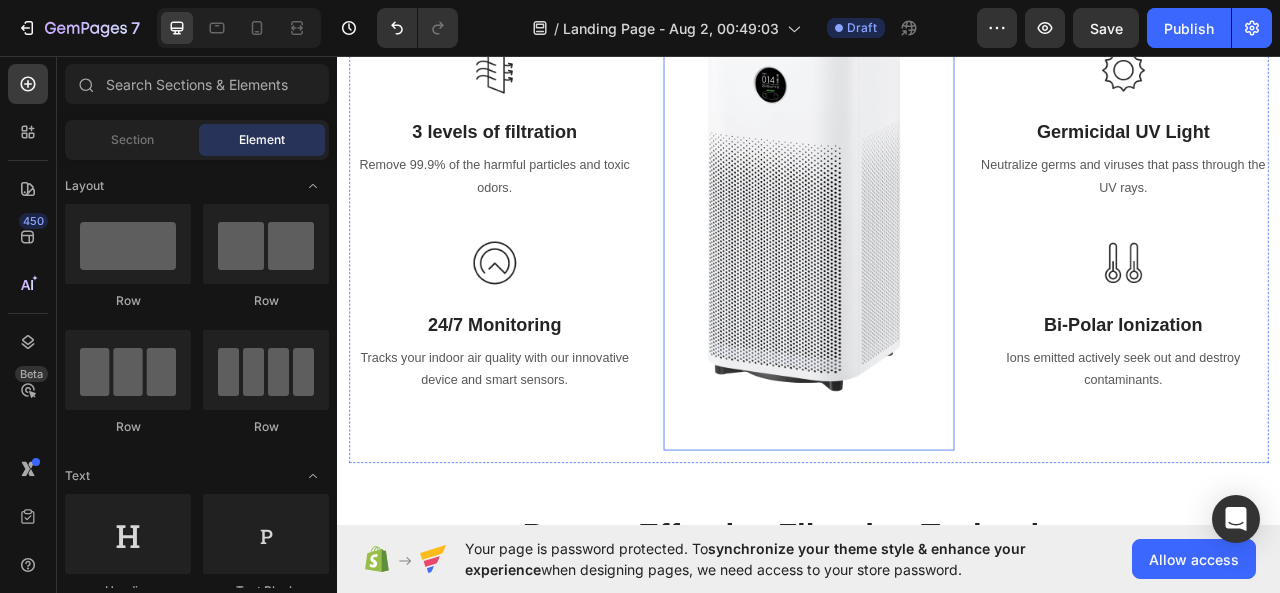 click at bounding box center [937, 265] 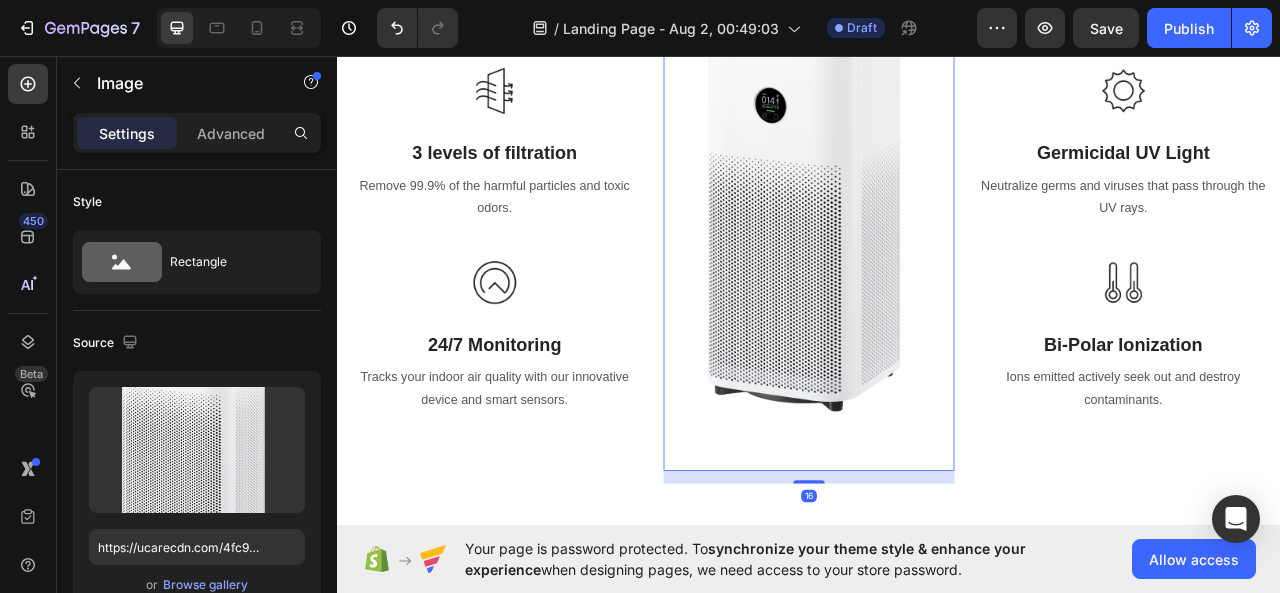 scroll, scrollTop: 1538, scrollLeft: 0, axis: vertical 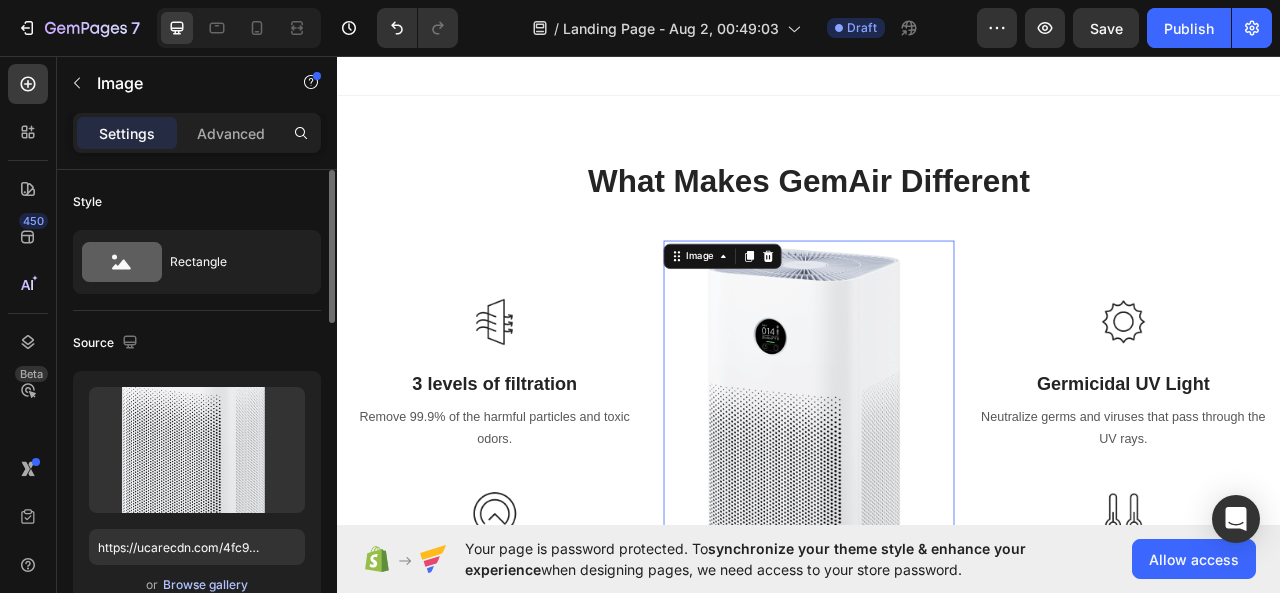 click on "Browse gallery" at bounding box center (205, 585) 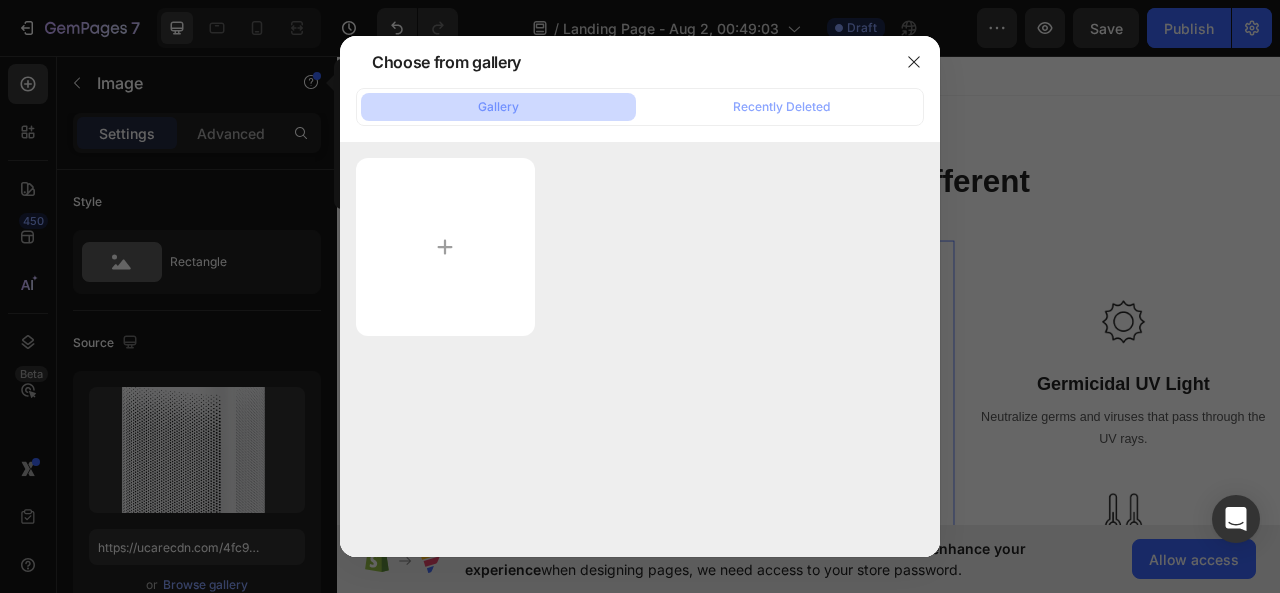 click on "Gallery Recently Deleted" 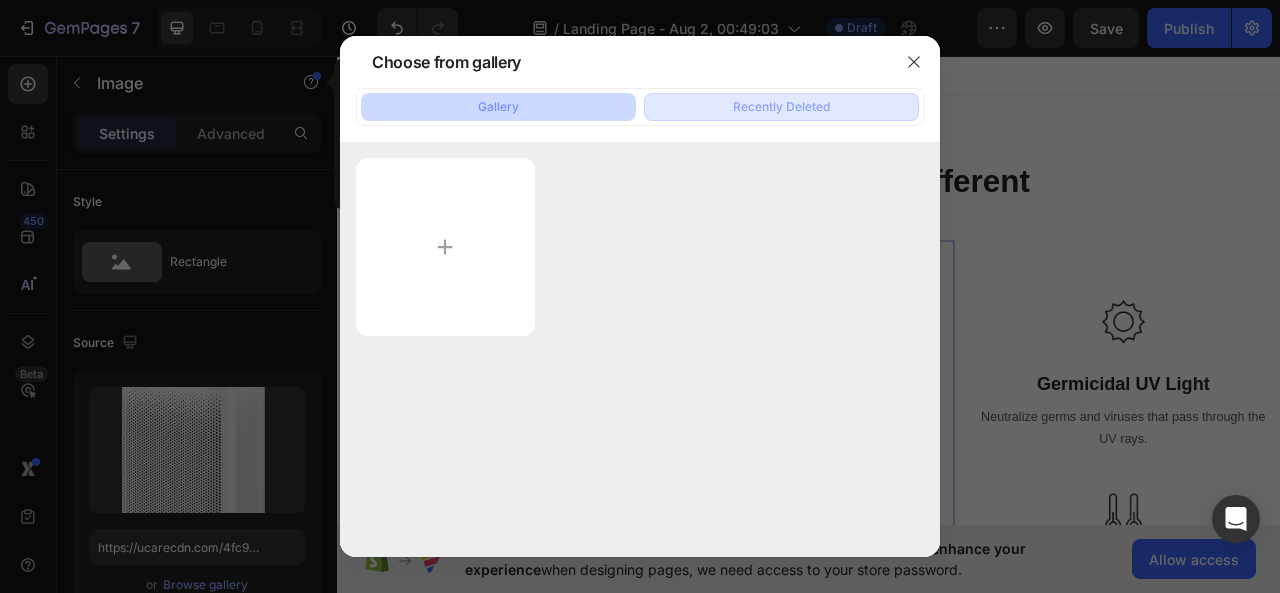 click on "Recently Deleted" at bounding box center [781, 107] 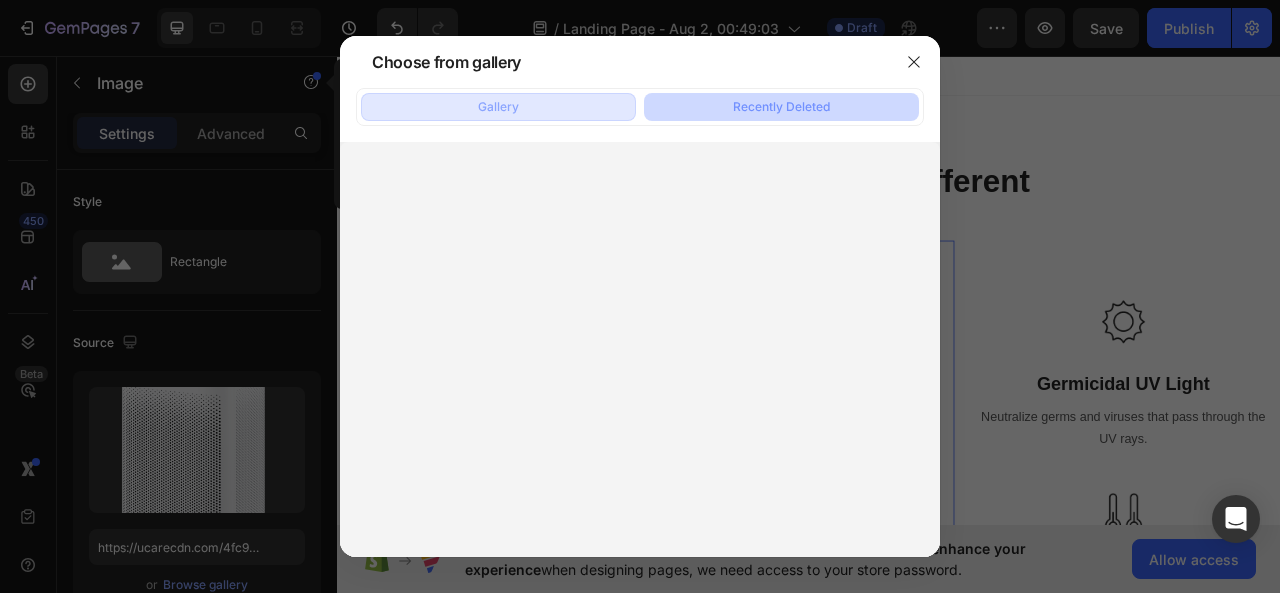 click on "Gallery" 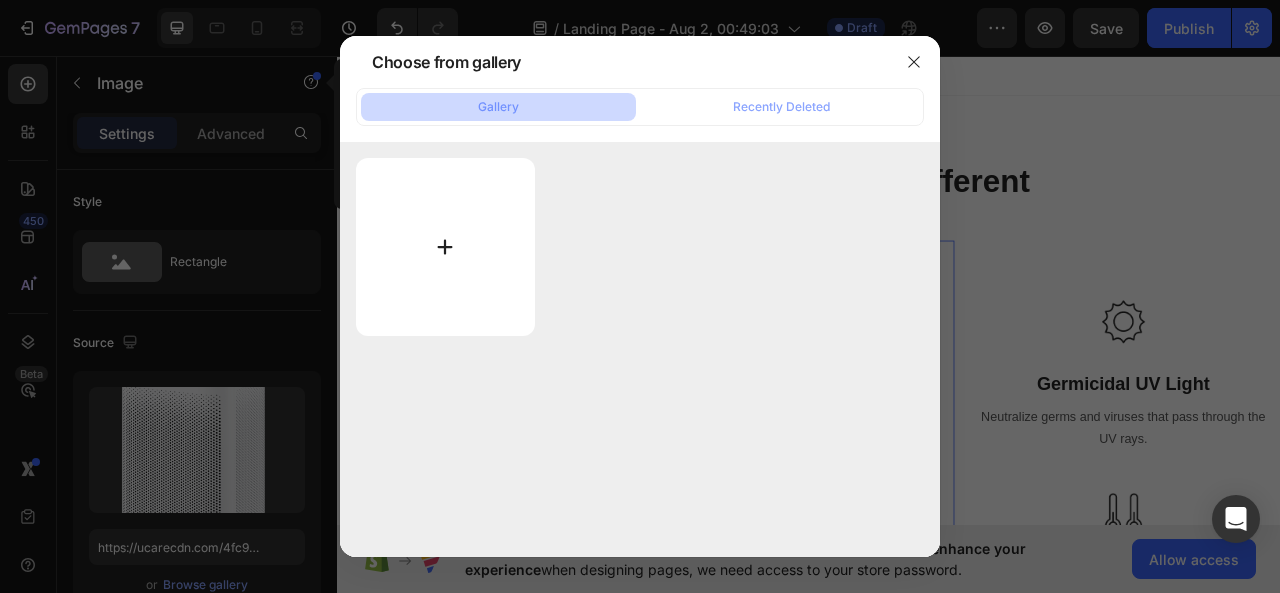 click at bounding box center [445, 247] 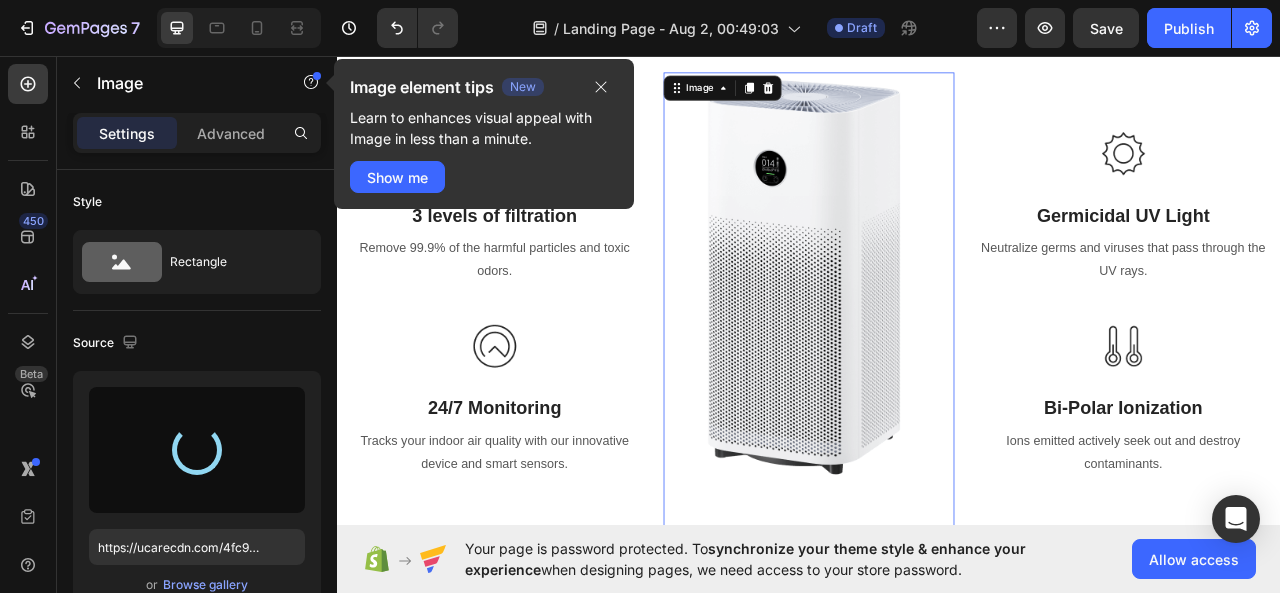 scroll, scrollTop: 1838, scrollLeft: 0, axis: vertical 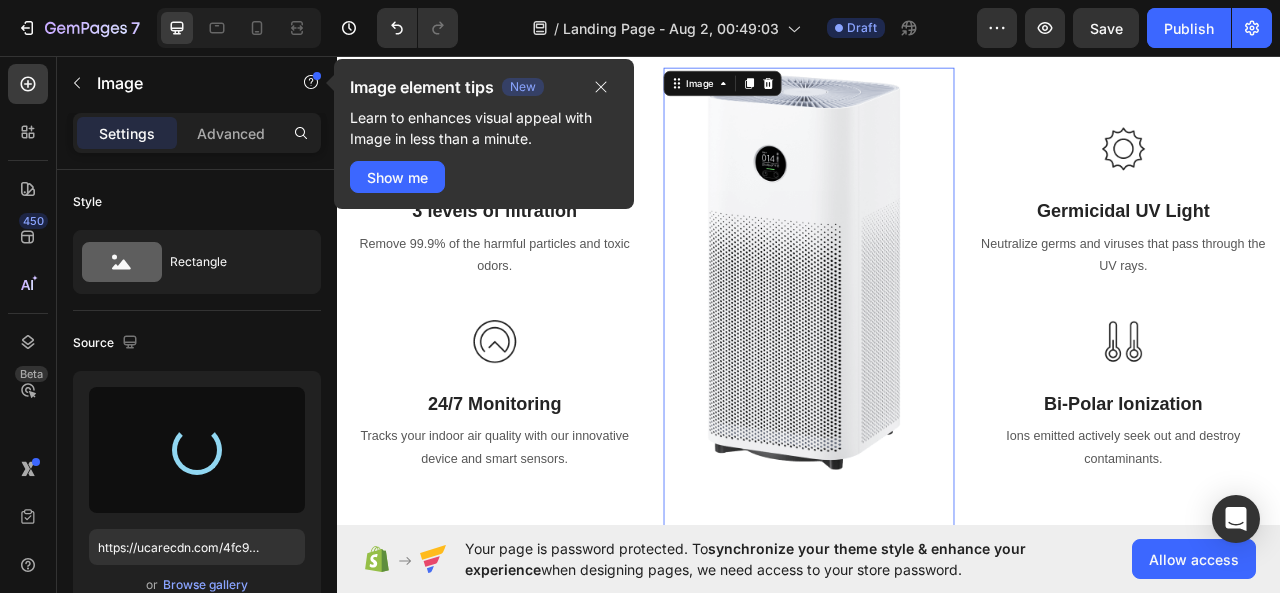 type on "https://cdn.shopify.com/s/files/1/0949/8283/2419/files/gempages_578050930641994514-ffe7e735-d7d9-468b-8ca9-769bd1c8372d.webp" 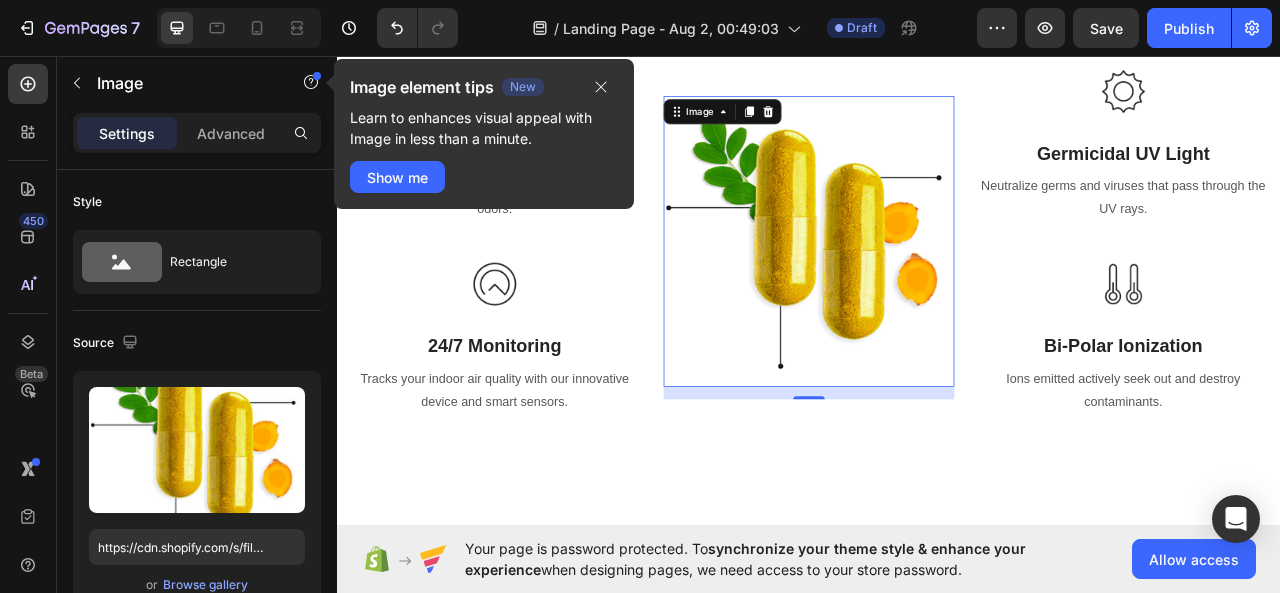 scroll, scrollTop: 1770, scrollLeft: 0, axis: vertical 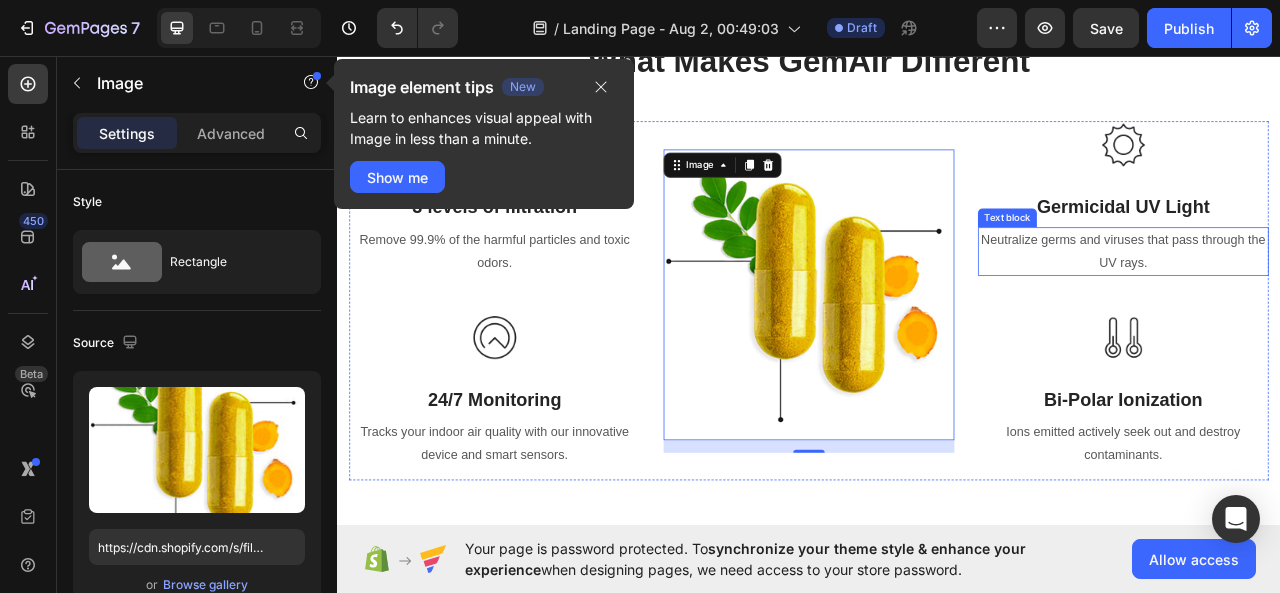 click on "Neutralize germs and viruses that pass through the UV rays." at bounding box center (1337, 306) 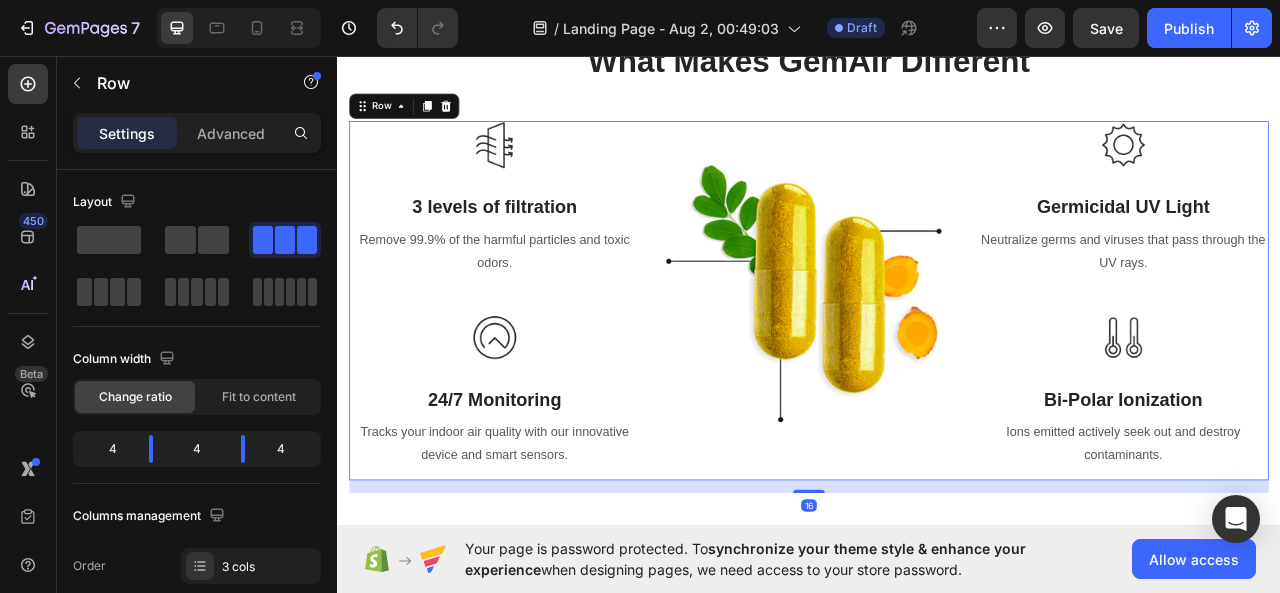 click on "Image Germicidal UV Light Text block Neutralize germs and viruses that pass through the UV rays. Text block Image Bi-Polar Ionization Text block Ions emitted actively seek out and destroy contaminants. Text block" at bounding box center (1337, 368) 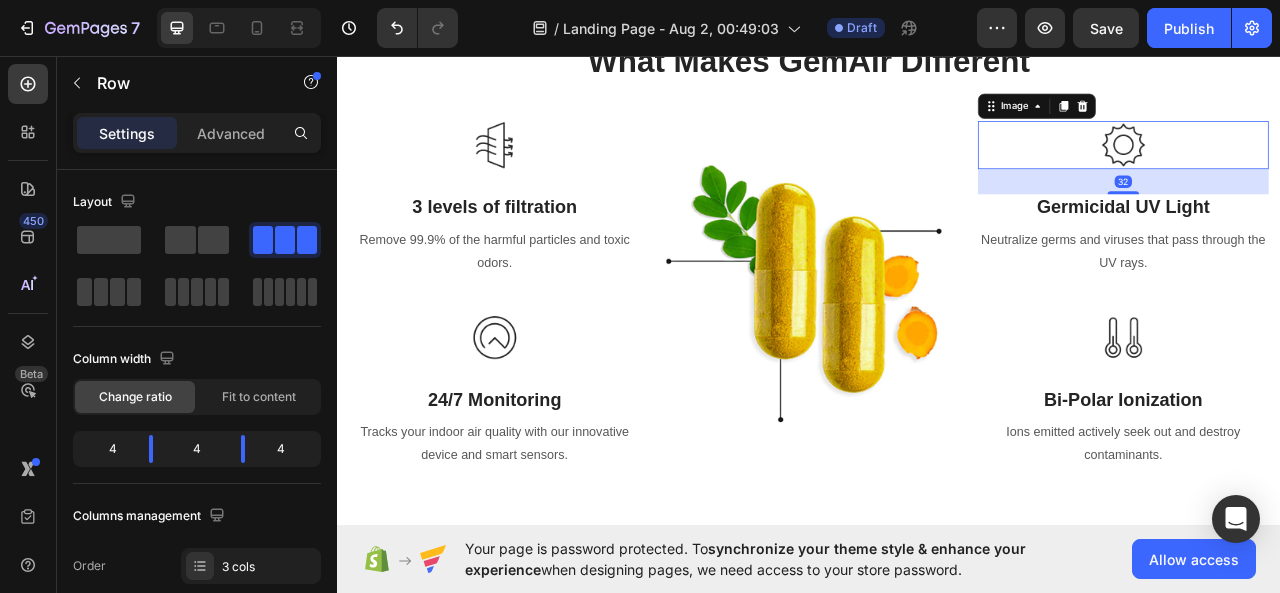 click at bounding box center (1337, 170) 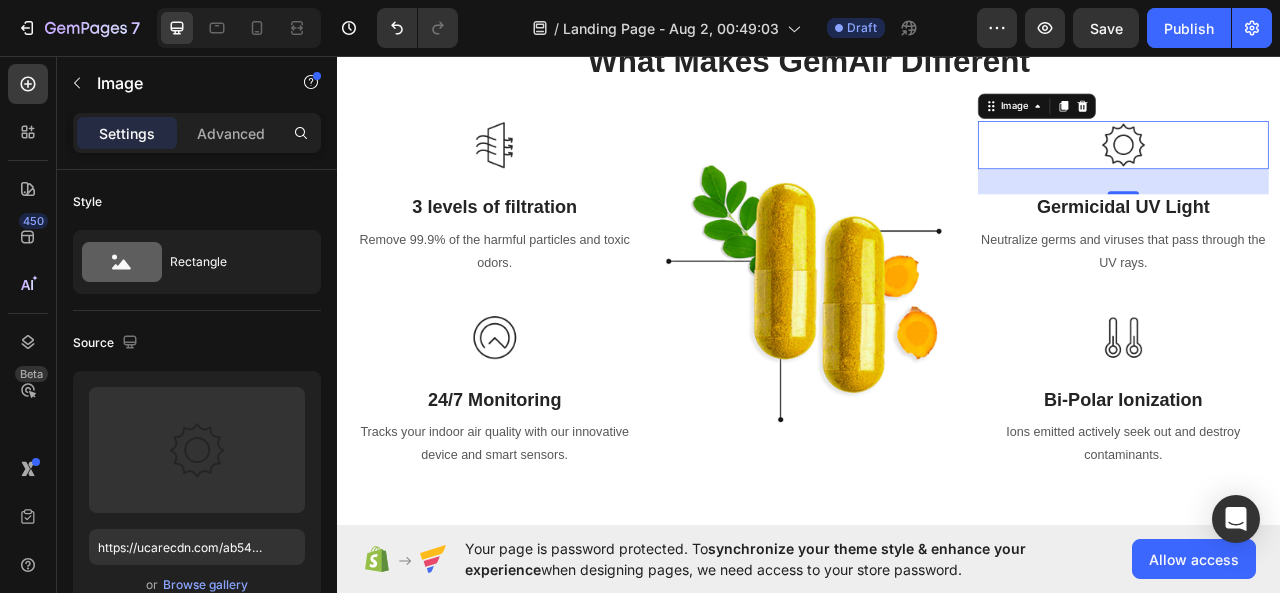 click at bounding box center [1337, 170] 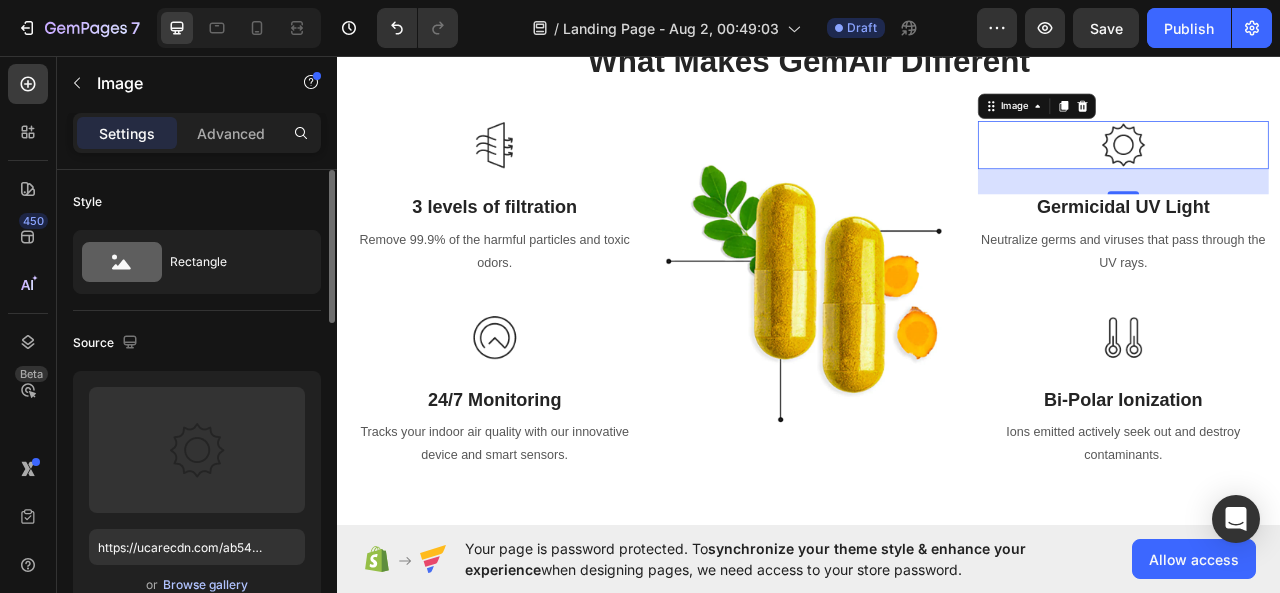 click on "Browse gallery" at bounding box center [205, 585] 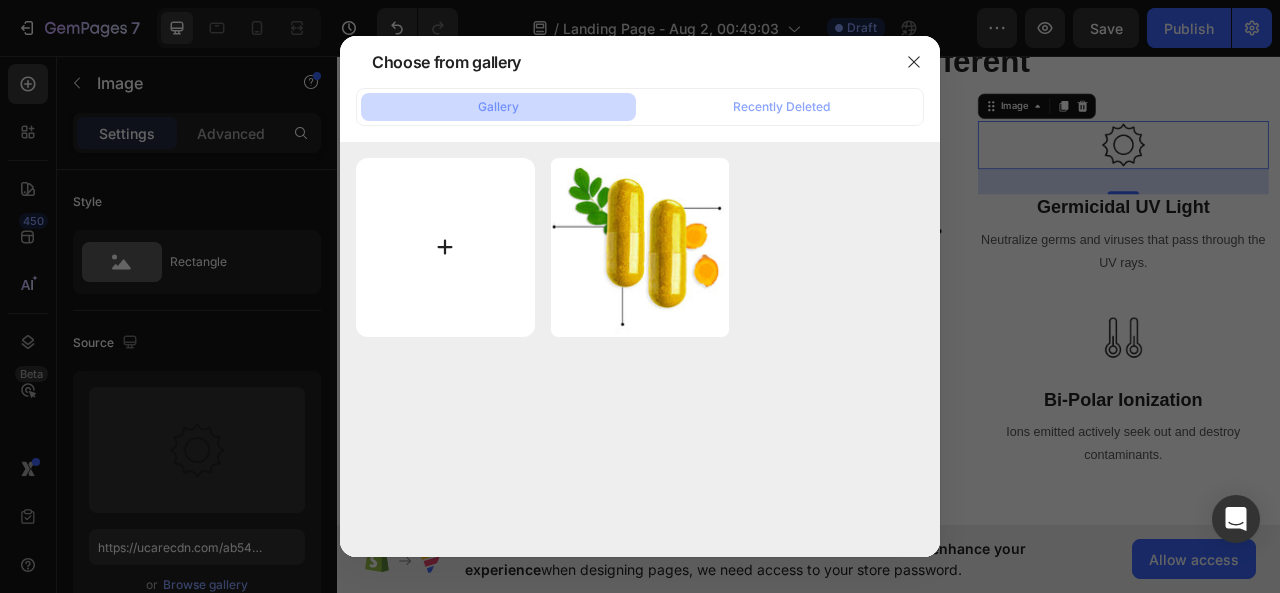 click at bounding box center (445, 247) 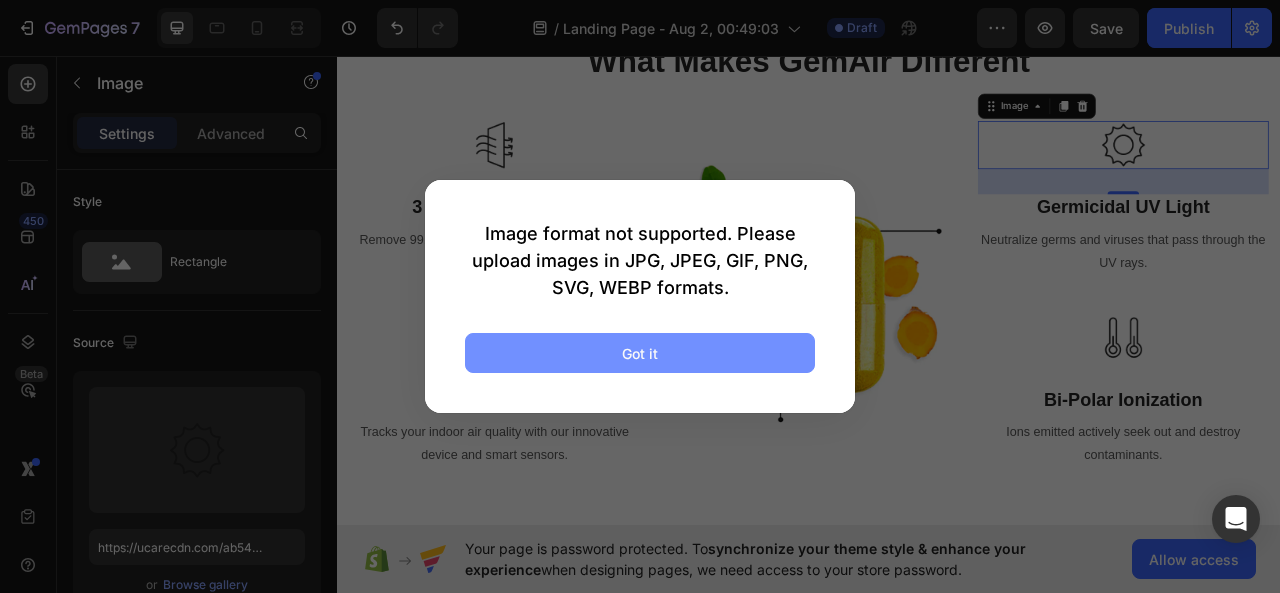 click on "Got it" at bounding box center [640, 353] 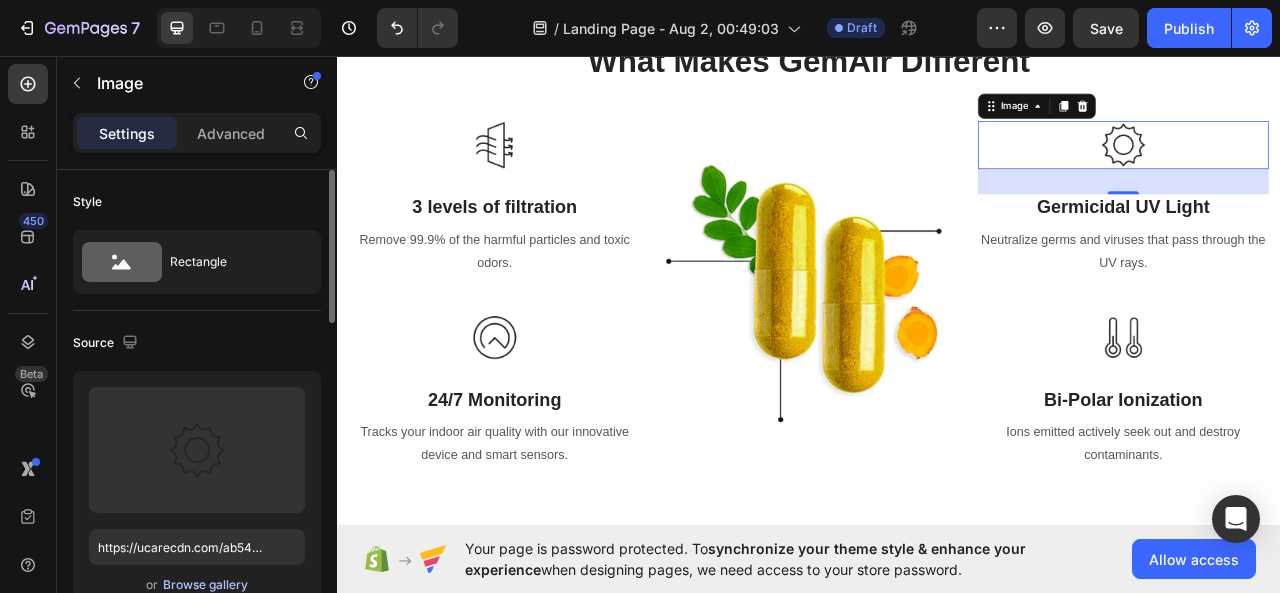 click on "Browse gallery" at bounding box center [205, 585] 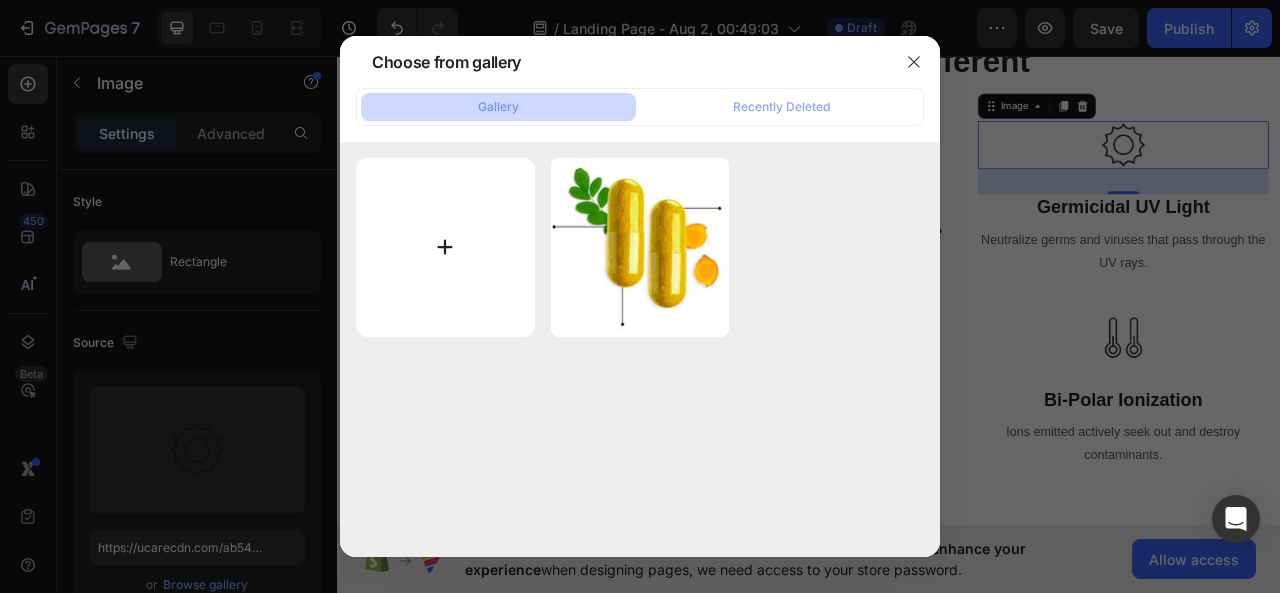 click at bounding box center (445, 247) 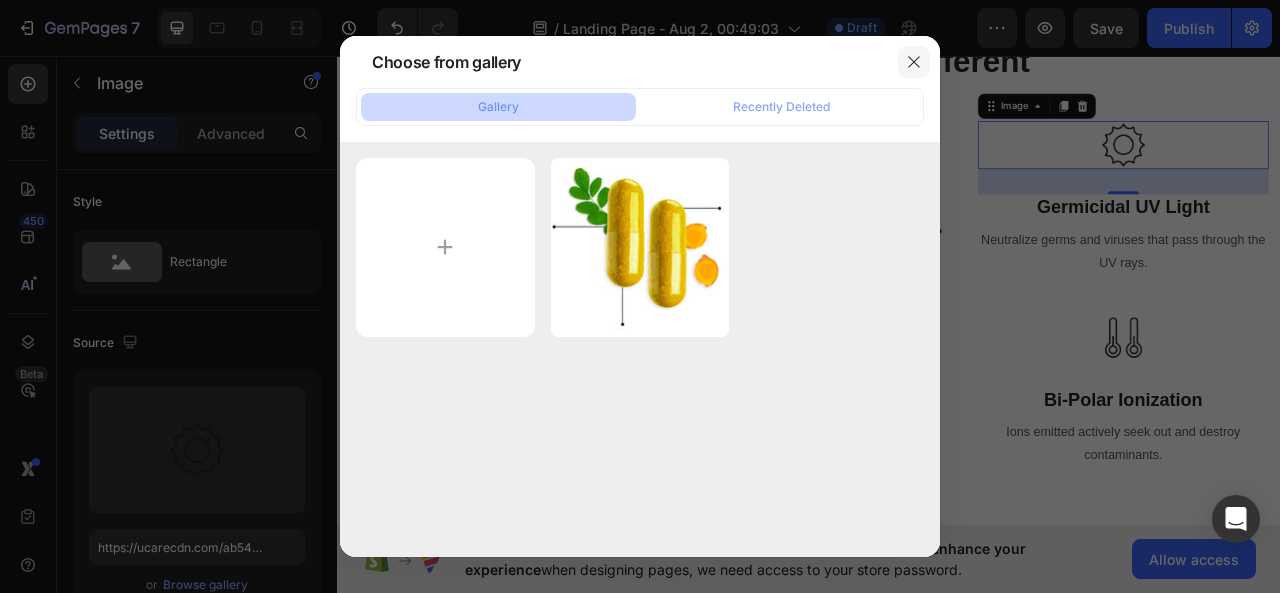click at bounding box center (914, 62) 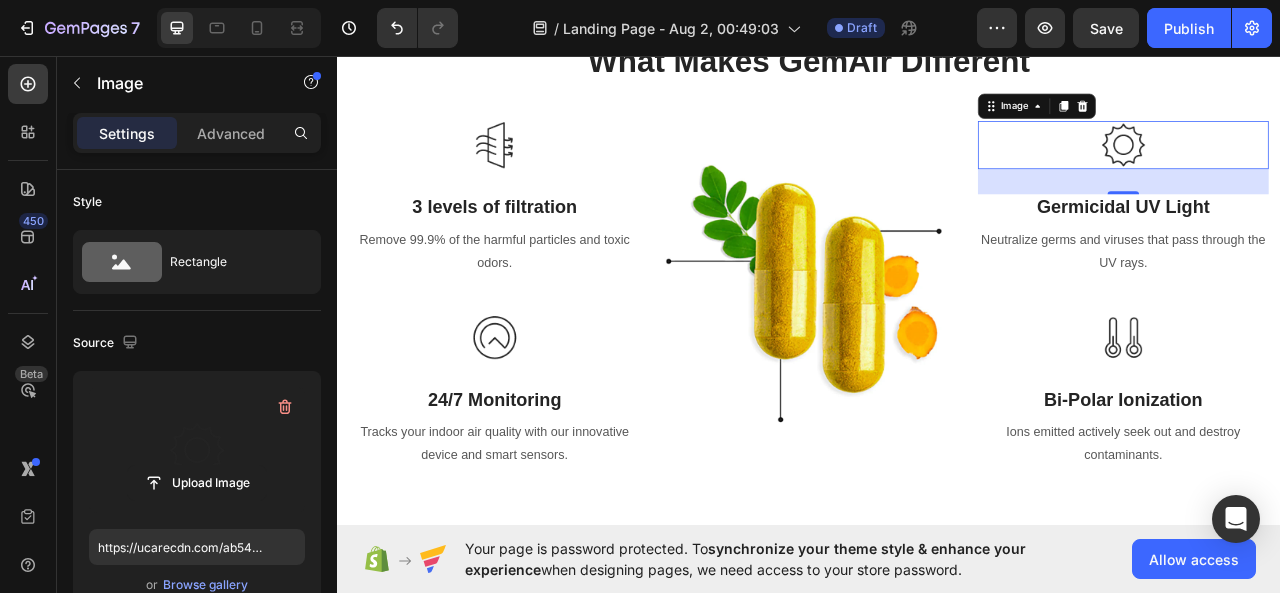 scroll, scrollTop: 500, scrollLeft: 0, axis: vertical 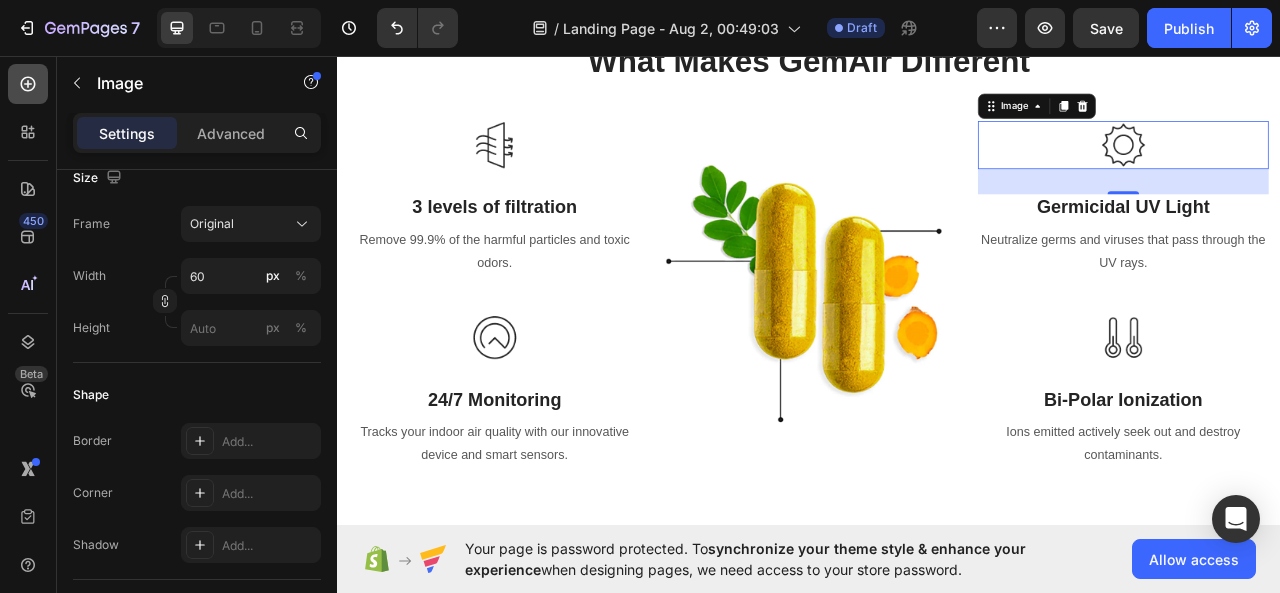 click 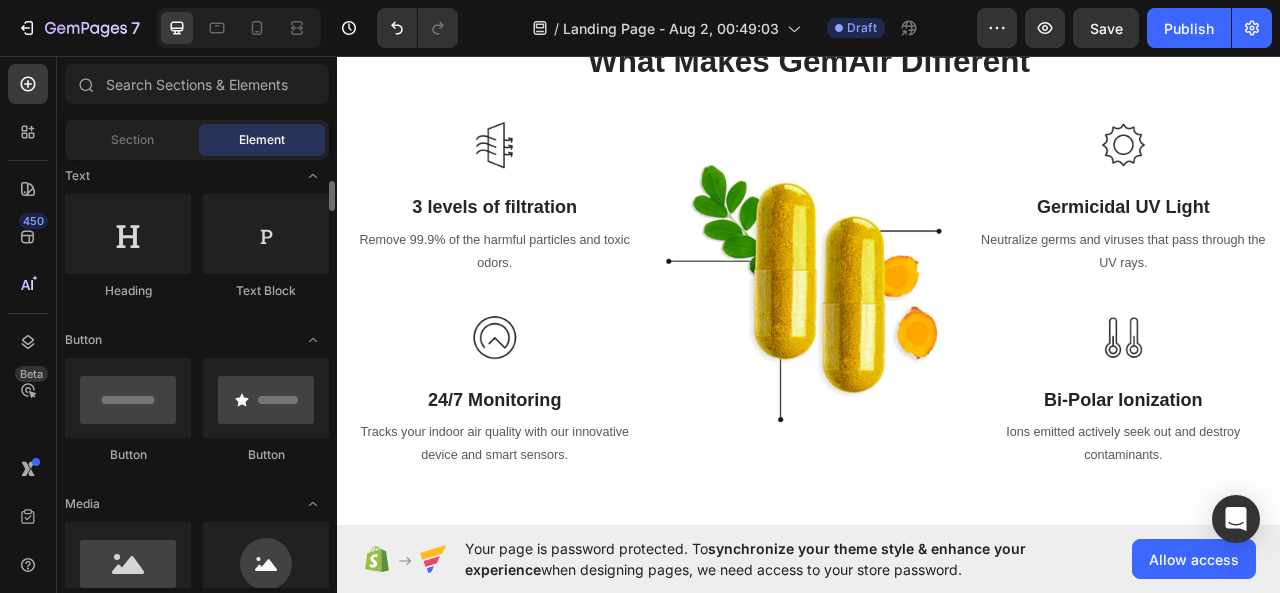 scroll, scrollTop: 200, scrollLeft: 0, axis: vertical 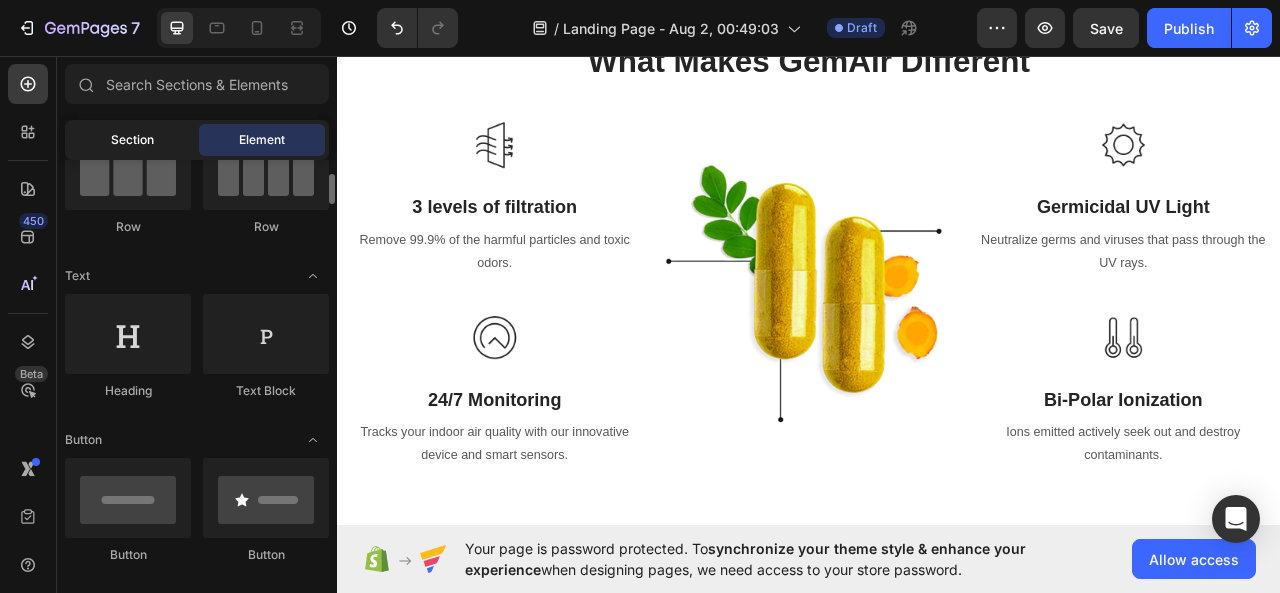click on "Section" 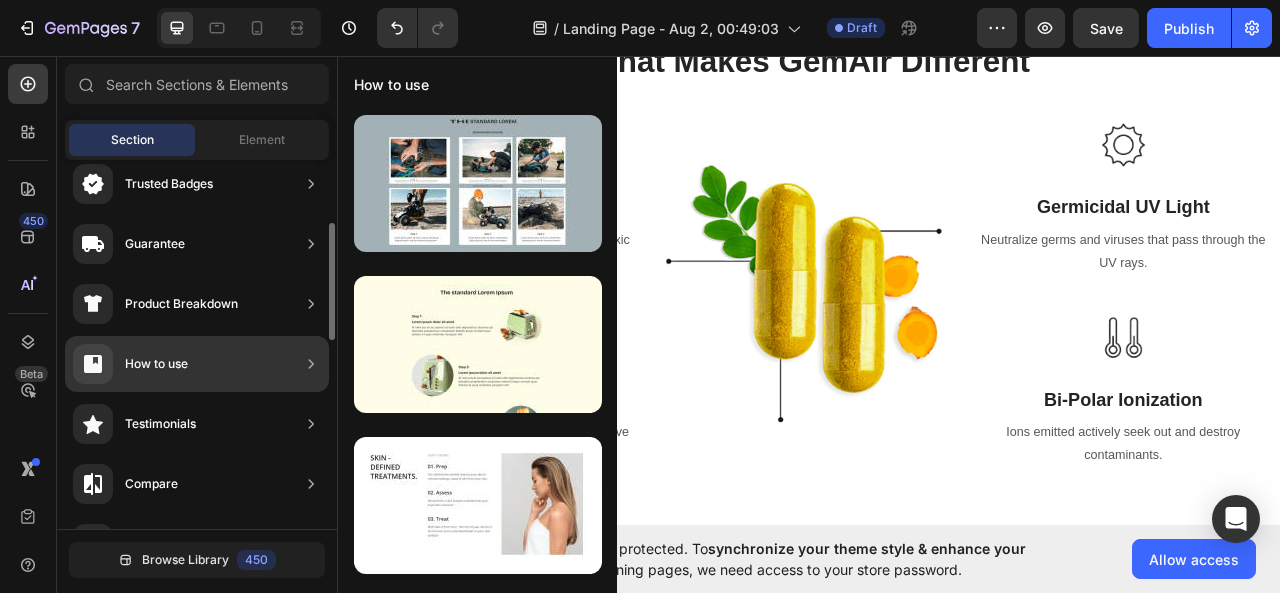scroll, scrollTop: 300, scrollLeft: 0, axis: vertical 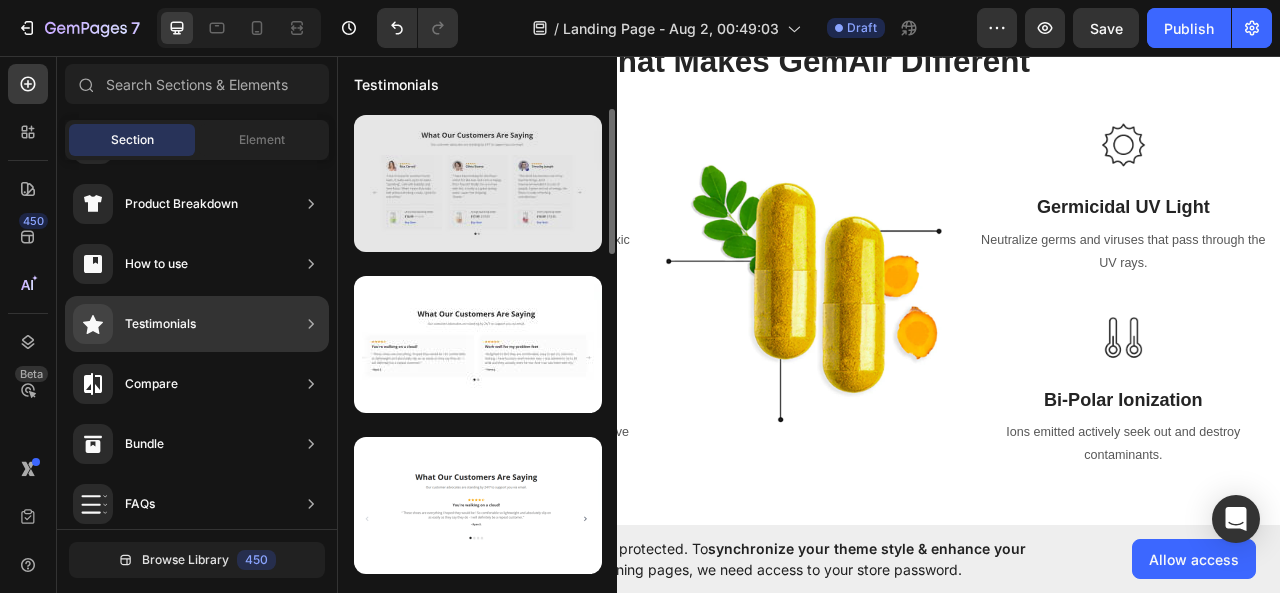 click at bounding box center [478, 183] 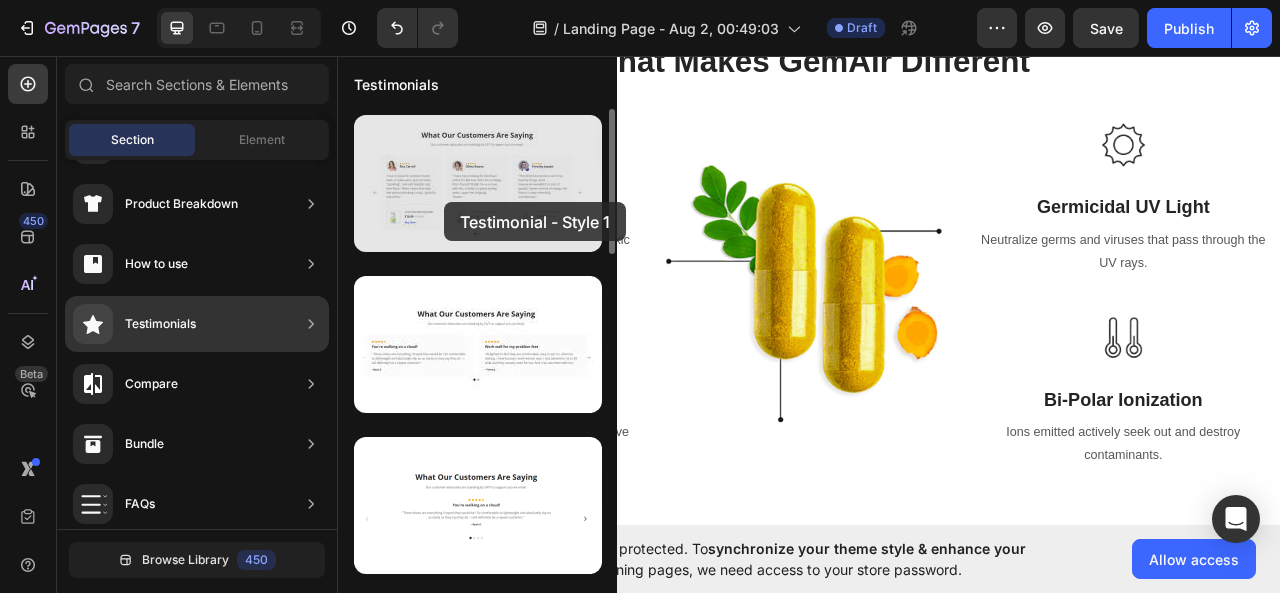 click at bounding box center [478, 183] 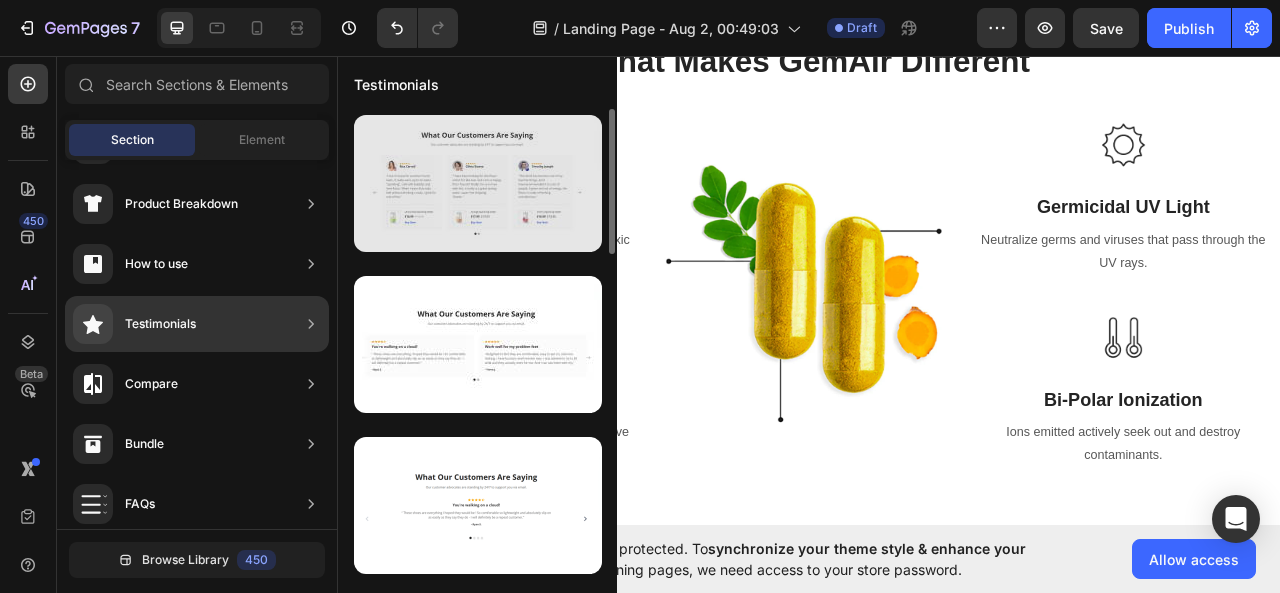 click at bounding box center (478, 183) 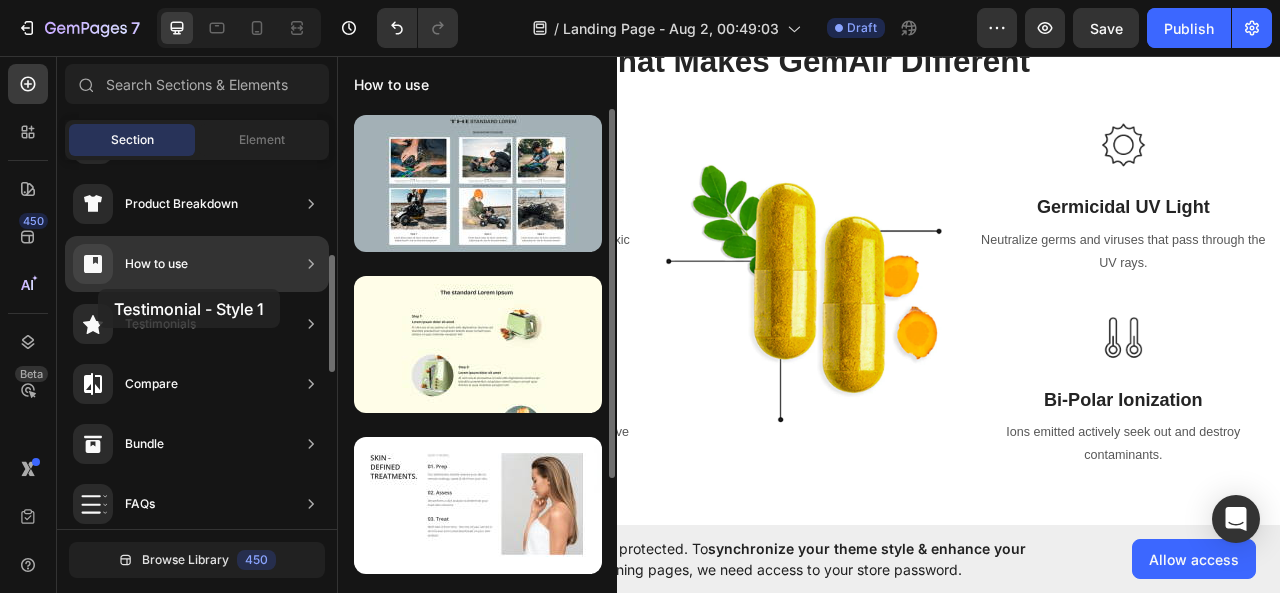 drag, startPoint x: 508, startPoint y: 250, endPoint x: 98, endPoint y: 289, distance: 411.8507 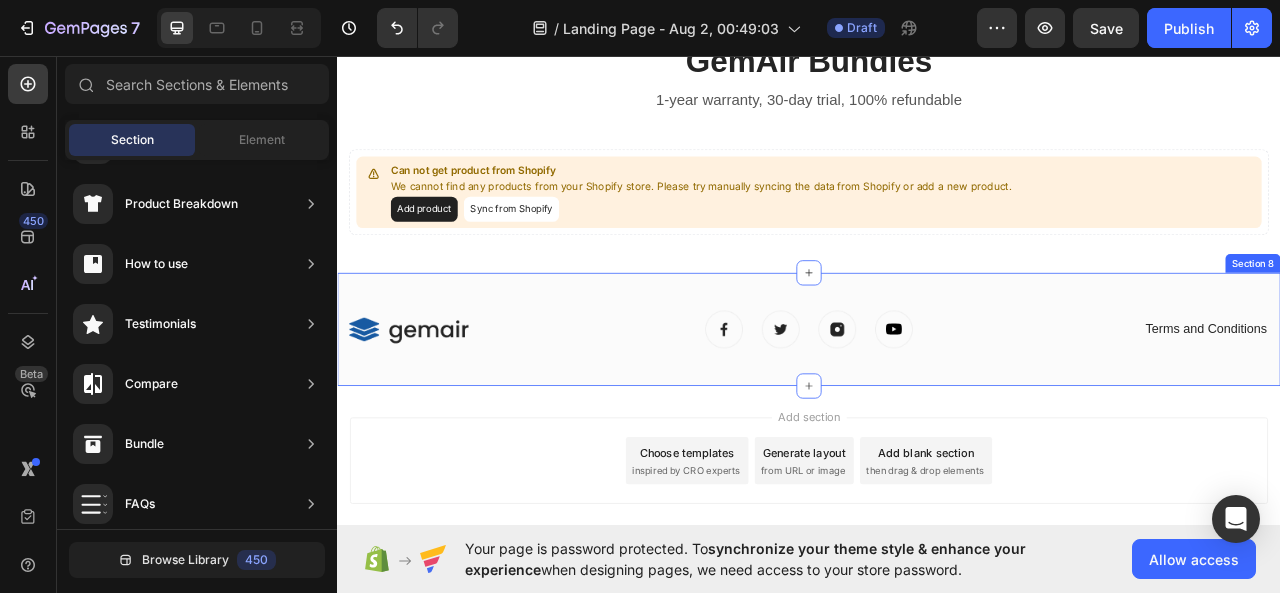 scroll, scrollTop: 3501, scrollLeft: 0, axis: vertical 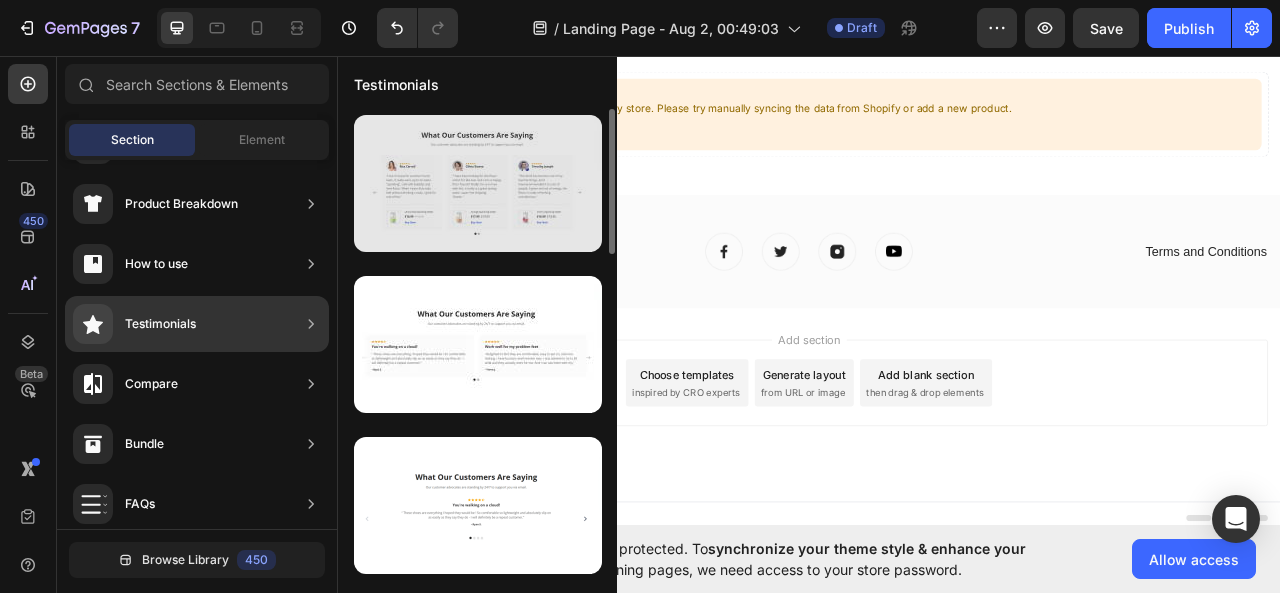 click at bounding box center (478, 183) 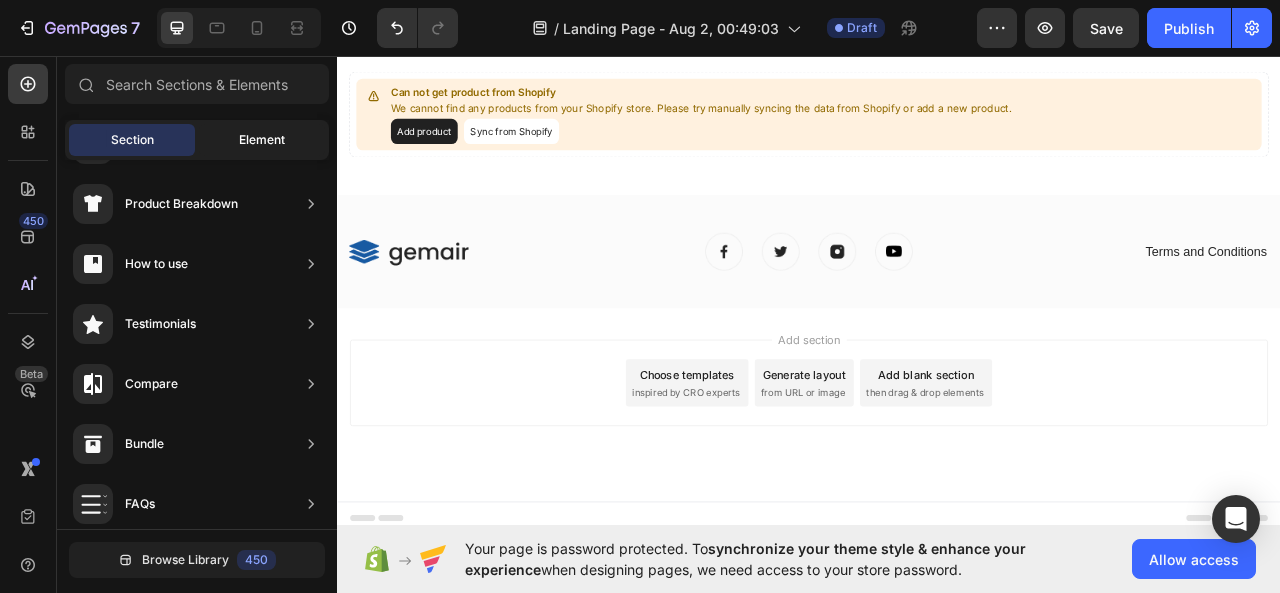 click on "Element" 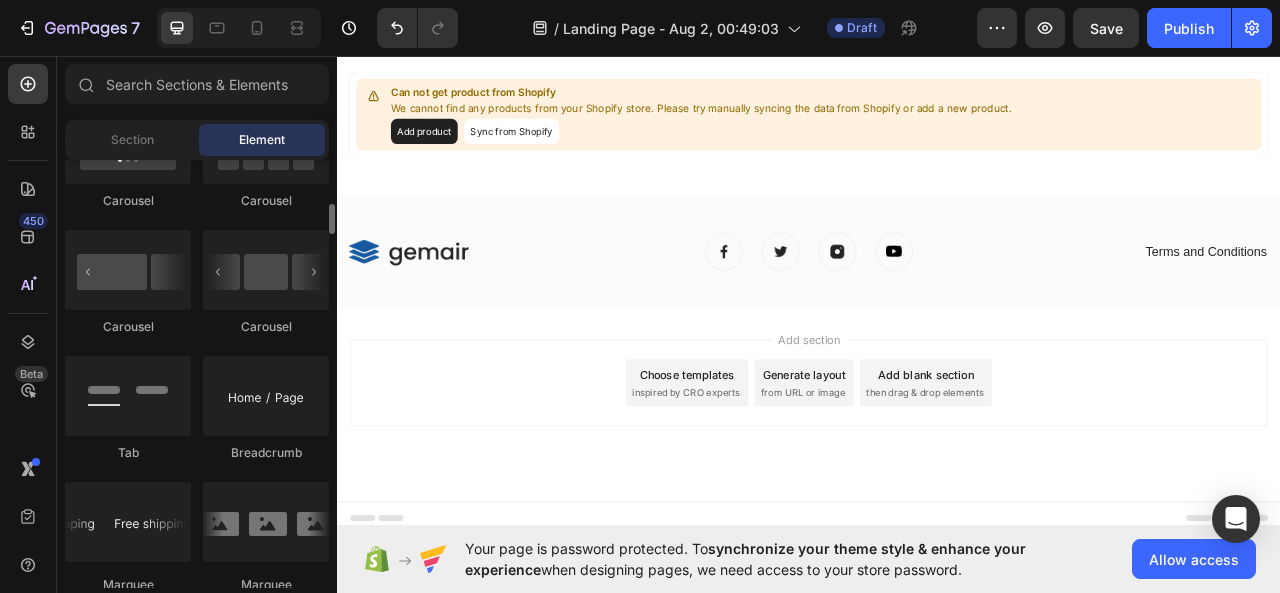 scroll, scrollTop: 1998, scrollLeft: 0, axis: vertical 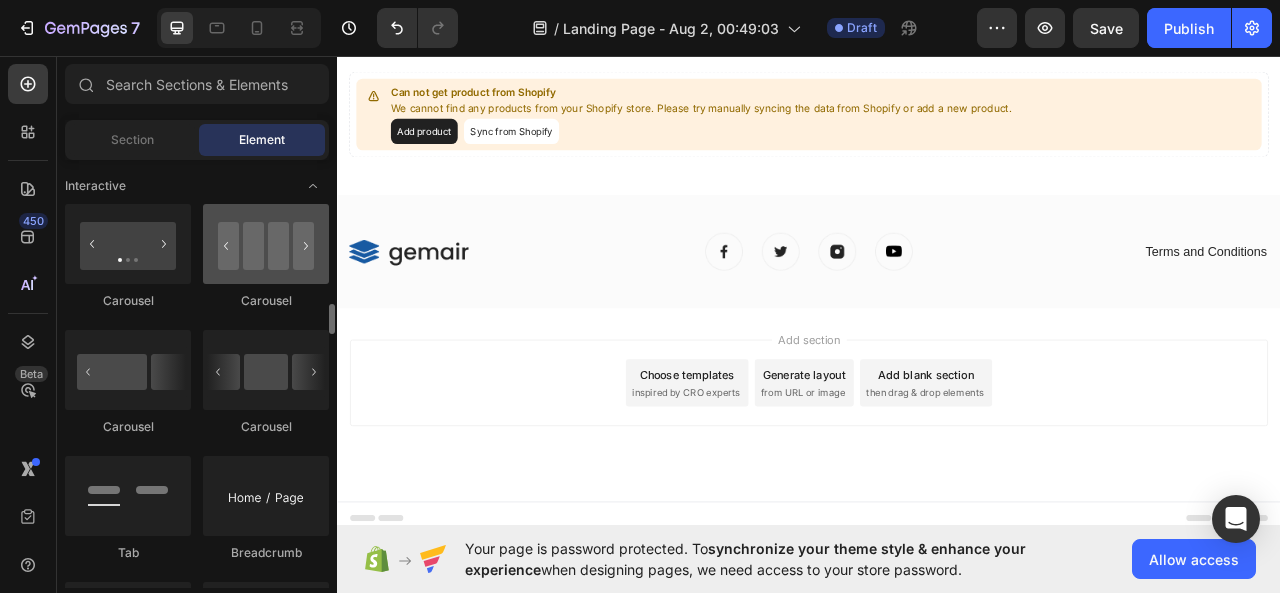 click at bounding box center [266, 244] 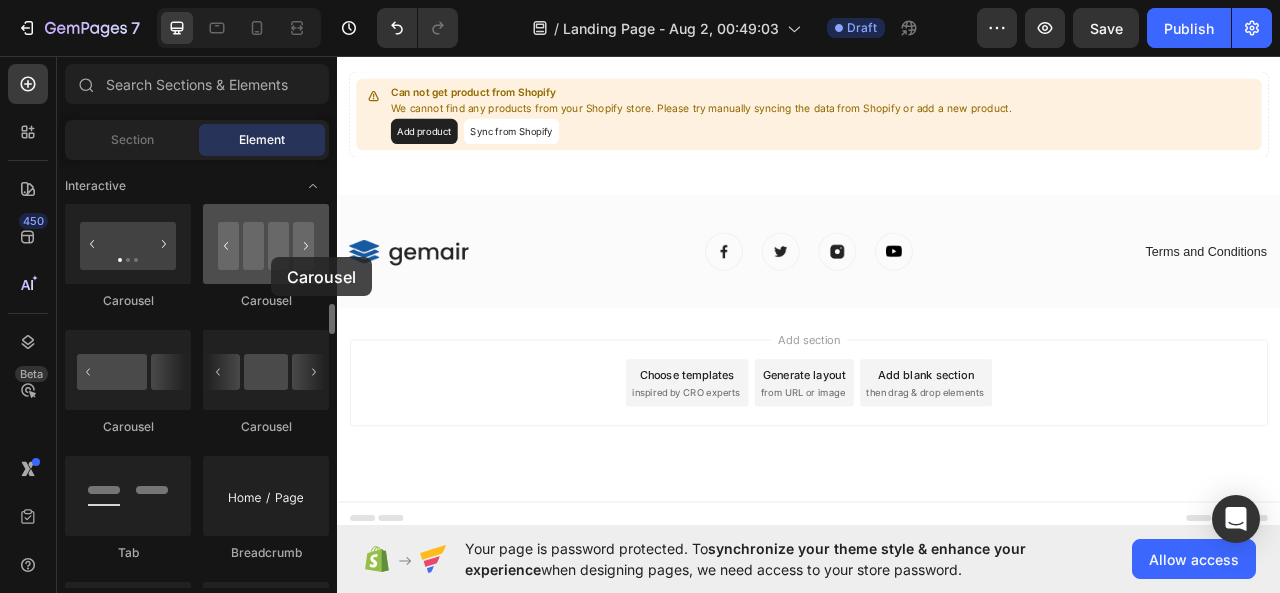 click at bounding box center [266, 244] 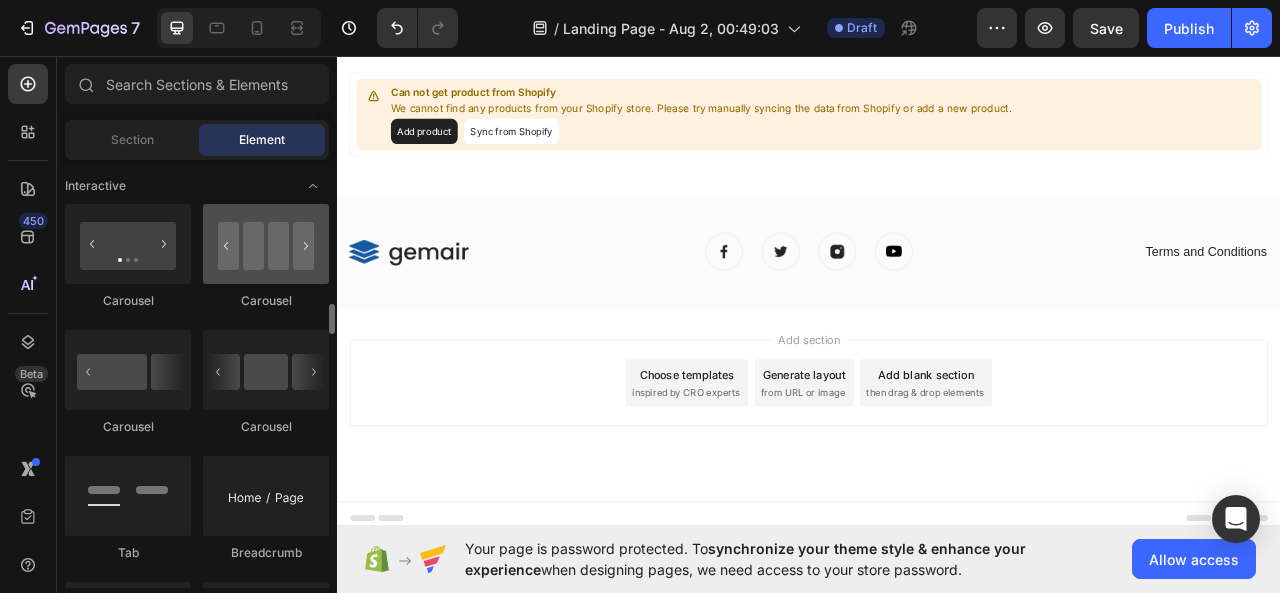 click at bounding box center [266, 244] 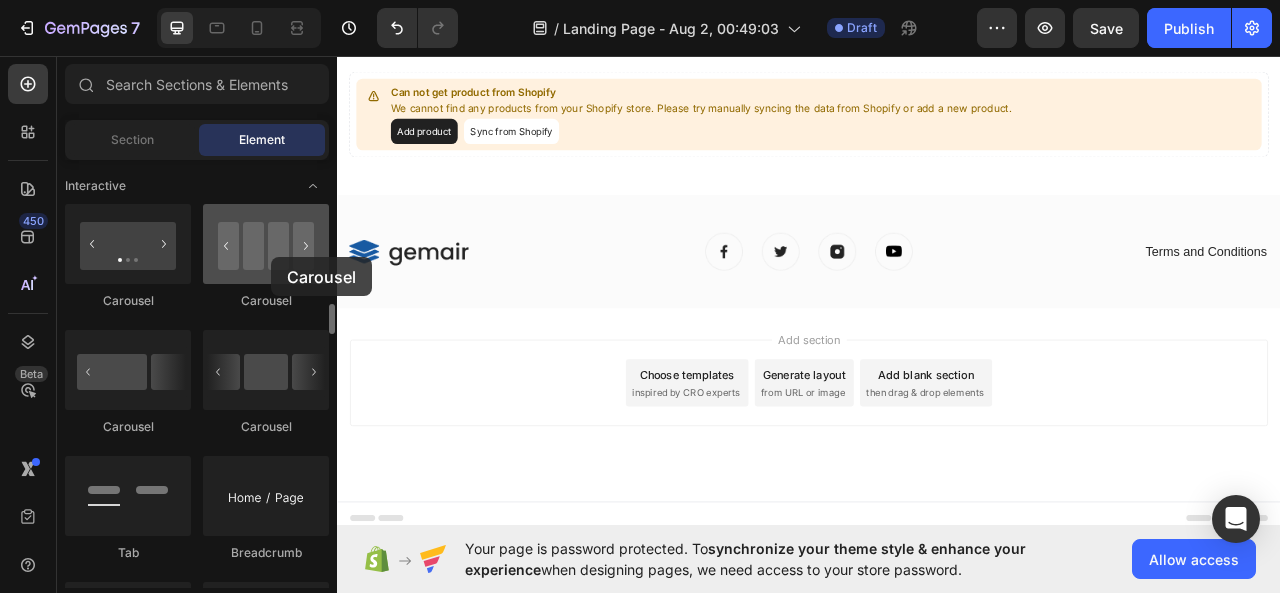 click at bounding box center (266, 244) 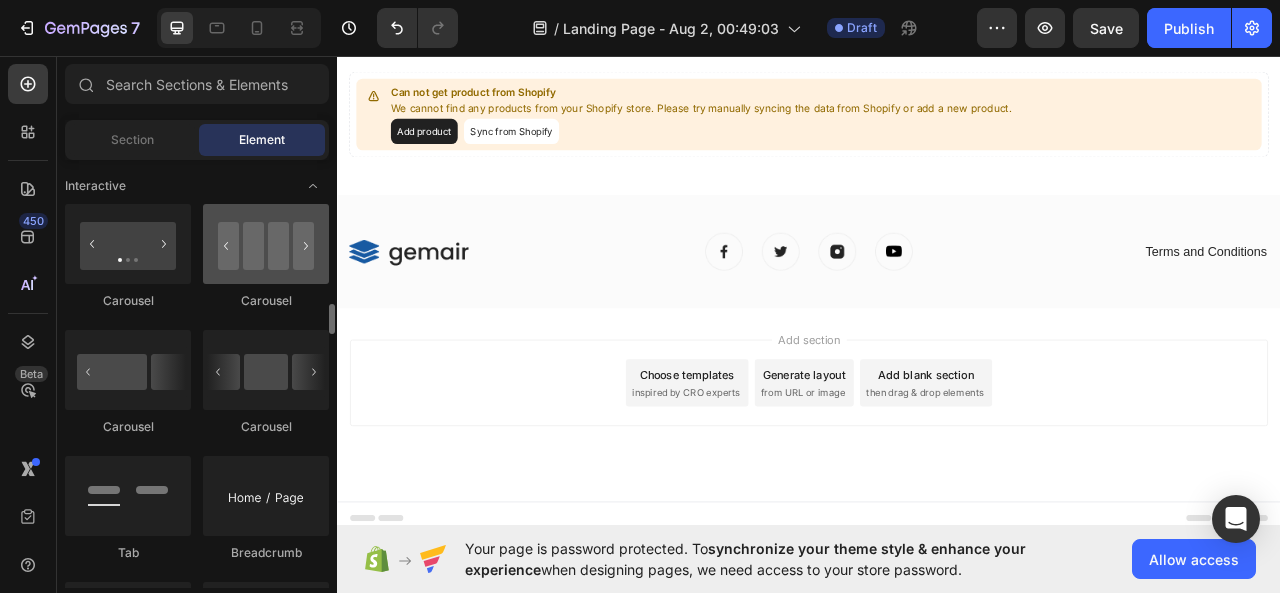 click at bounding box center [266, 244] 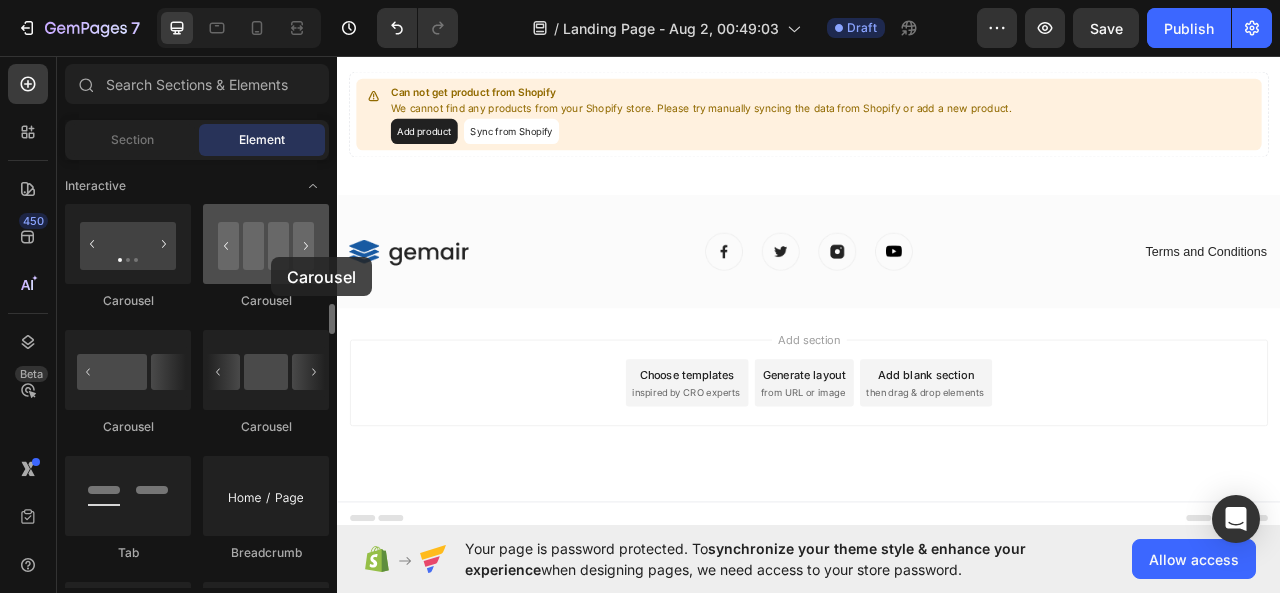 click at bounding box center (266, 244) 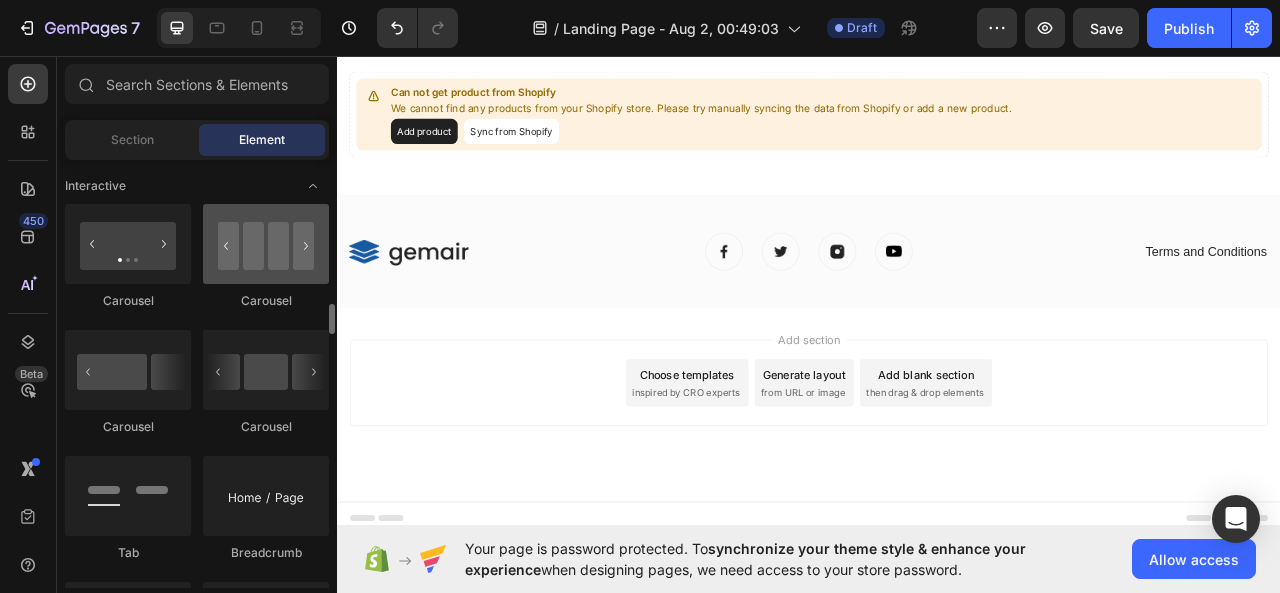 click at bounding box center [266, 244] 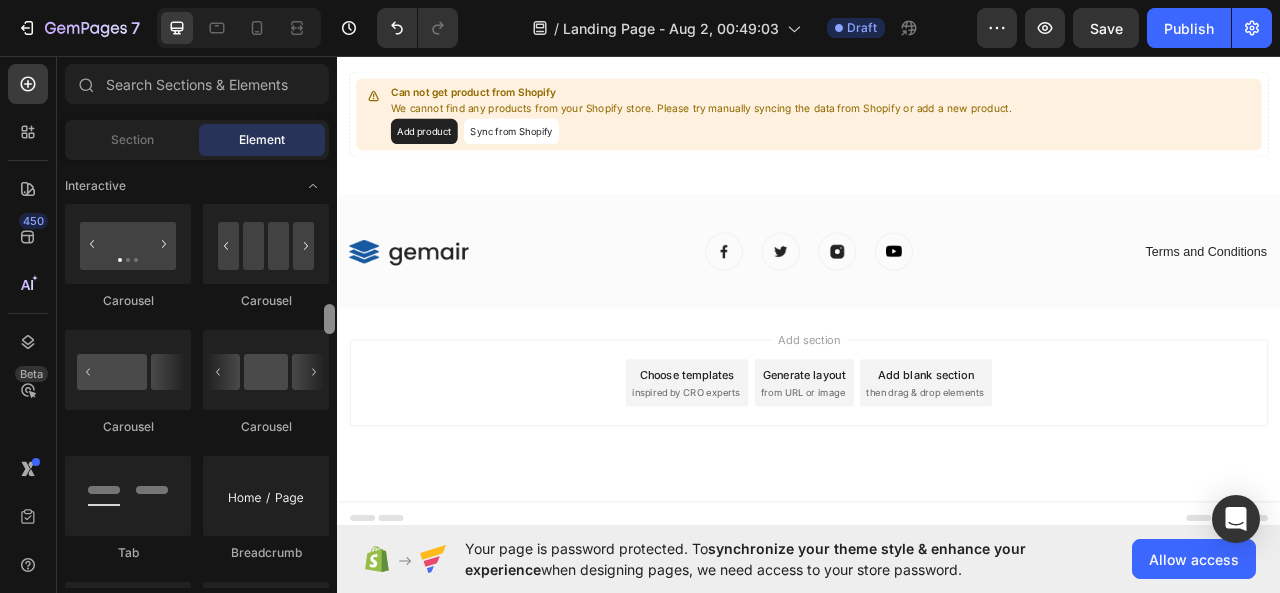scroll, scrollTop: 2298, scrollLeft: 0, axis: vertical 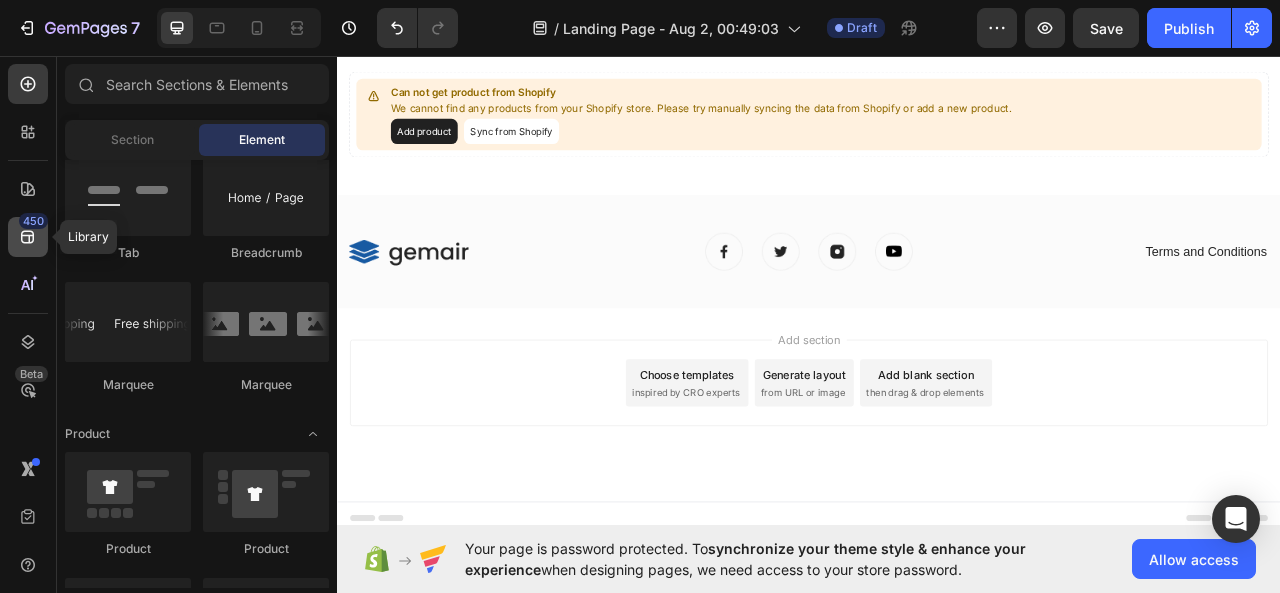 click 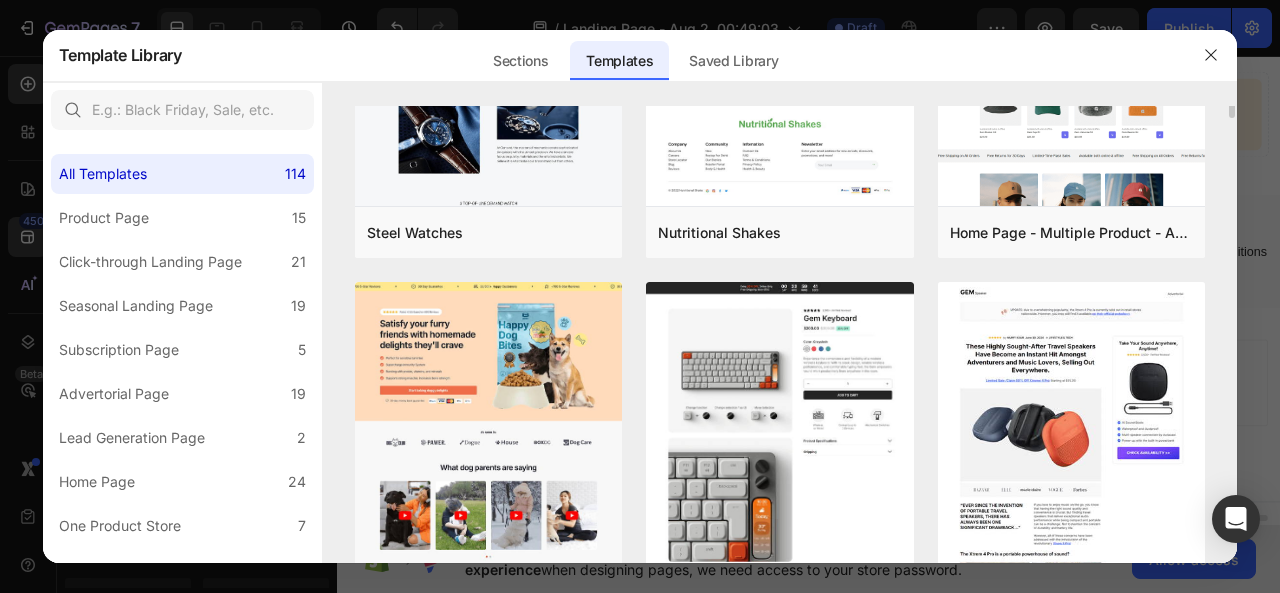 scroll, scrollTop: 300, scrollLeft: 0, axis: vertical 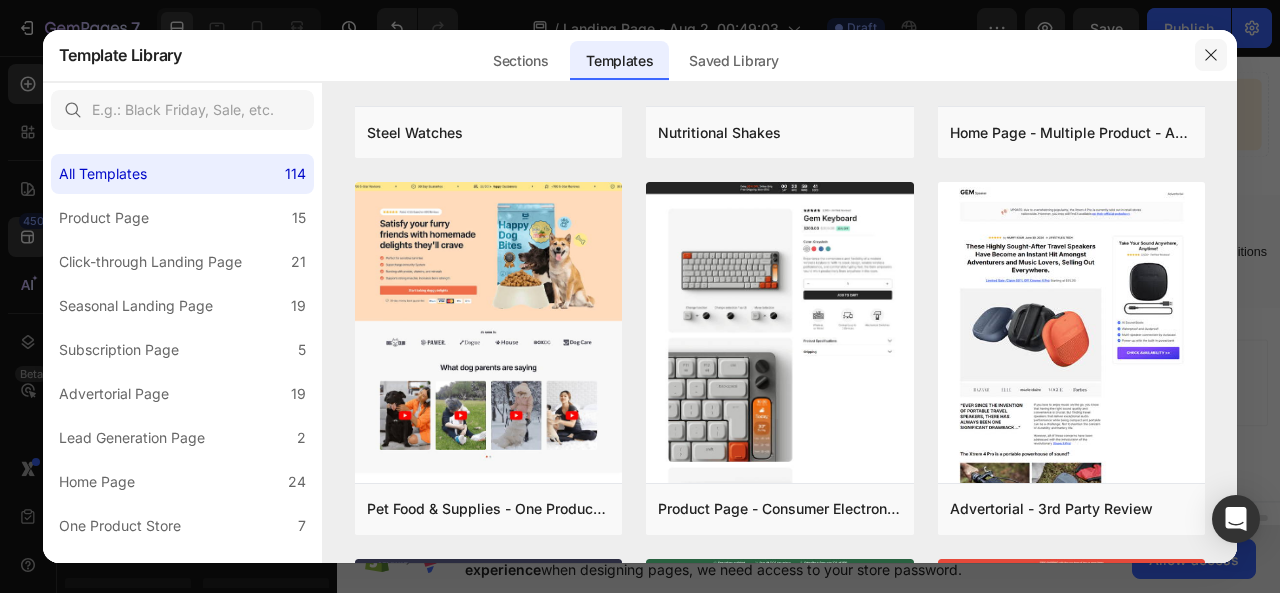 click at bounding box center [1211, 55] 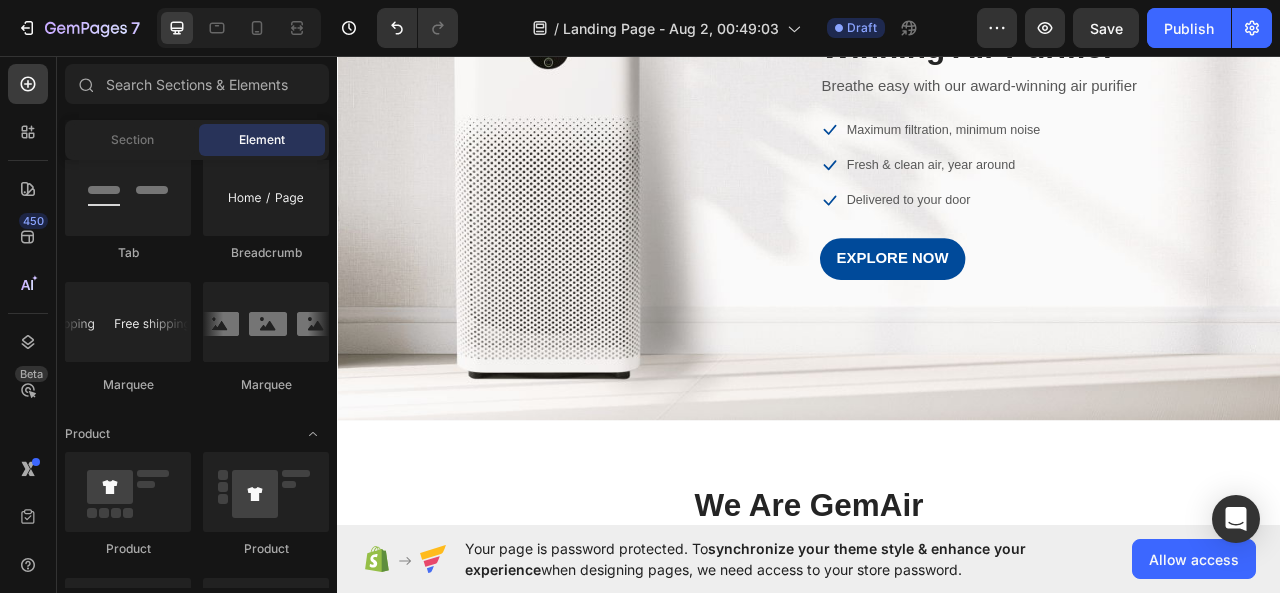 scroll, scrollTop: 0, scrollLeft: 0, axis: both 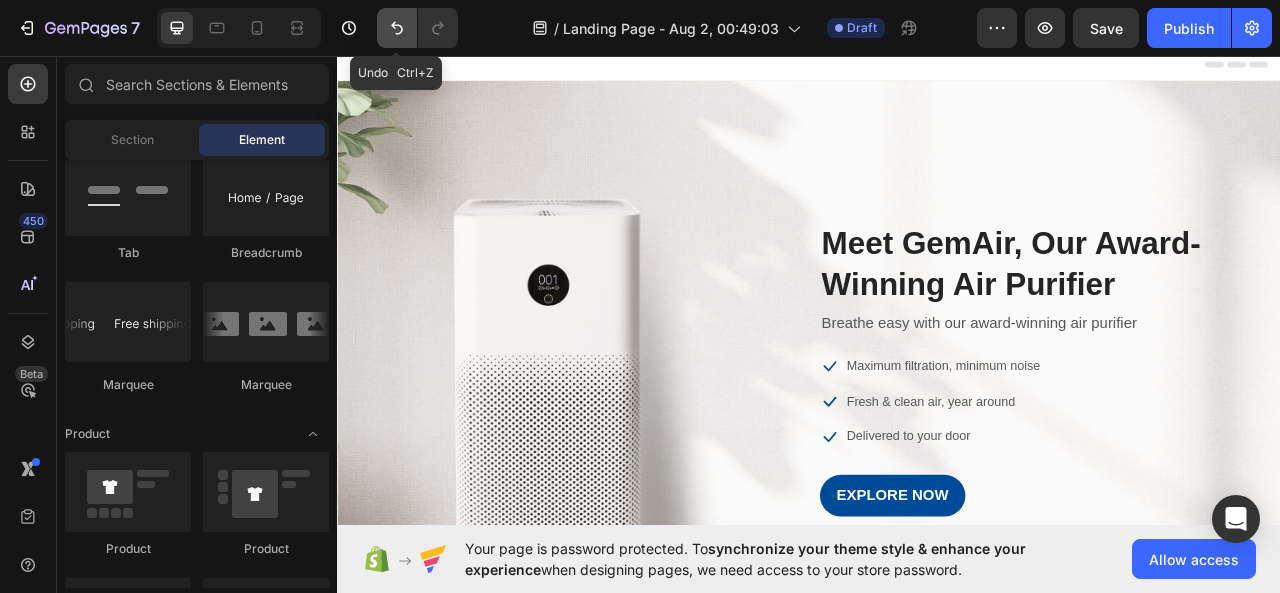 click 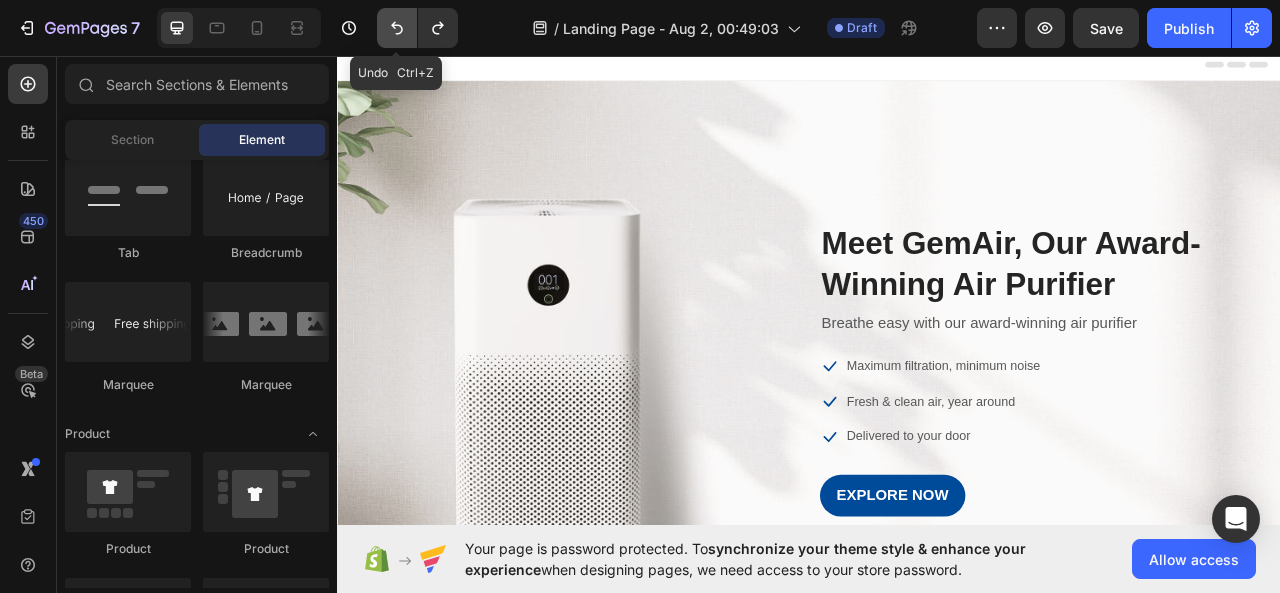 click 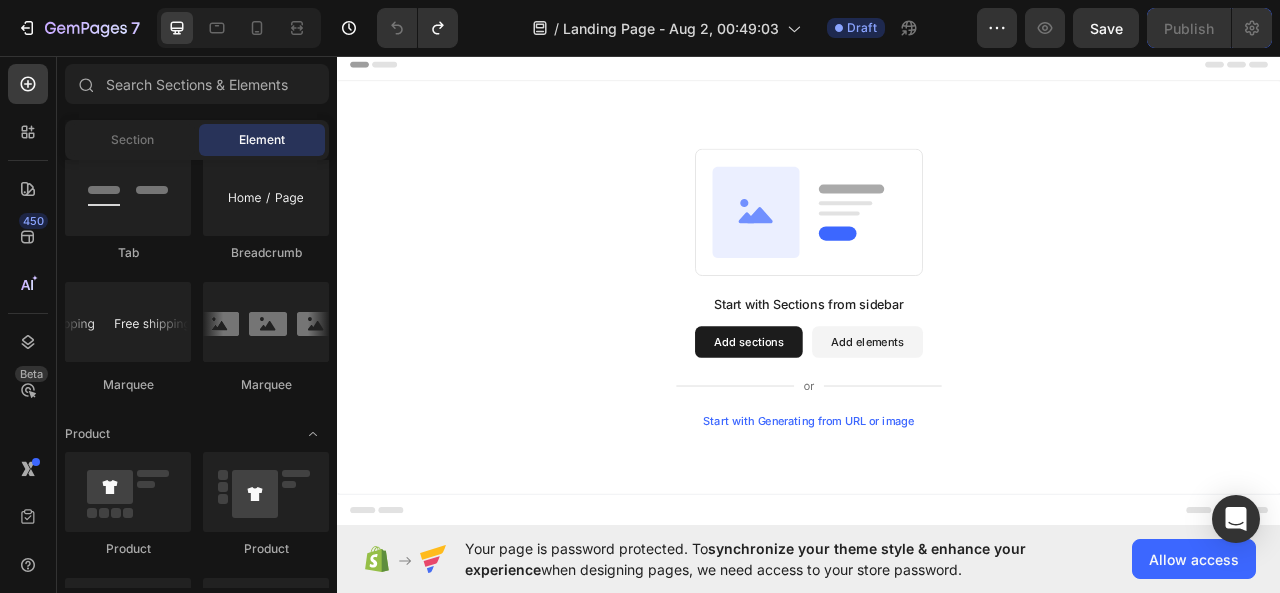 click on "Add sections" at bounding box center [860, 421] 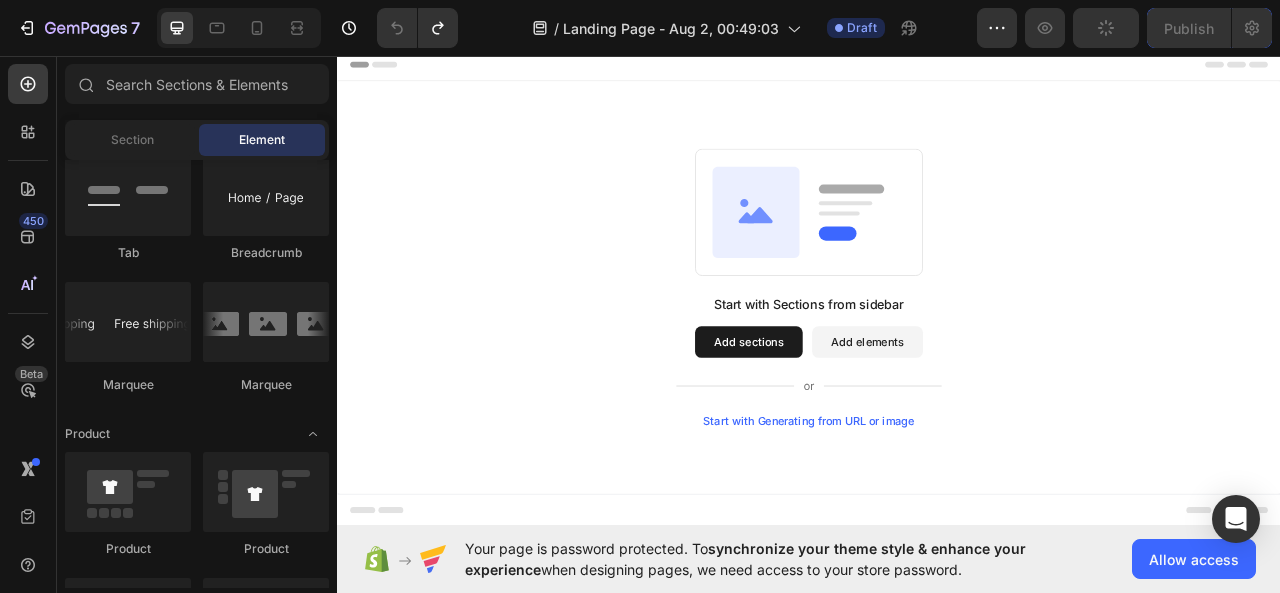 click on "Add elements" at bounding box center (1011, 421) 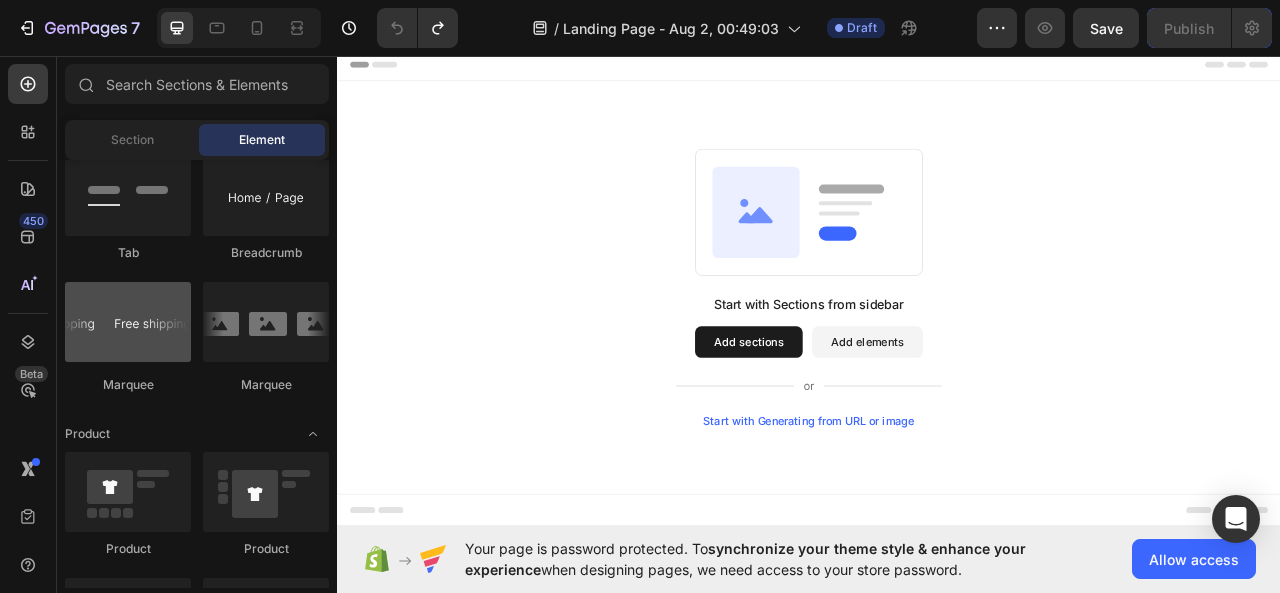 scroll, scrollTop: 1798, scrollLeft: 0, axis: vertical 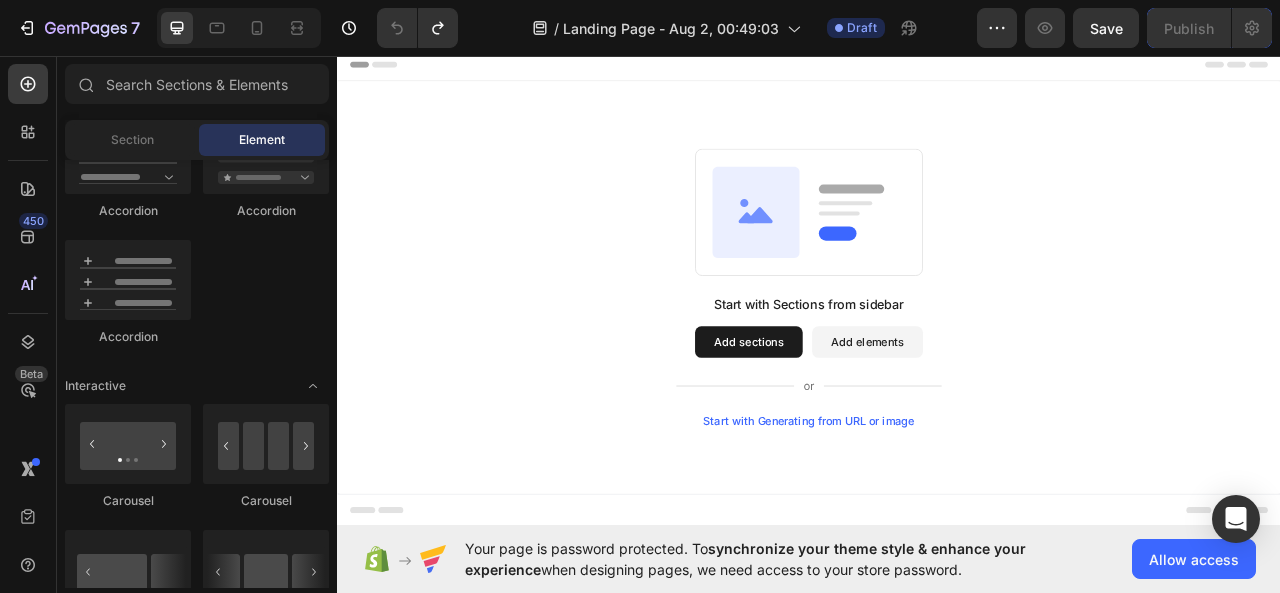 click on "Add elements" at bounding box center [1011, 421] 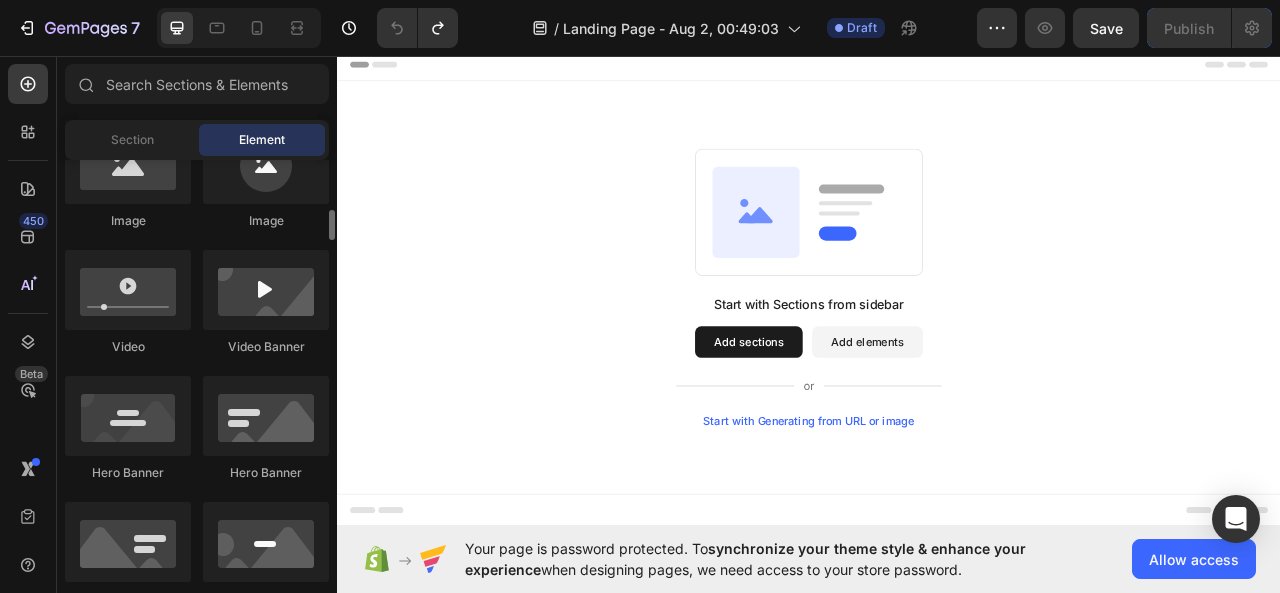 scroll, scrollTop: 798, scrollLeft: 0, axis: vertical 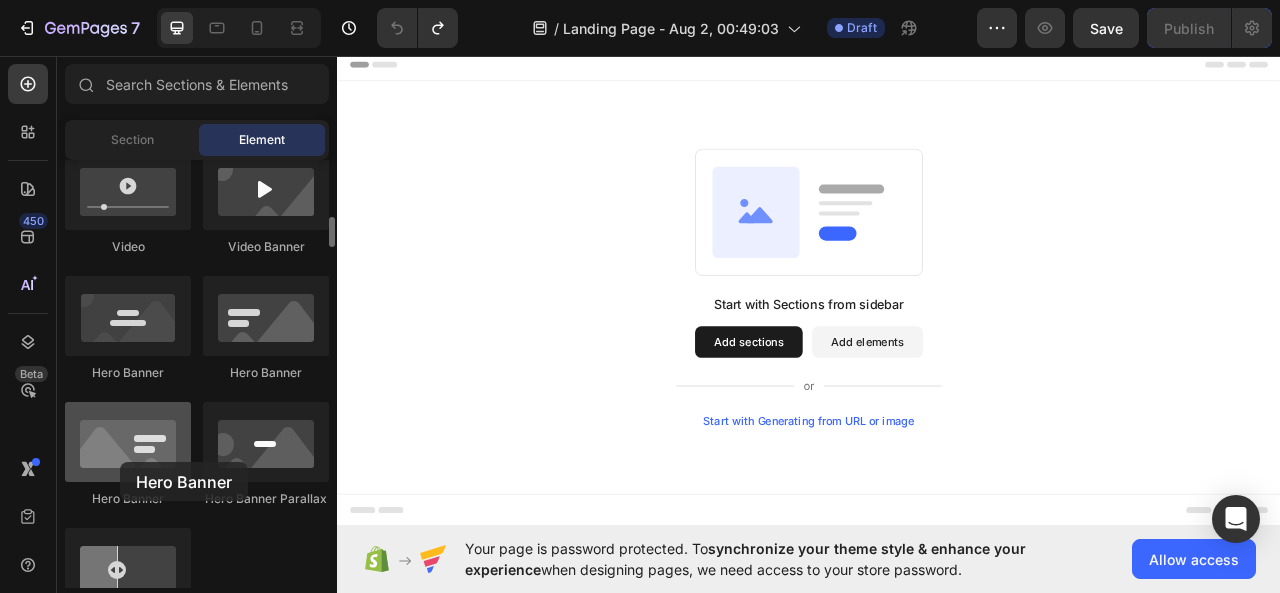click at bounding box center [128, 442] 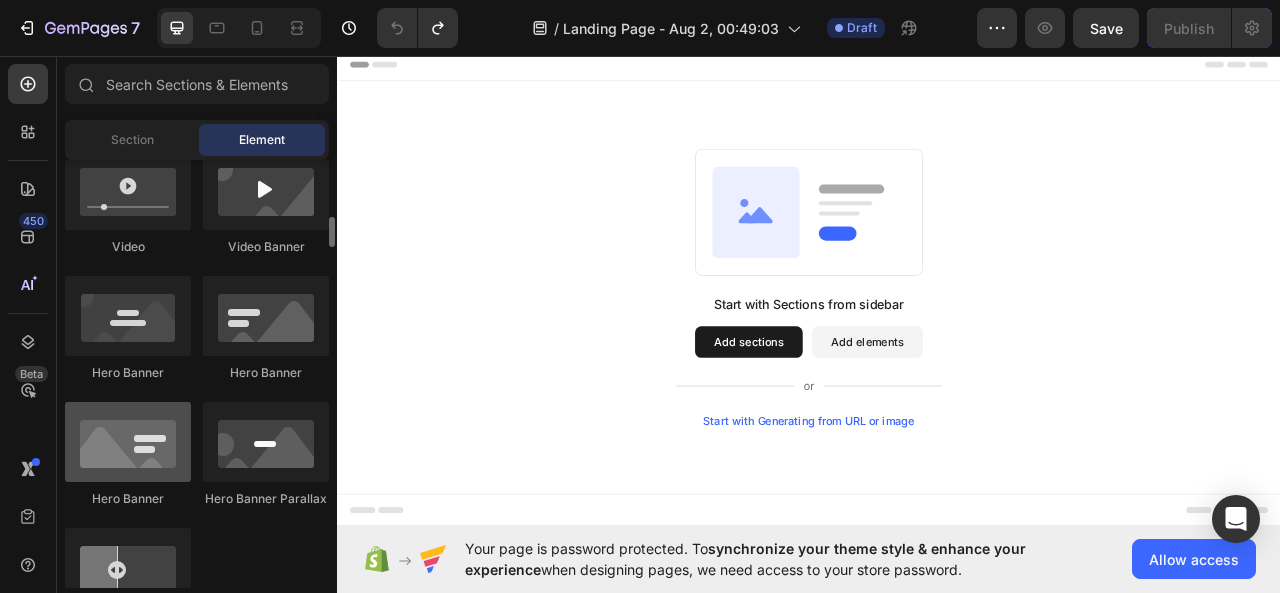 click at bounding box center [128, 442] 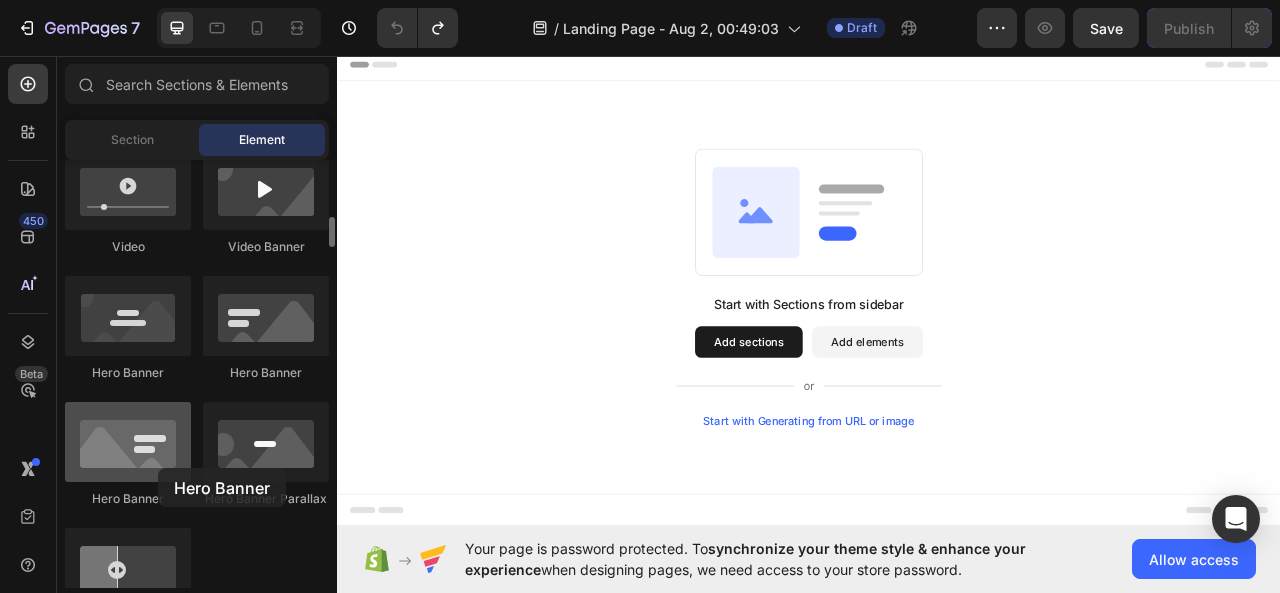 click at bounding box center [128, 442] 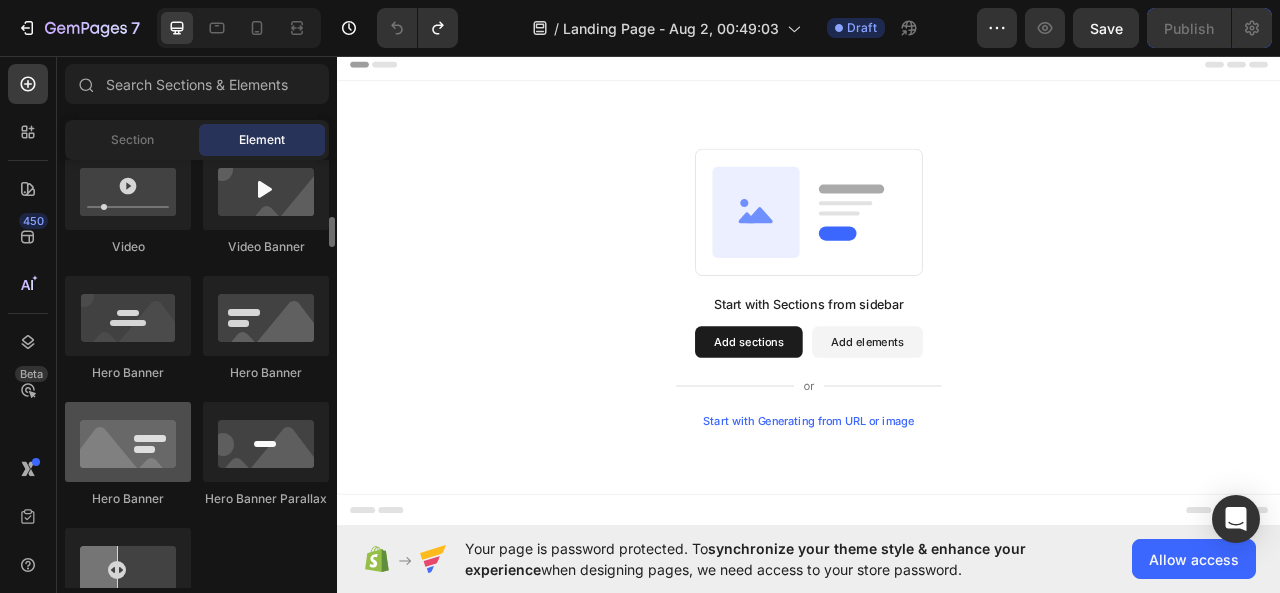 click at bounding box center (128, 442) 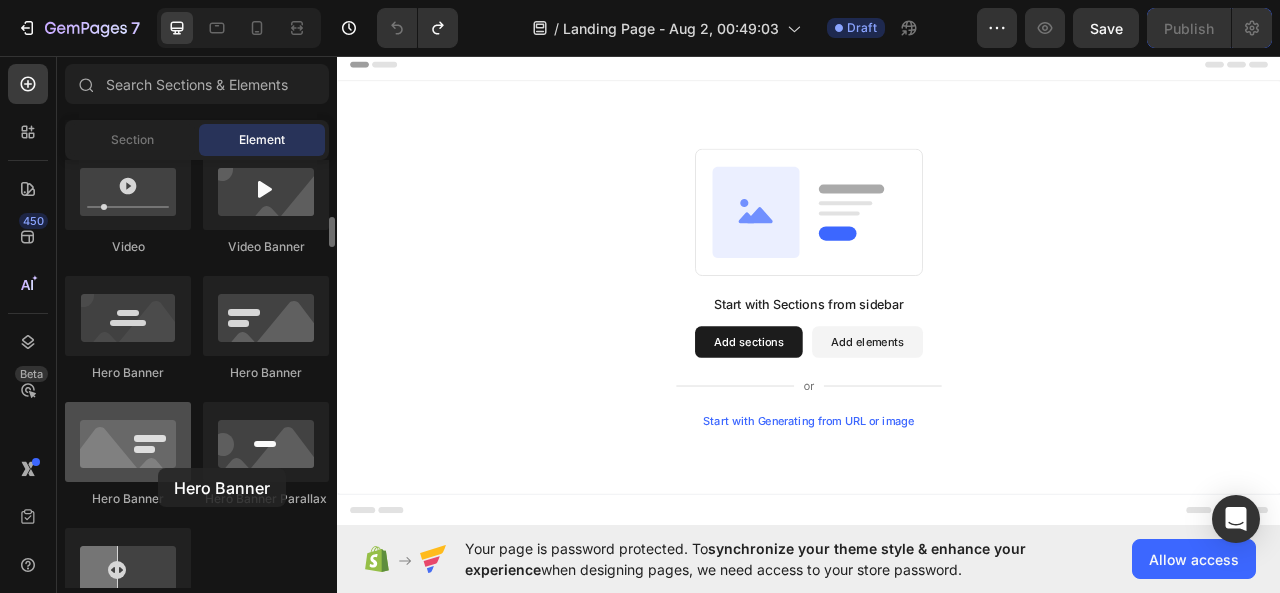 click at bounding box center (128, 442) 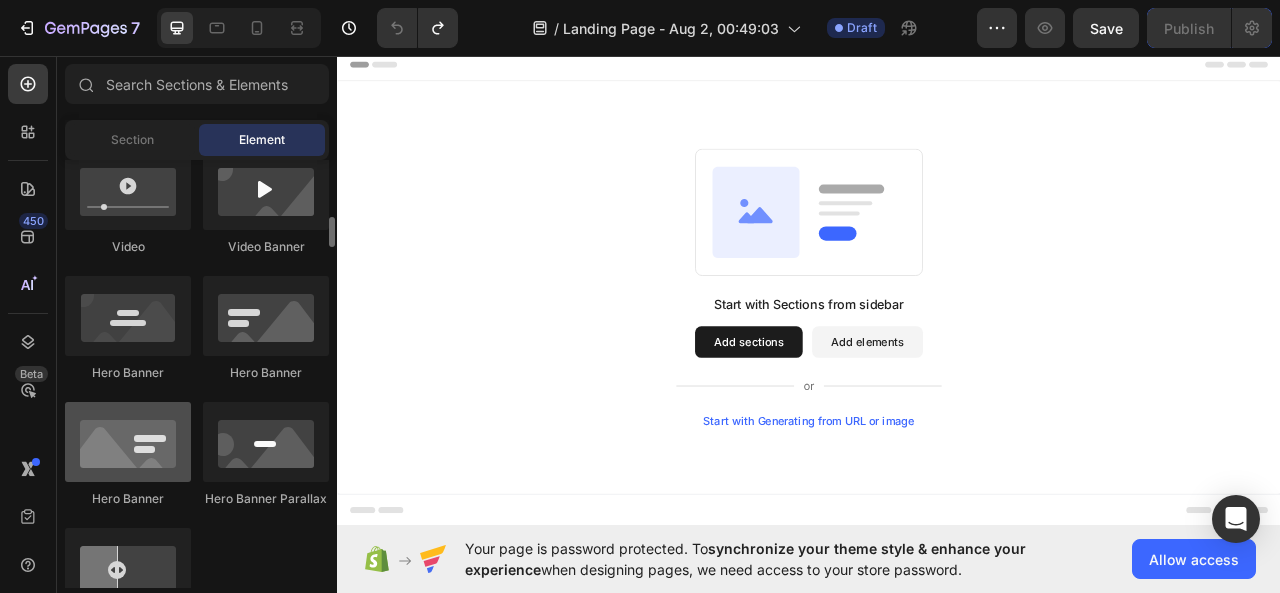 click at bounding box center [128, 442] 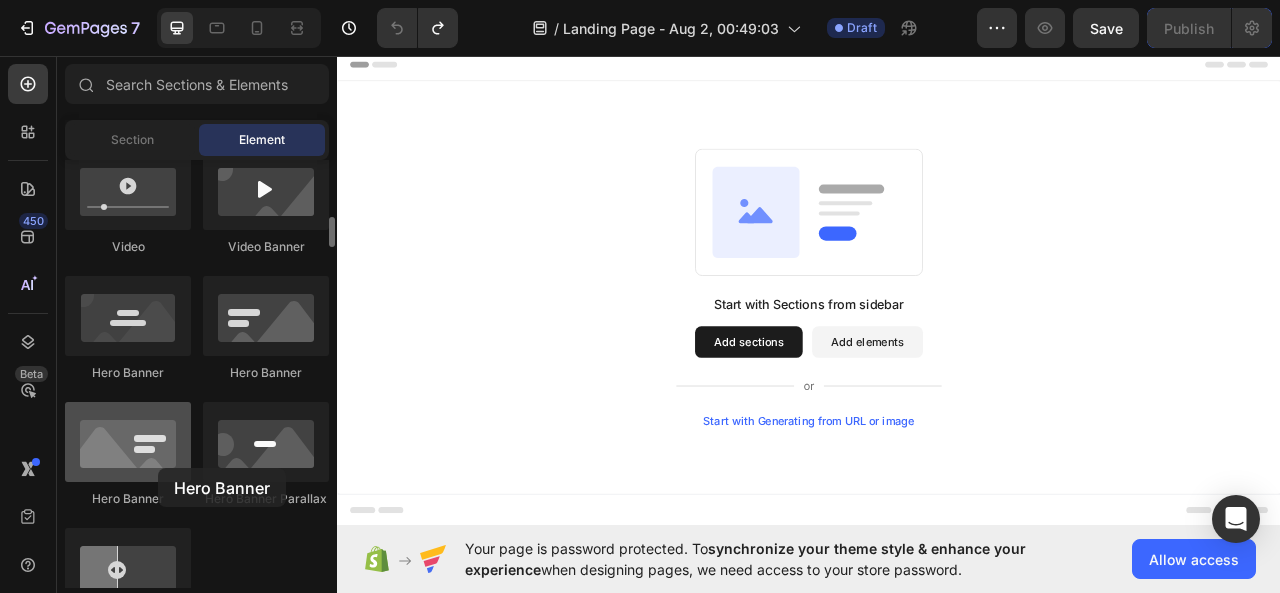 click at bounding box center [128, 442] 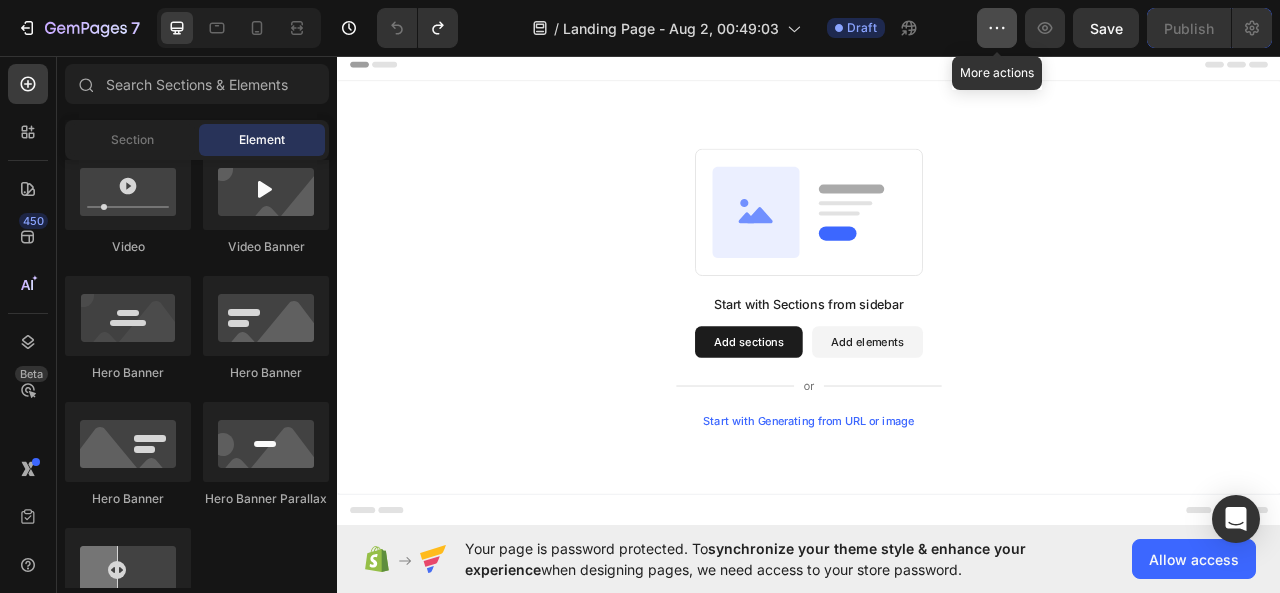click 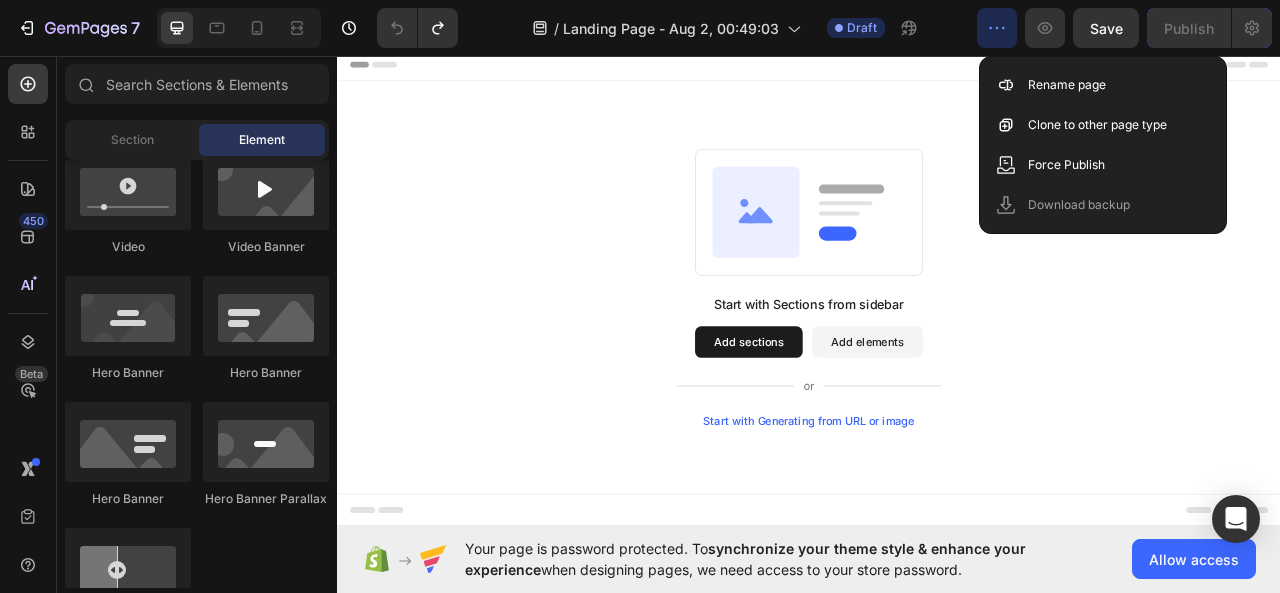 drag, startPoint x: 826, startPoint y: 115, endPoint x: 730, endPoint y: 84, distance: 100.88112 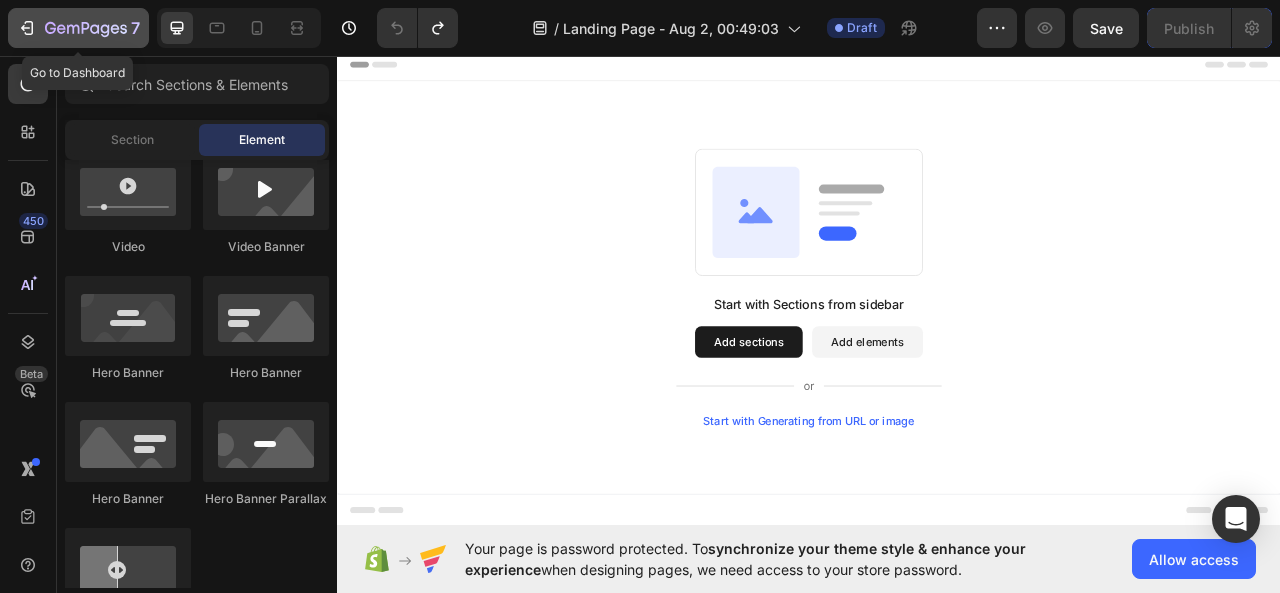 click on "7" 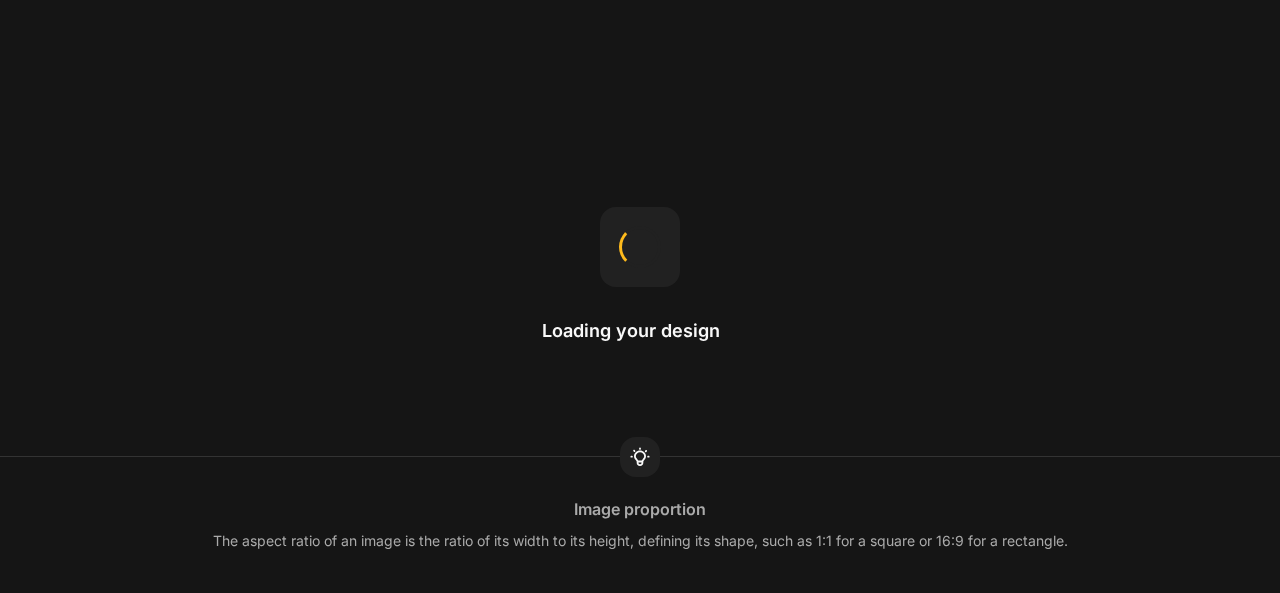 scroll, scrollTop: 0, scrollLeft: 0, axis: both 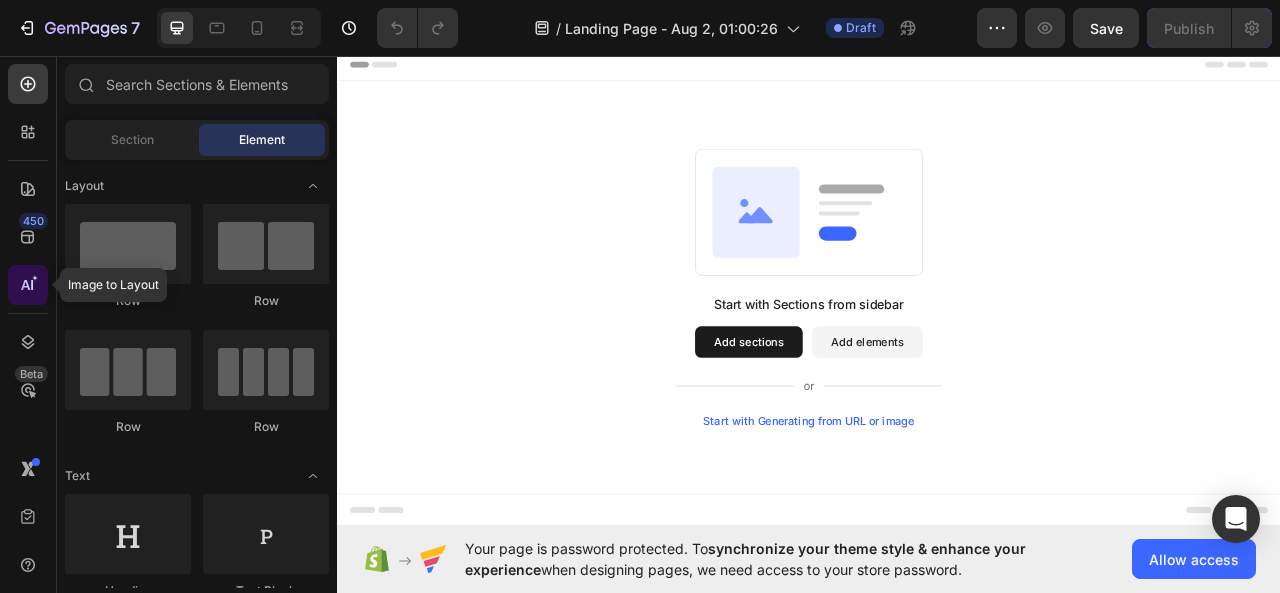 click 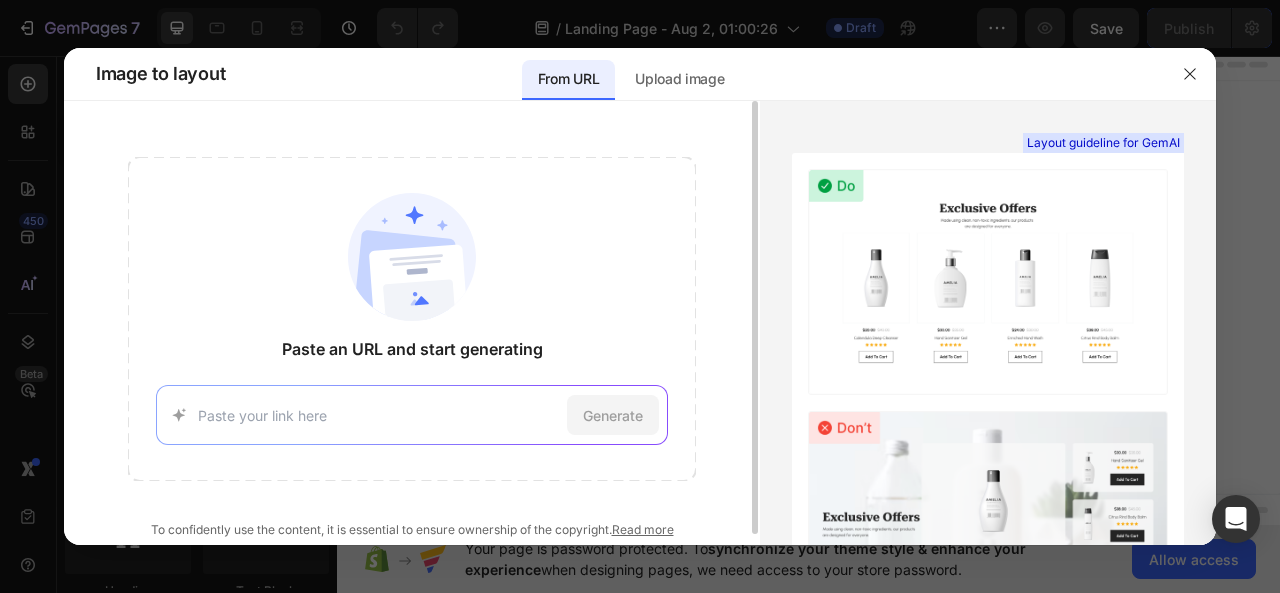 drag, startPoint x: 295, startPoint y: 415, endPoint x: 294, endPoint y: 388, distance: 27.018513 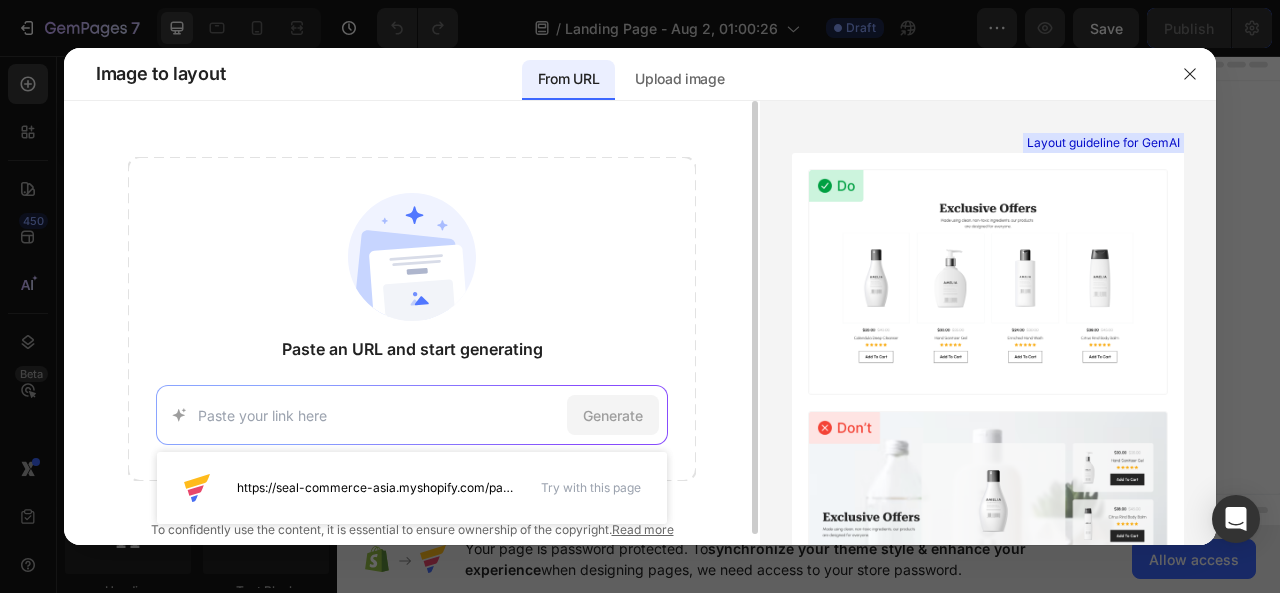 paste on "https://bilalmarth7.pk/" 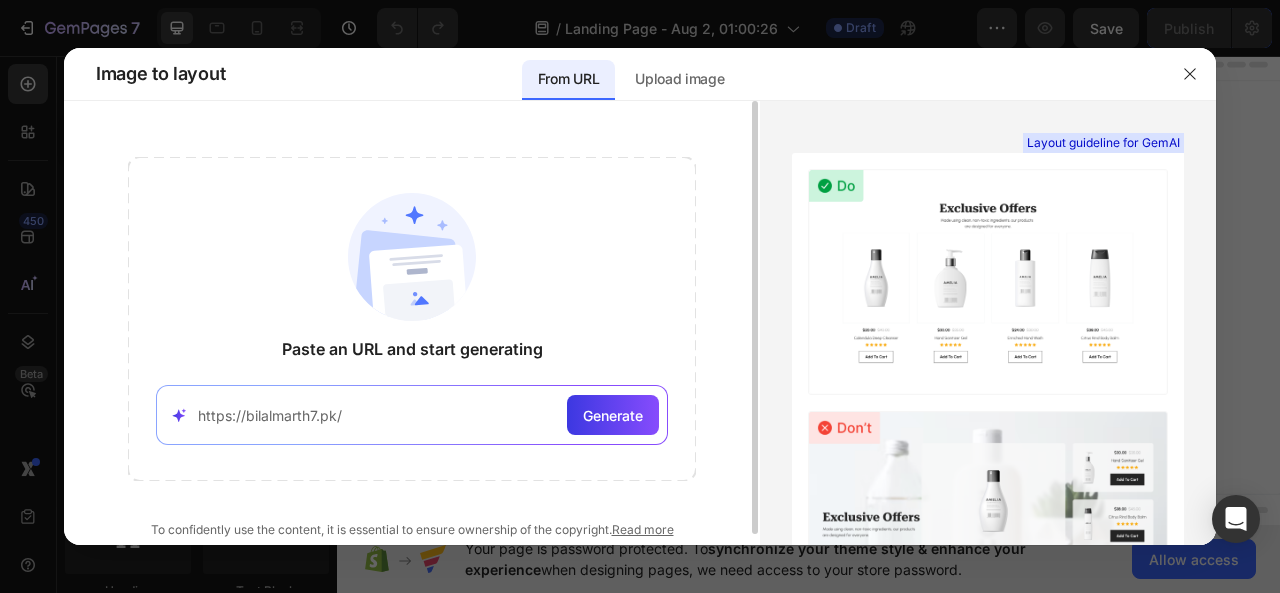 type on "https://bilalmarth7.pk/" 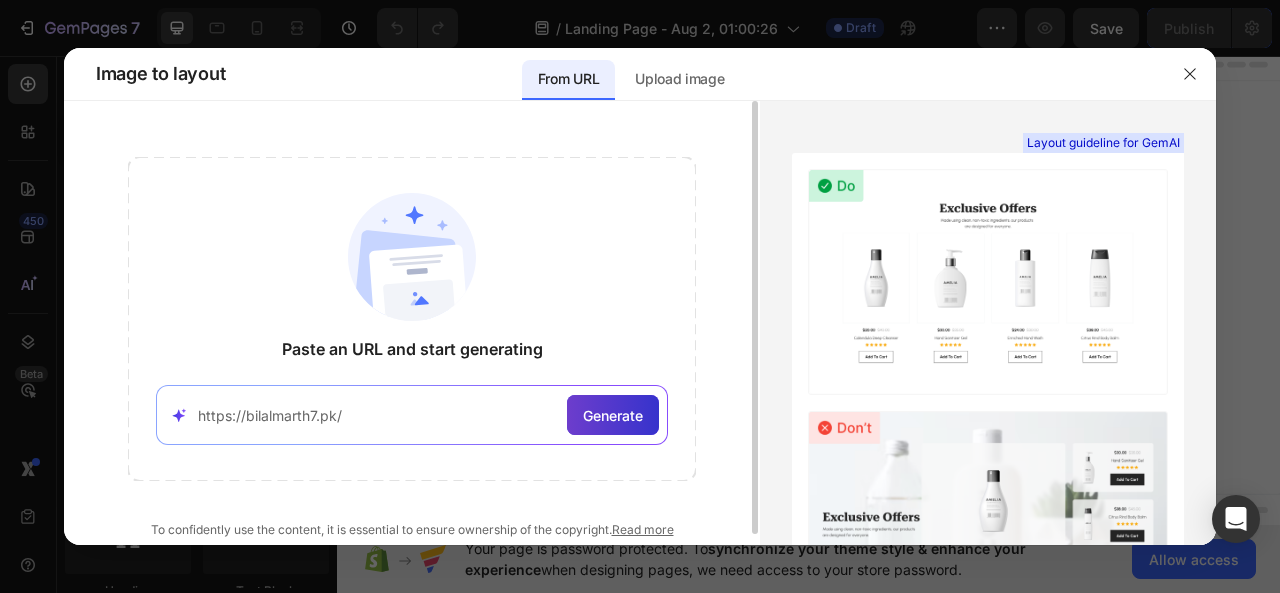 click on "Generate" 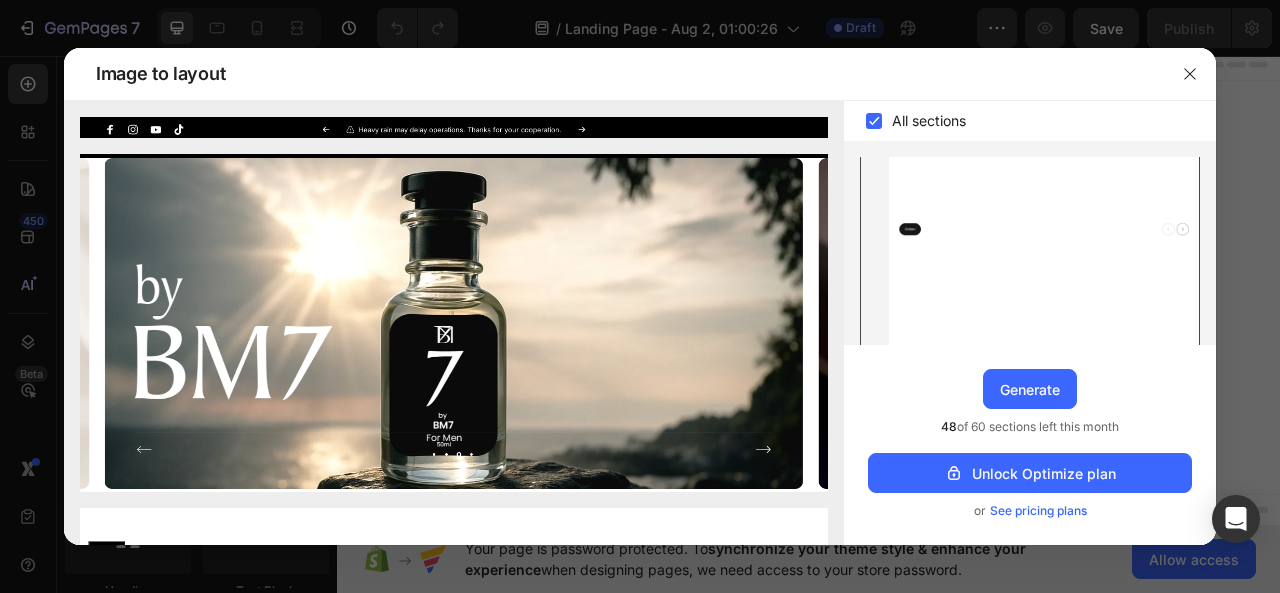 scroll, scrollTop: 2975, scrollLeft: 0, axis: vertical 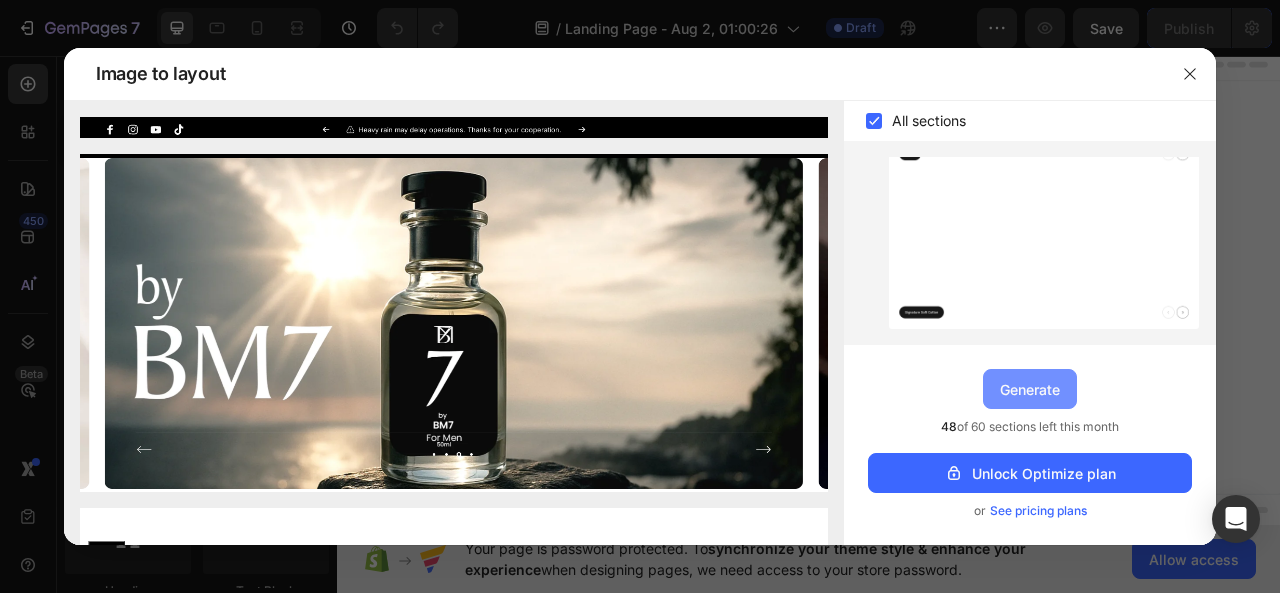 click on "Generate" at bounding box center (1030, 389) 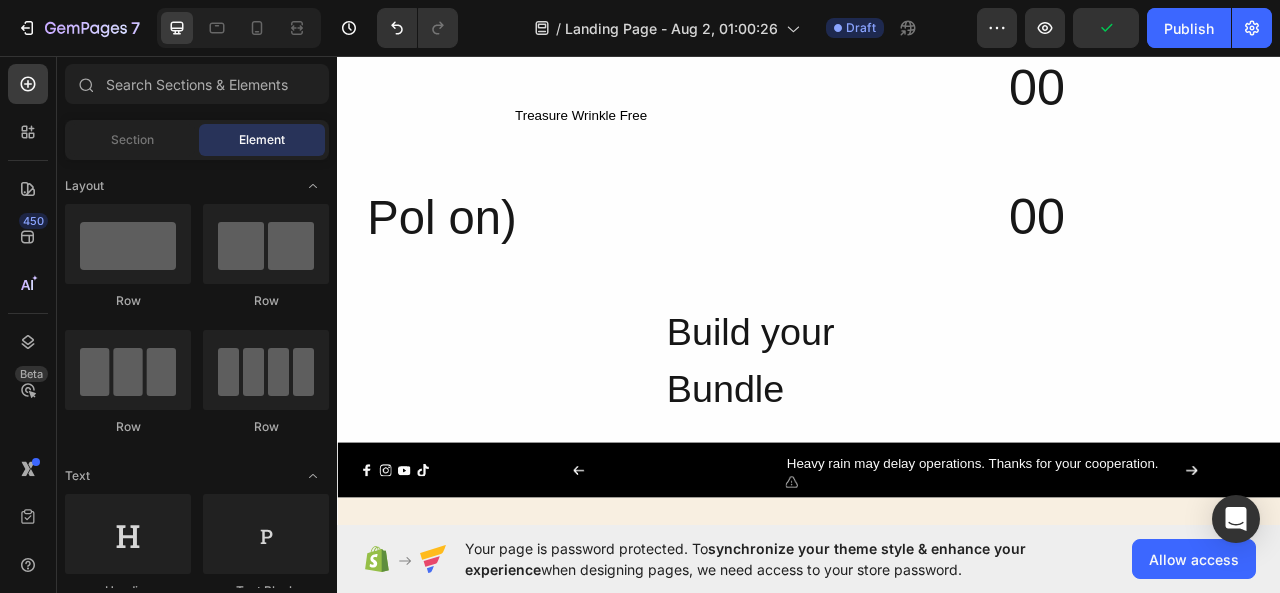 scroll, scrollTop: 1716, scrollLeft: 0, axis: vertical 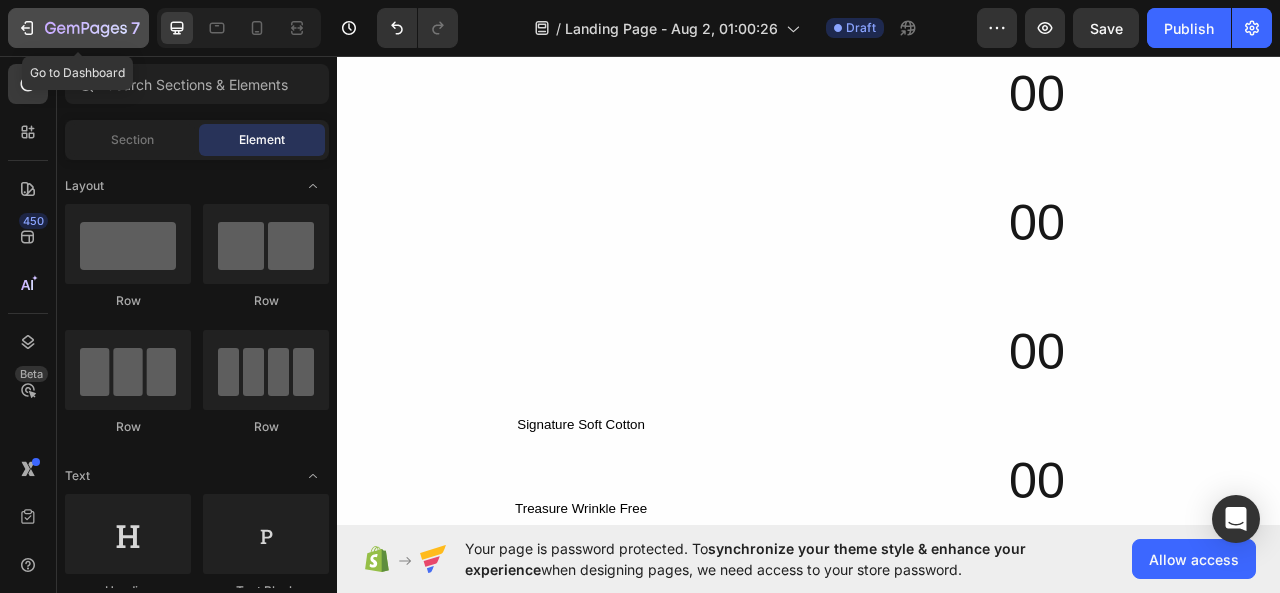 click on "7" 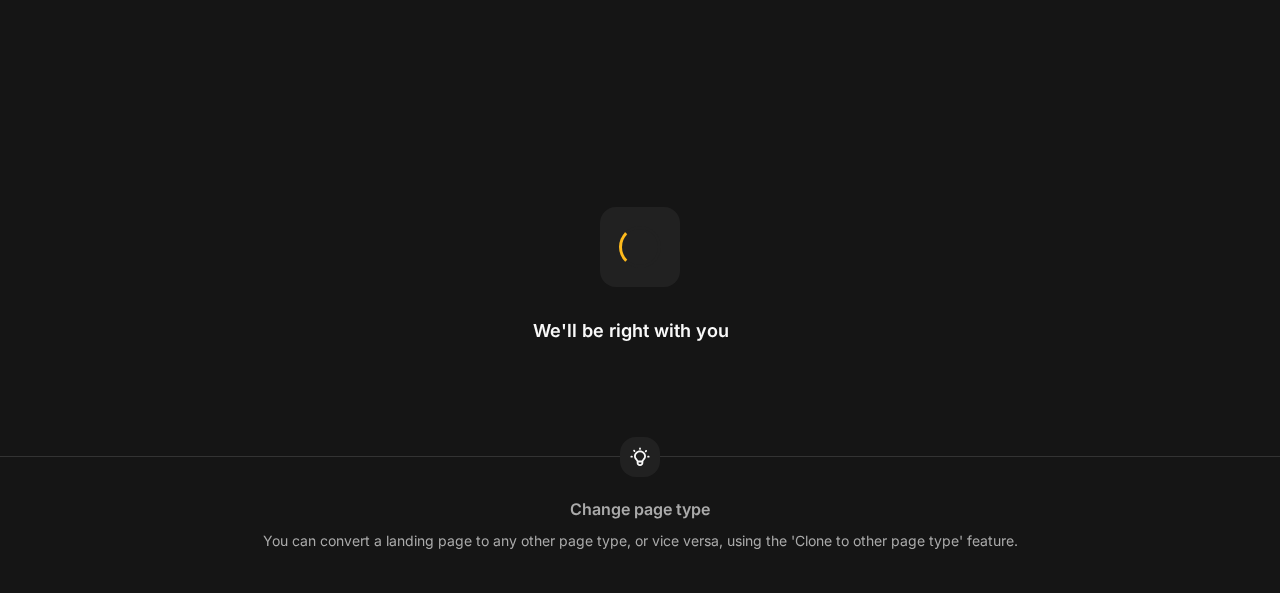 scroll, scrollTop: 0, scrollLeft: 0, axis: both 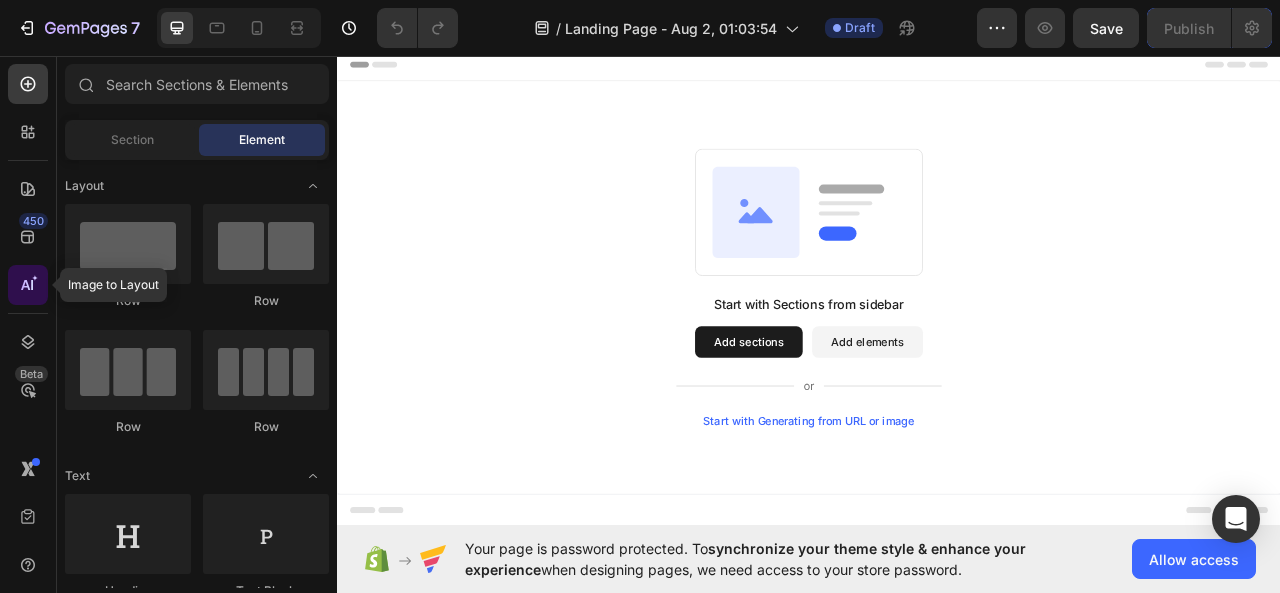 click 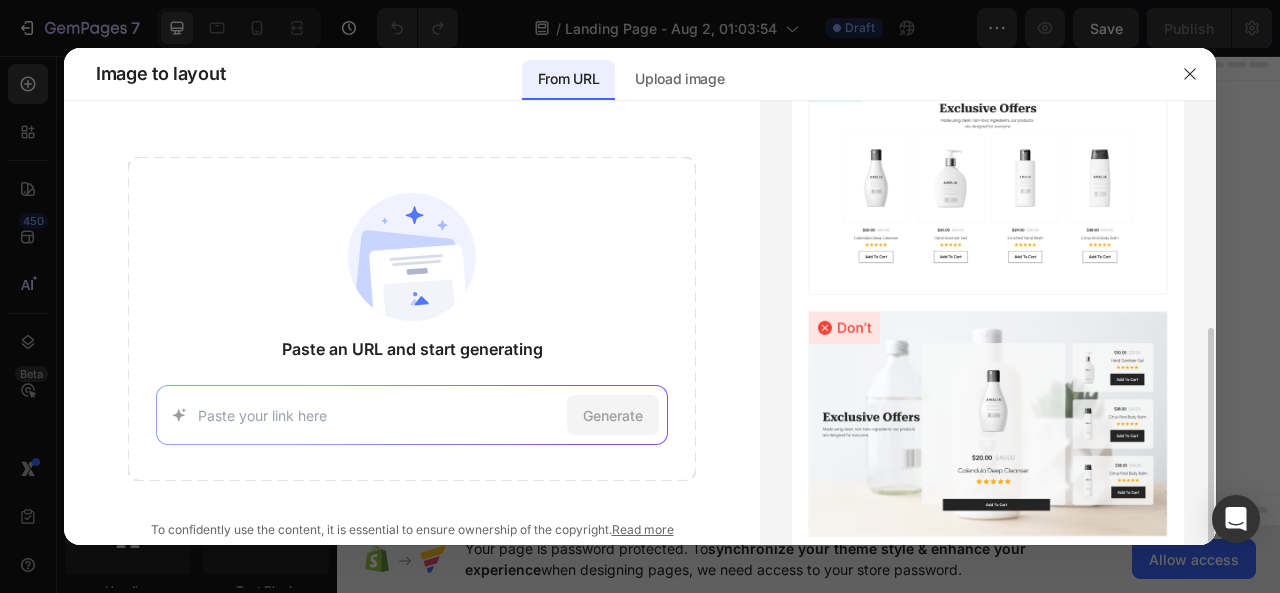 scroll, scrollTop: 192, scrollLeft: 0, axis: vertical 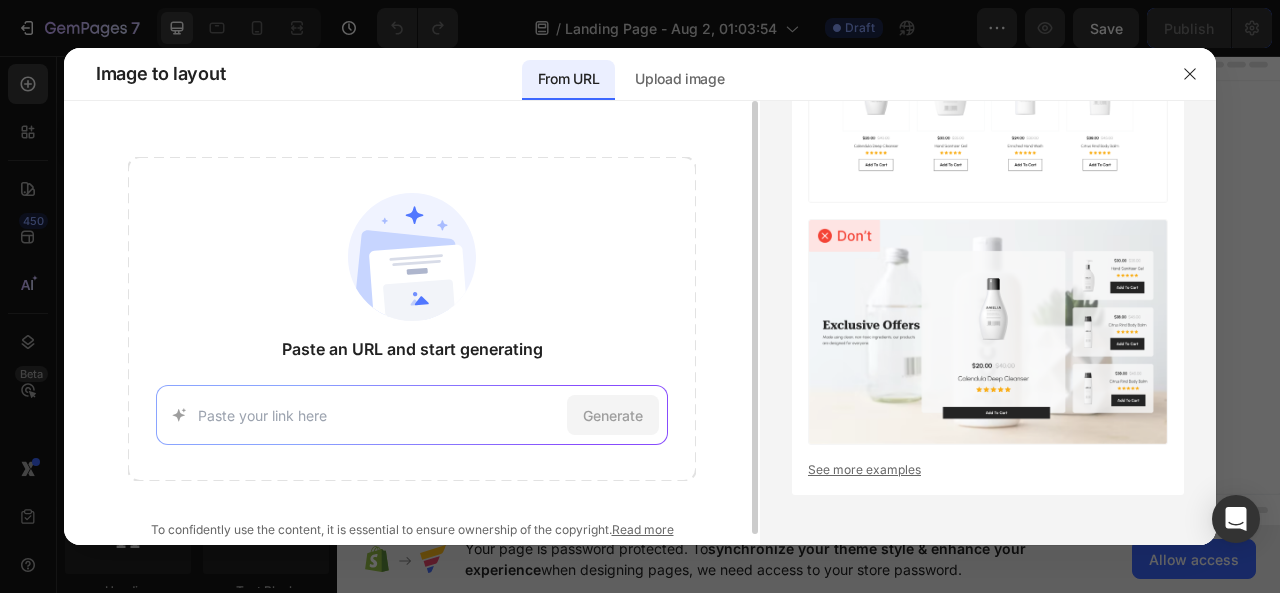 click at bounding box center (378, 415) 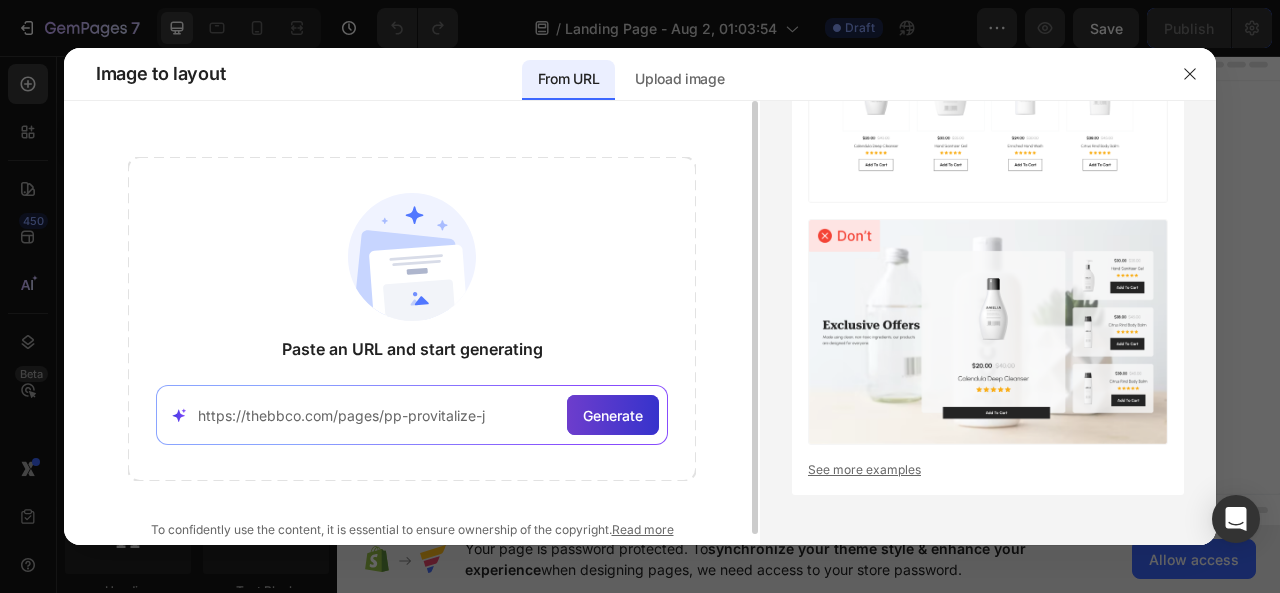 type on "https://thebbco.com/pages/pp-provitalize-j" 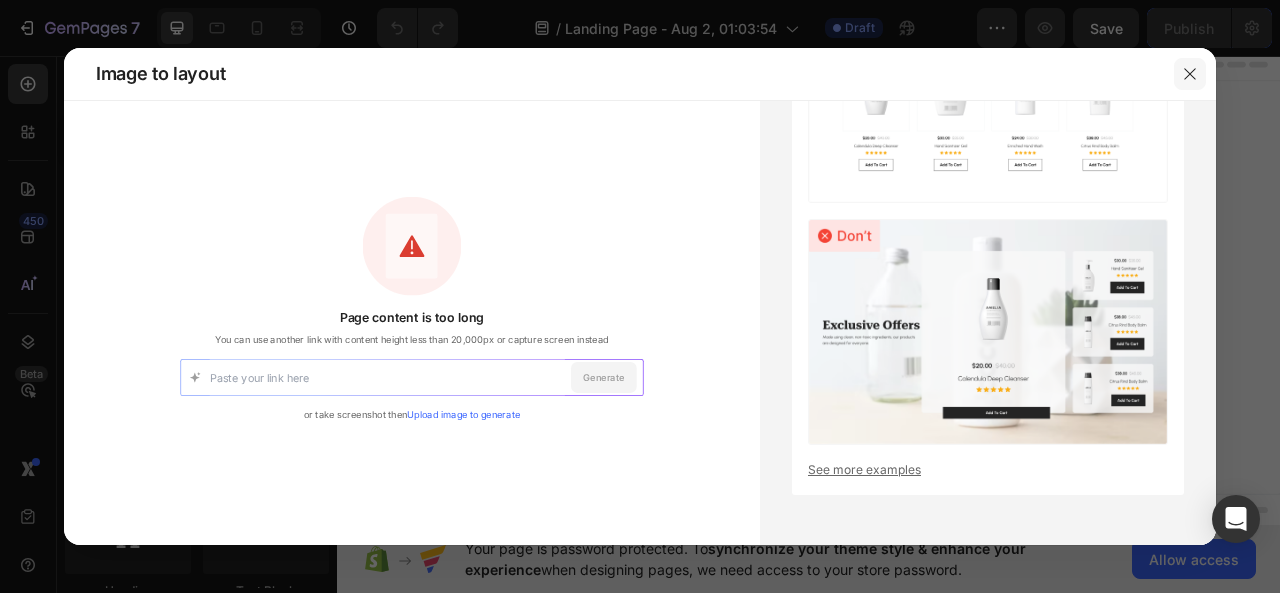 click at bounding box center [1190, 74] 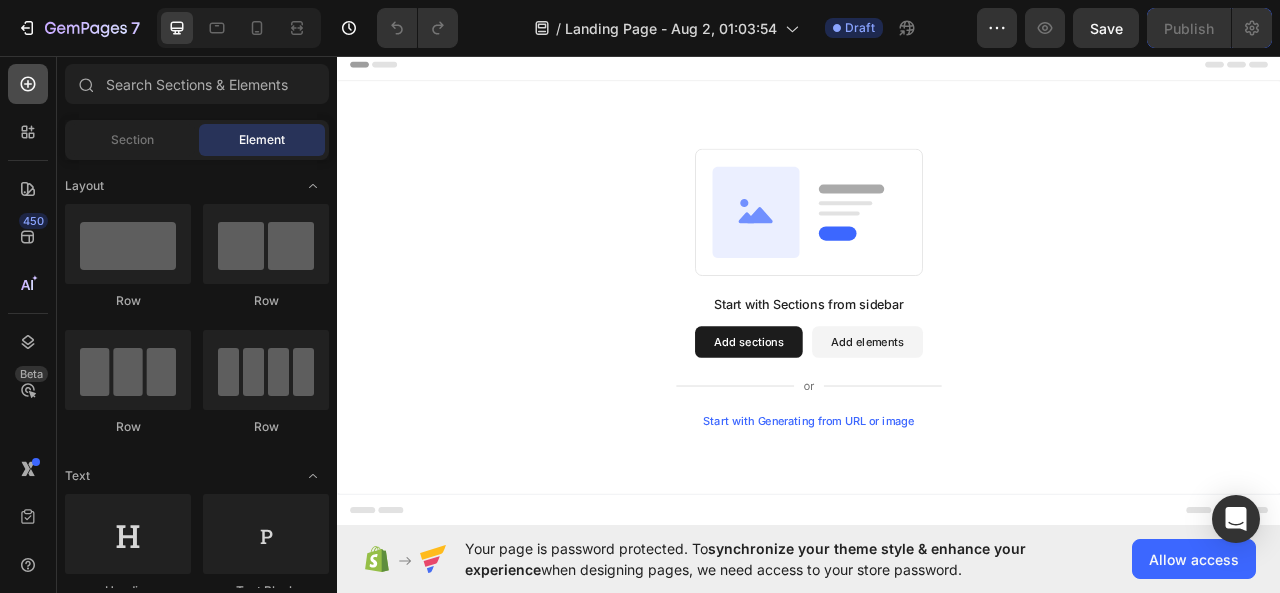 click 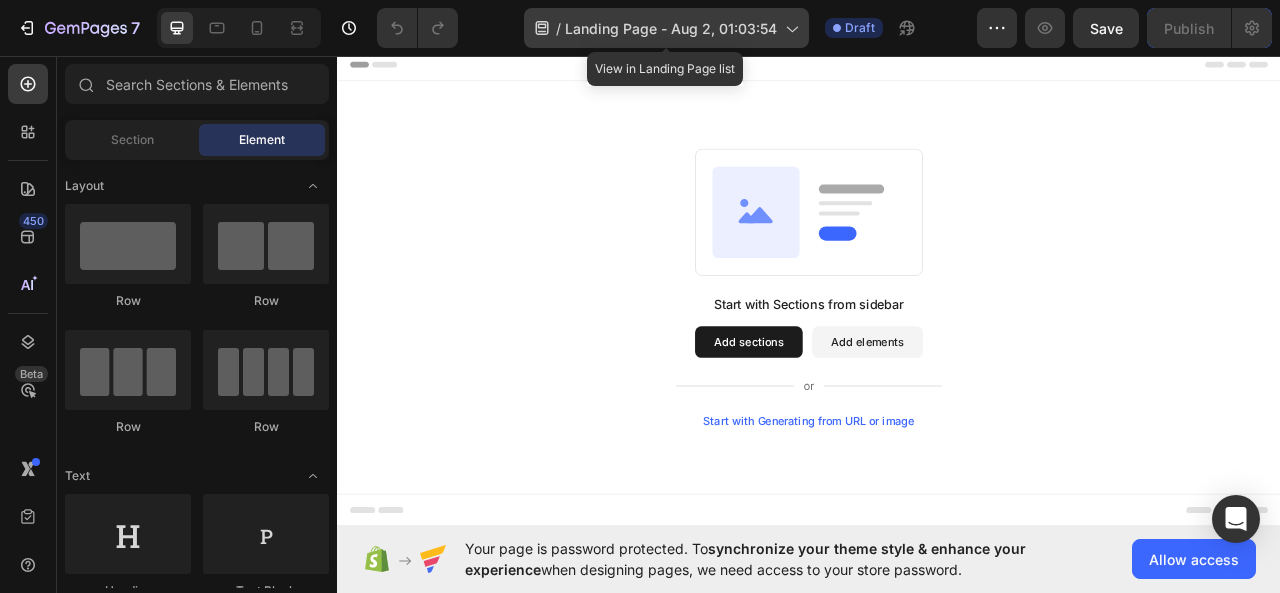 click on "/  Landing Page - Aug 2, 01:03:54" 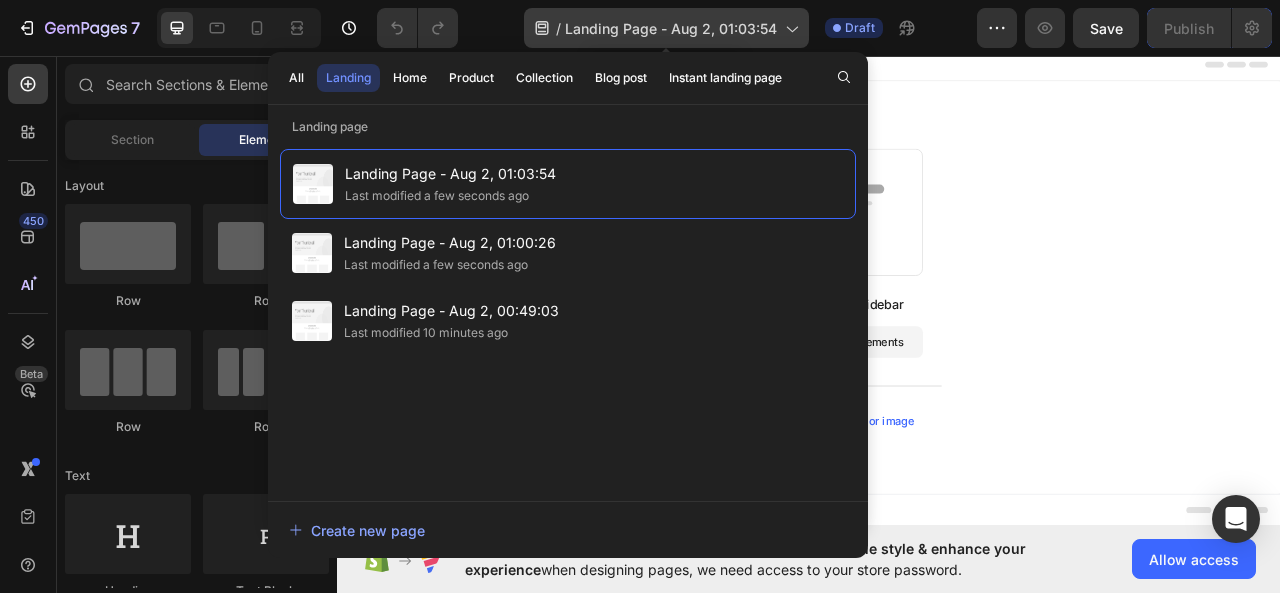 click on "Landing Page - Aug 2, 01:03:54" at bounding box center (671, 28) 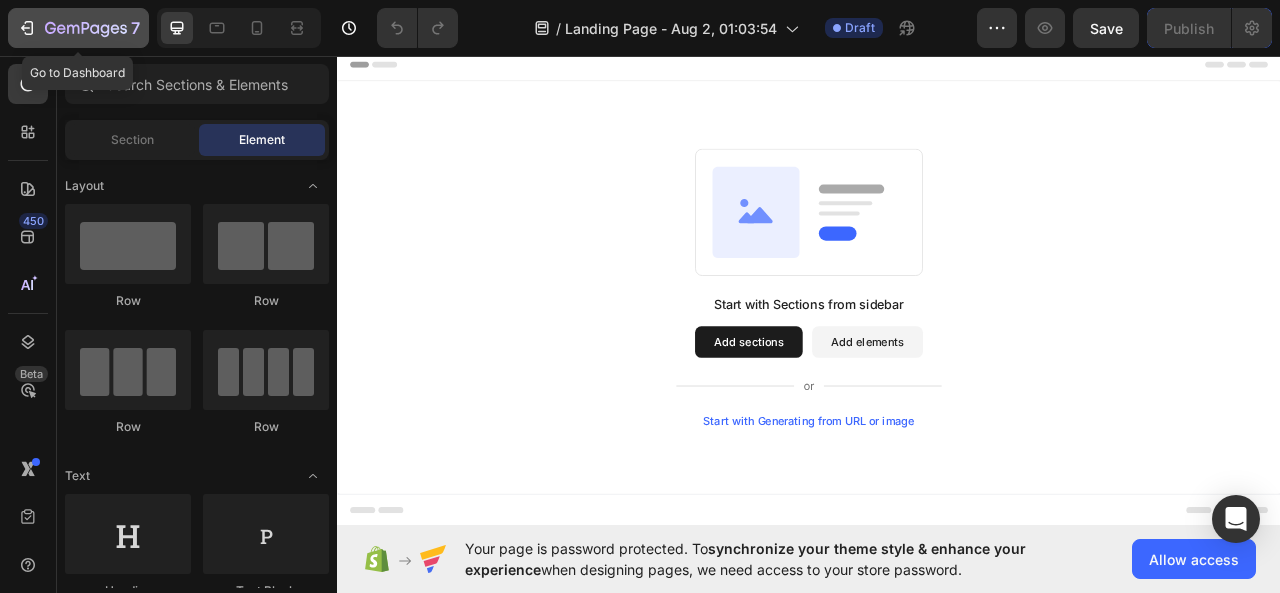 click 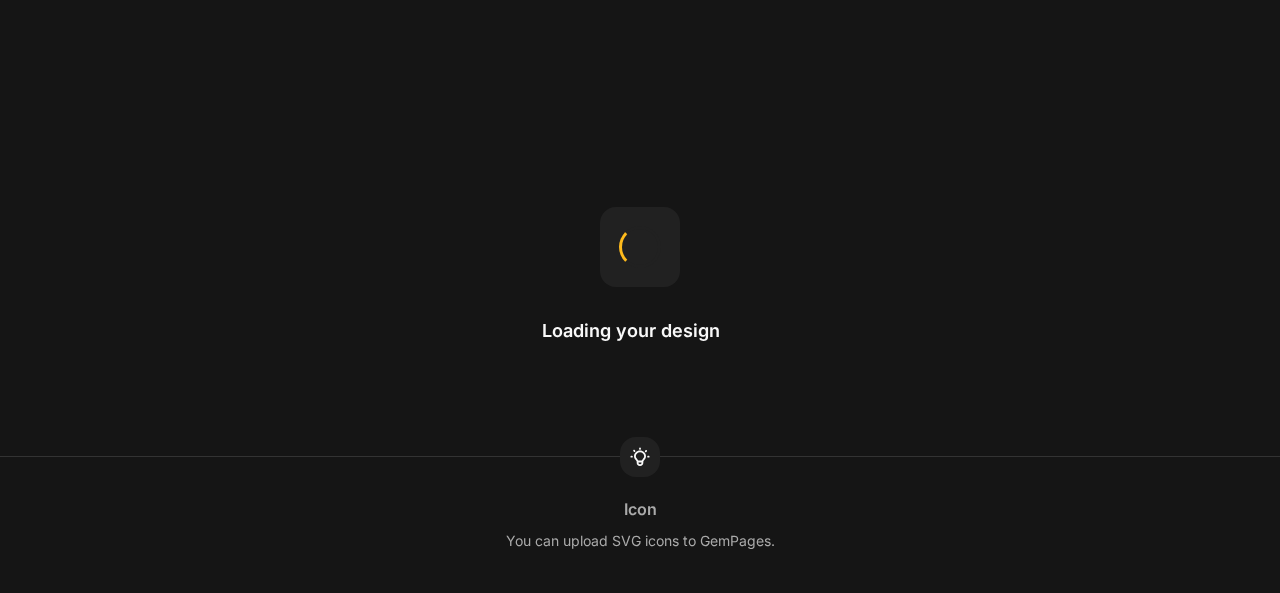 scroll, scrollTop: 0, scrollLeft: 0, axis: both 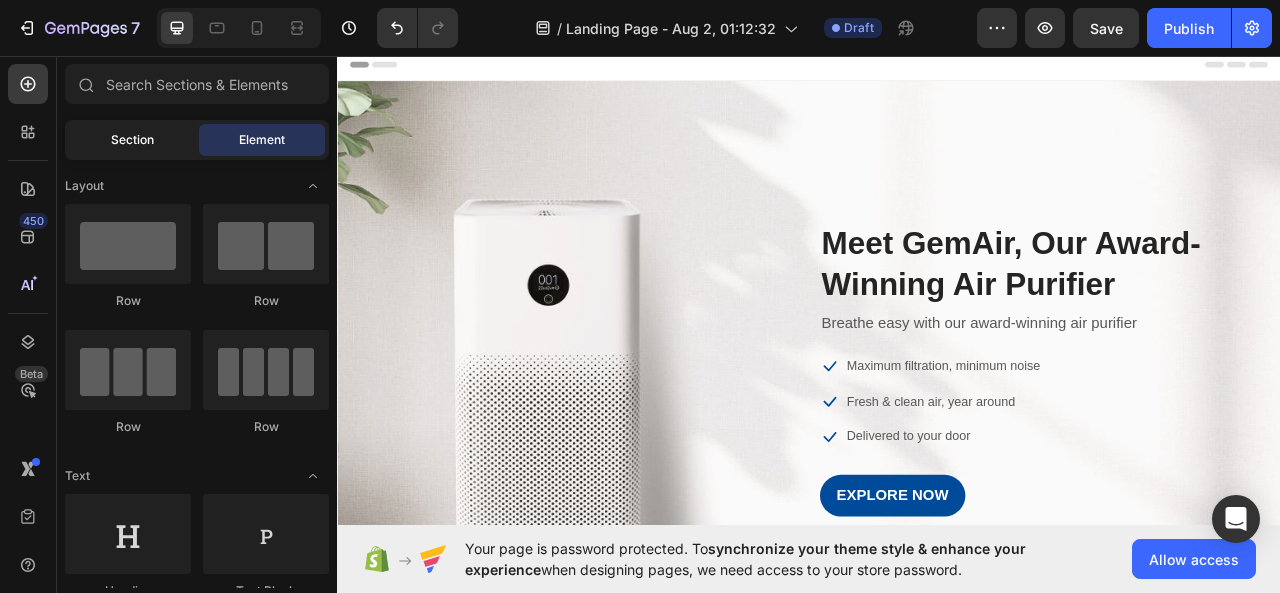 click on "Section" at bounding box center [132, 140] 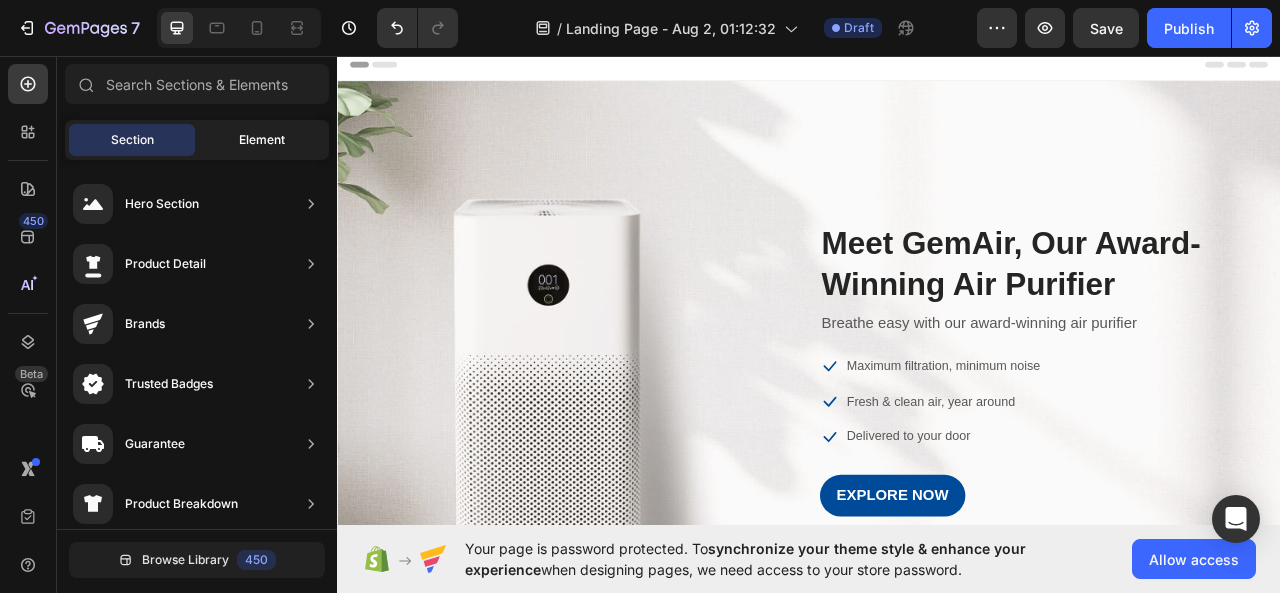 click on "Element" at bounding box center (262, 140) 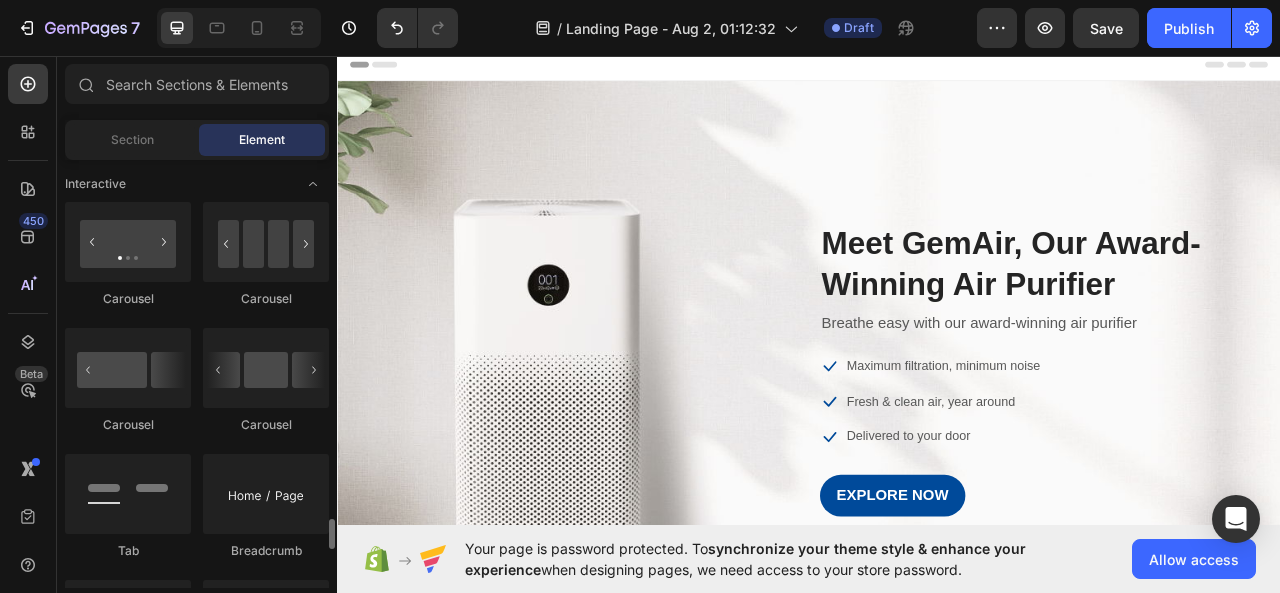 scroll, scrollTop: 1900, scrollLeft: 0, axis: vertical 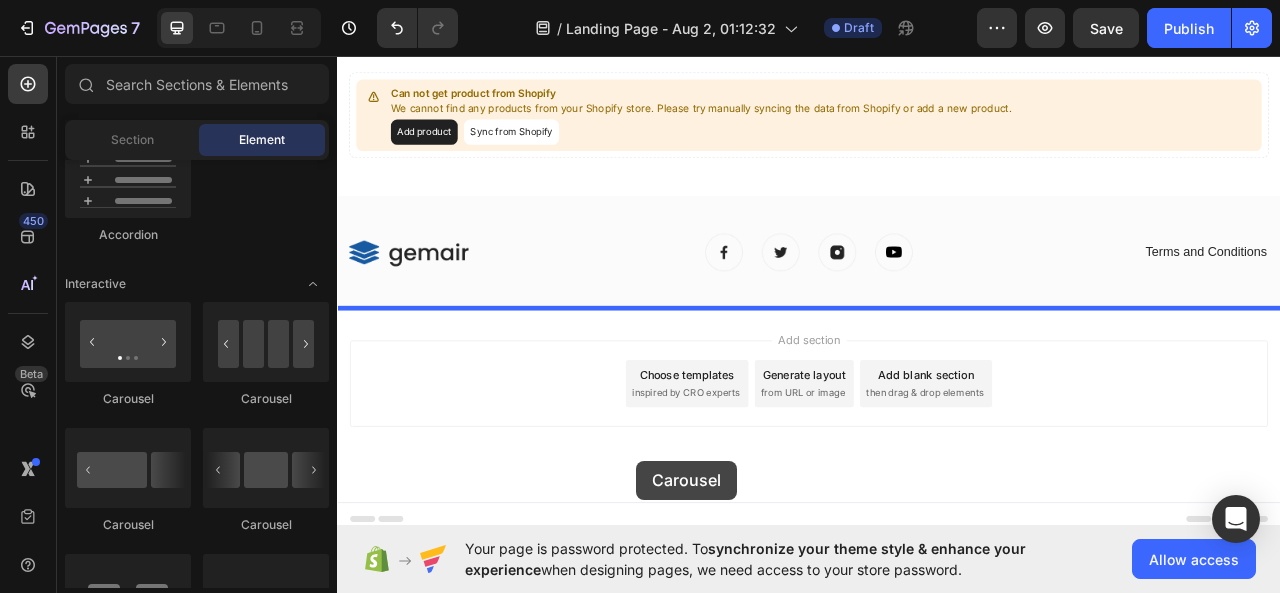 drag, startPoint x: 602, startPoint y: 413, endPoint x: 718, endPoint y: 572, distance: 196.81717 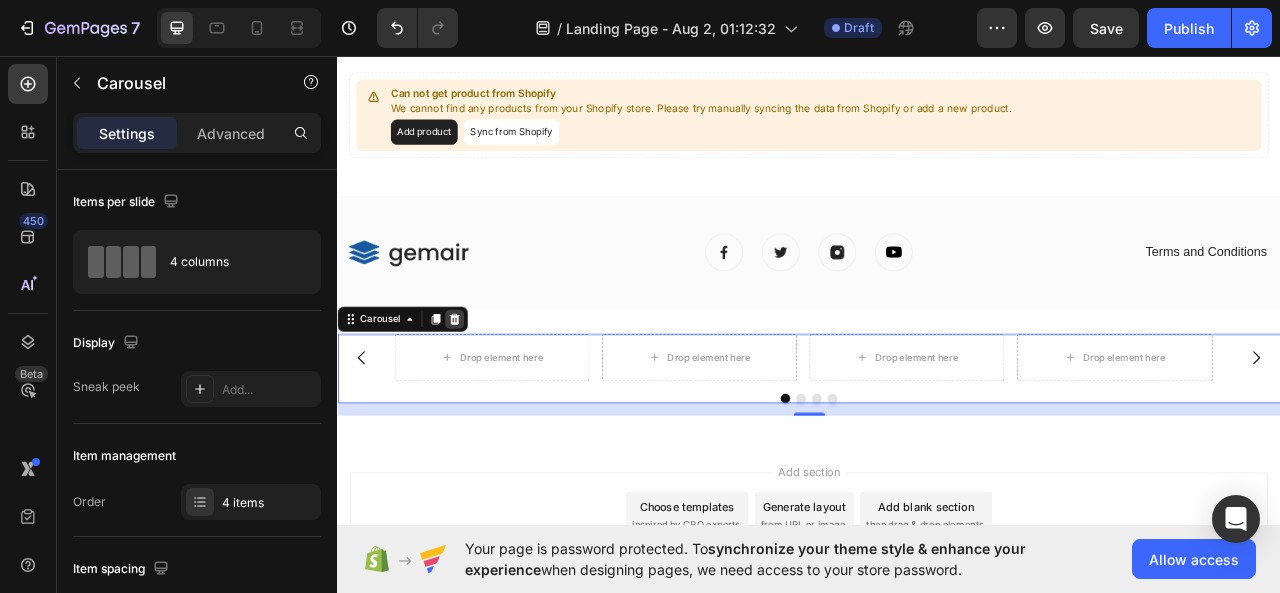click 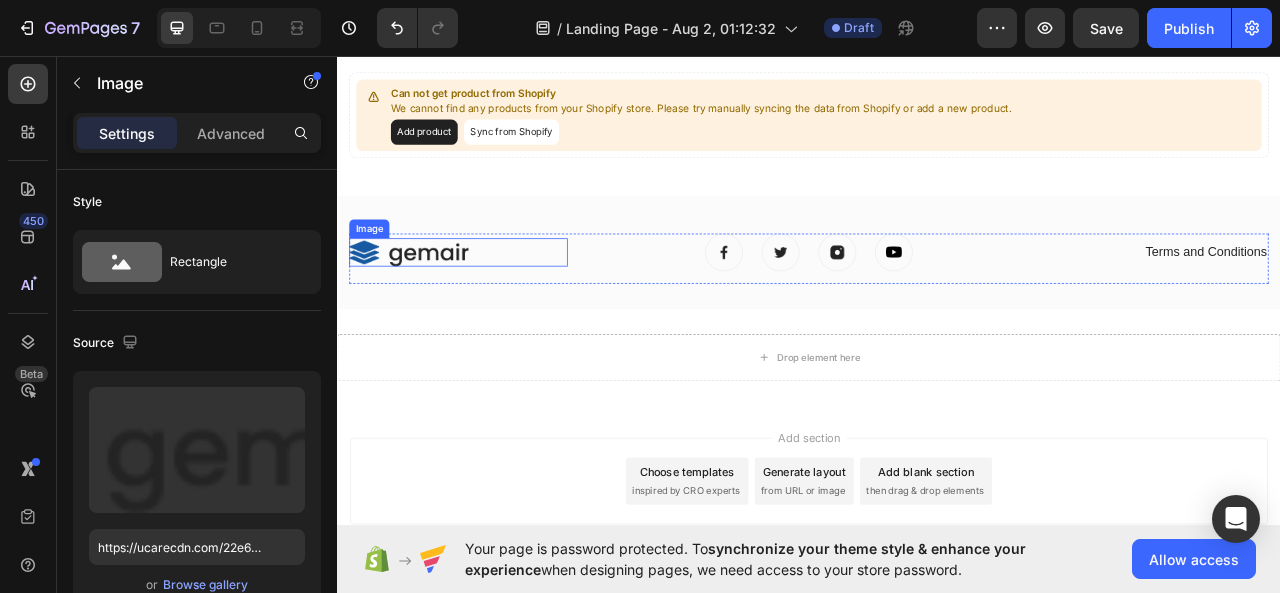 click at bounding box center (428, 307) 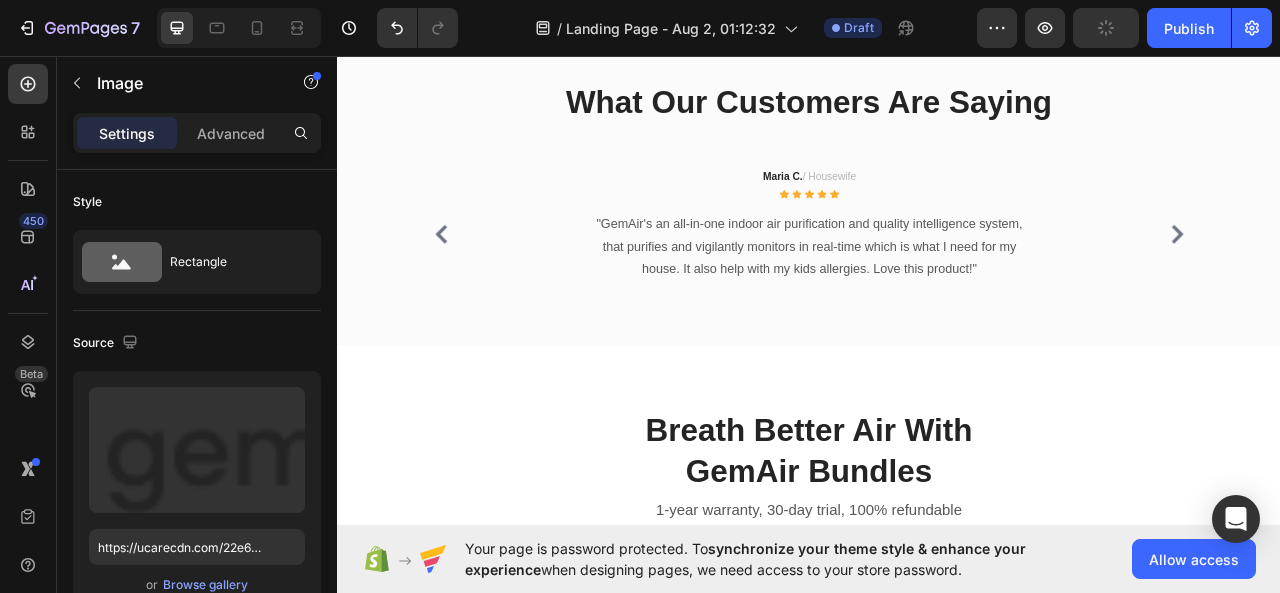 scroll, scrollTop: 2738, scrollLeft: 0, axis: vertical 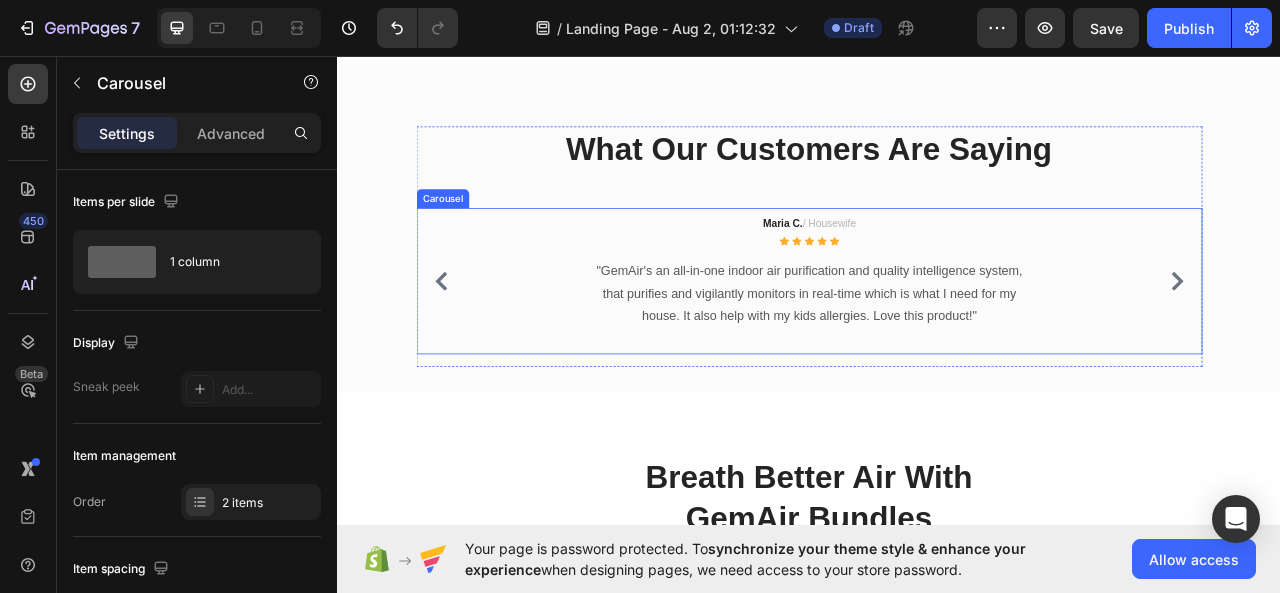 click at bounding box center (1405, 344) 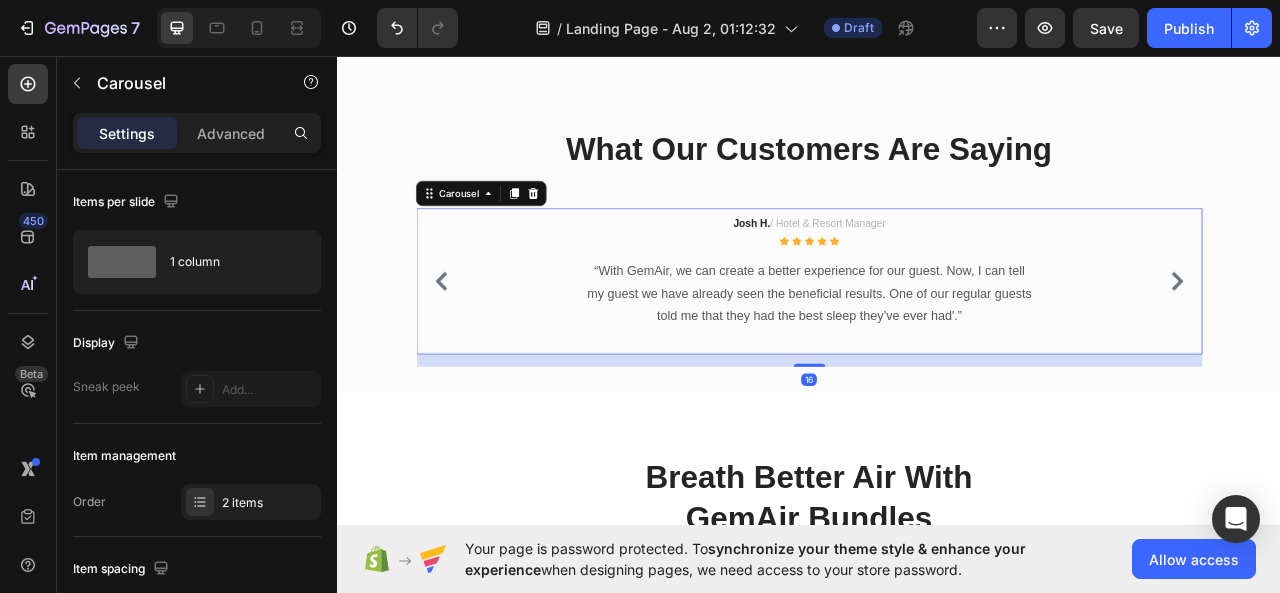 click at bounding box center (1405, 344) 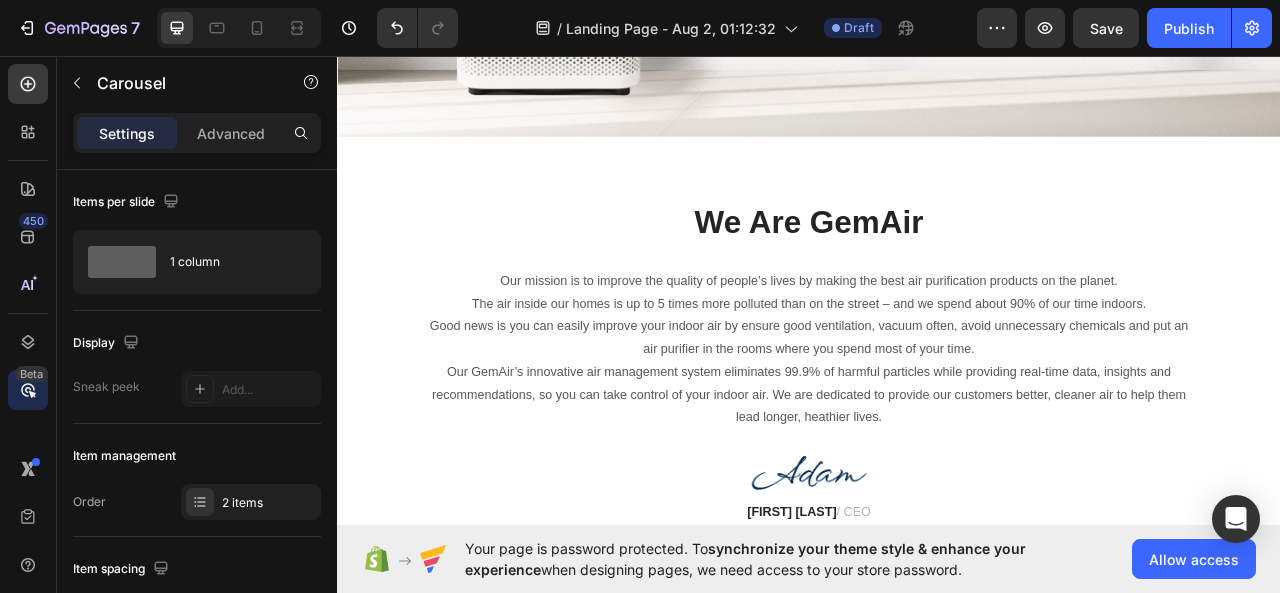 scroll, scrollTop: 800, scrollLeft: 0, axis: vertical 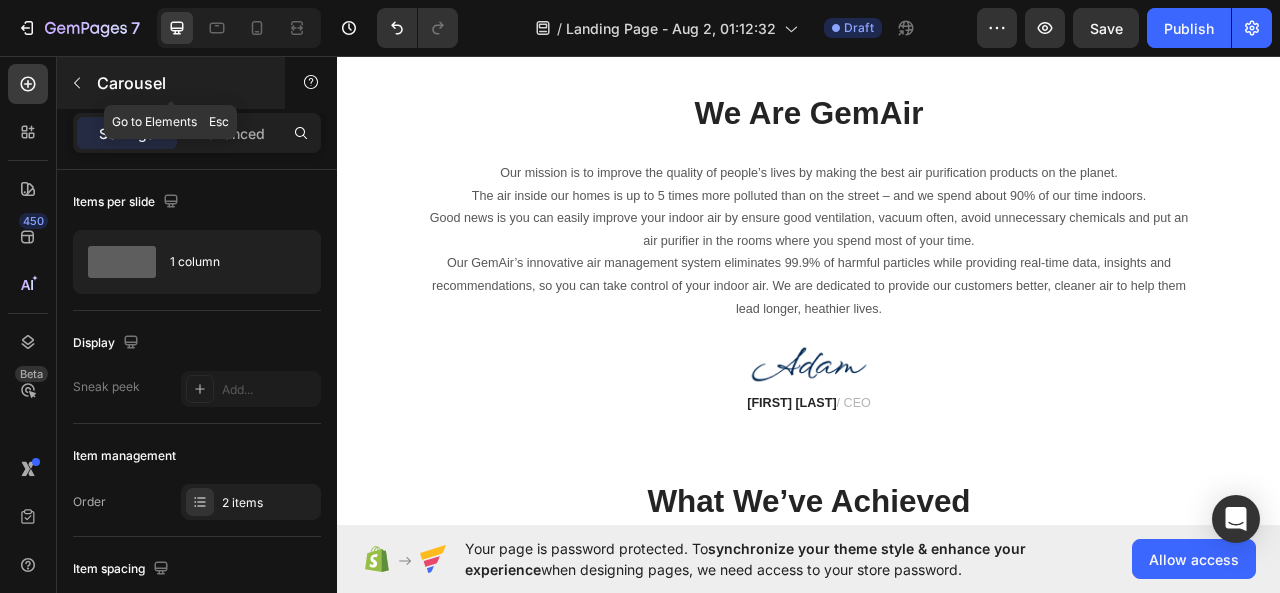 click 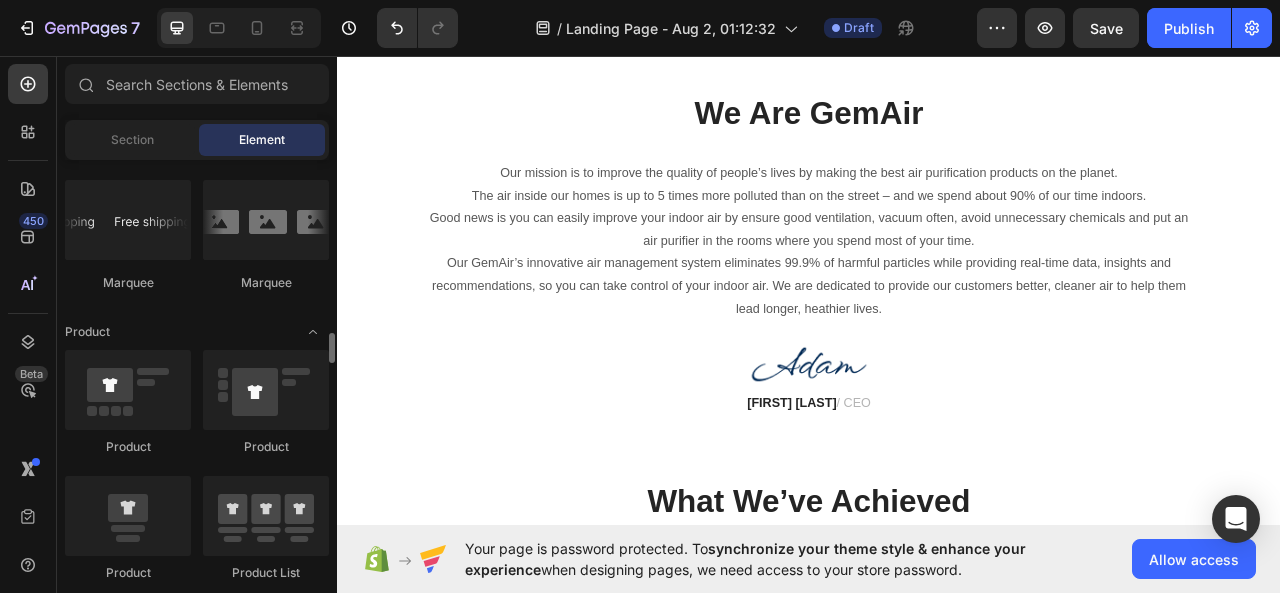 scroll, scrollTop: 2600, scrollLeft: 0, axis: vertical 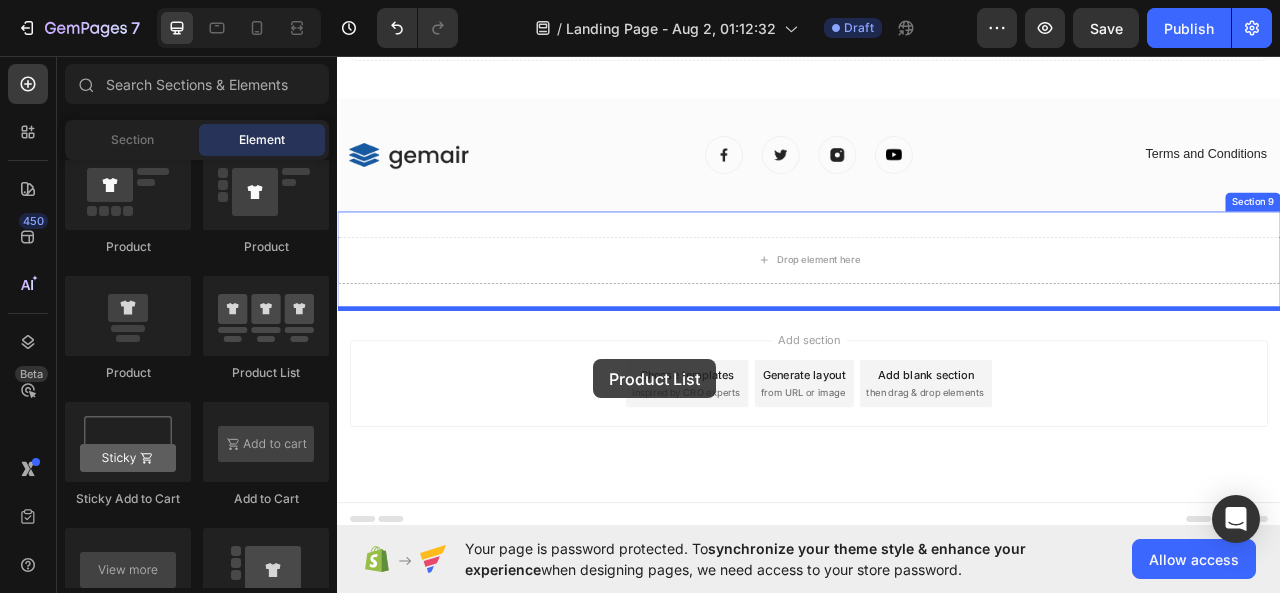 drag, startPoint x: 571, startPoint y: 366, endPoint x: 663, endPoint y: 443, distance: 119.97083 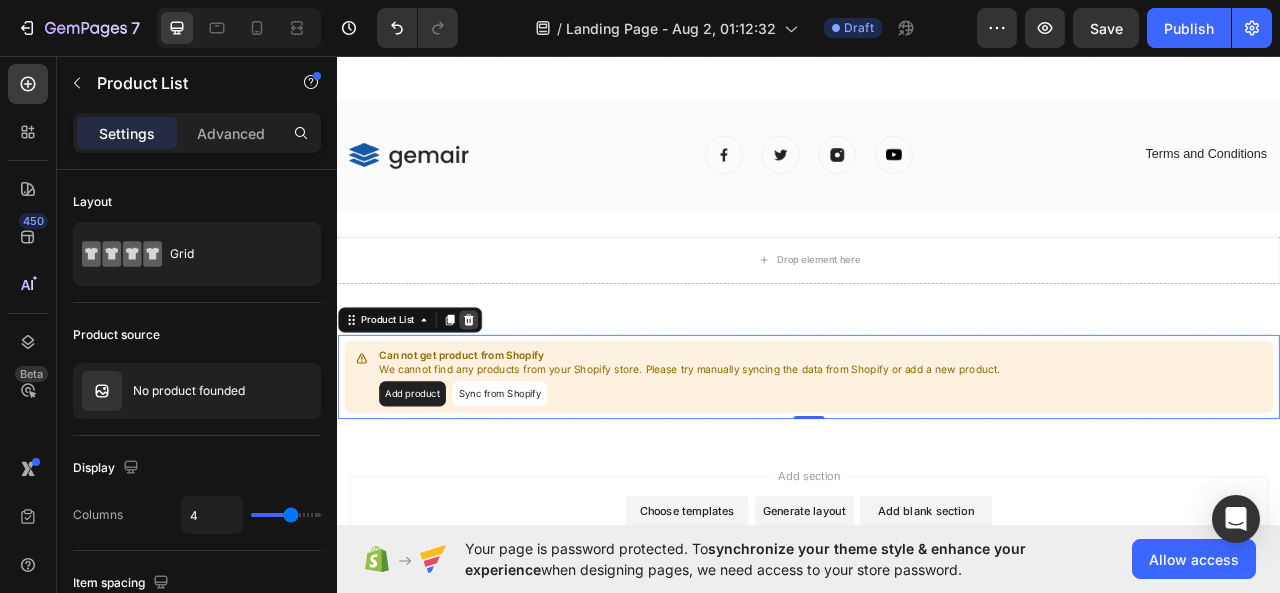 click 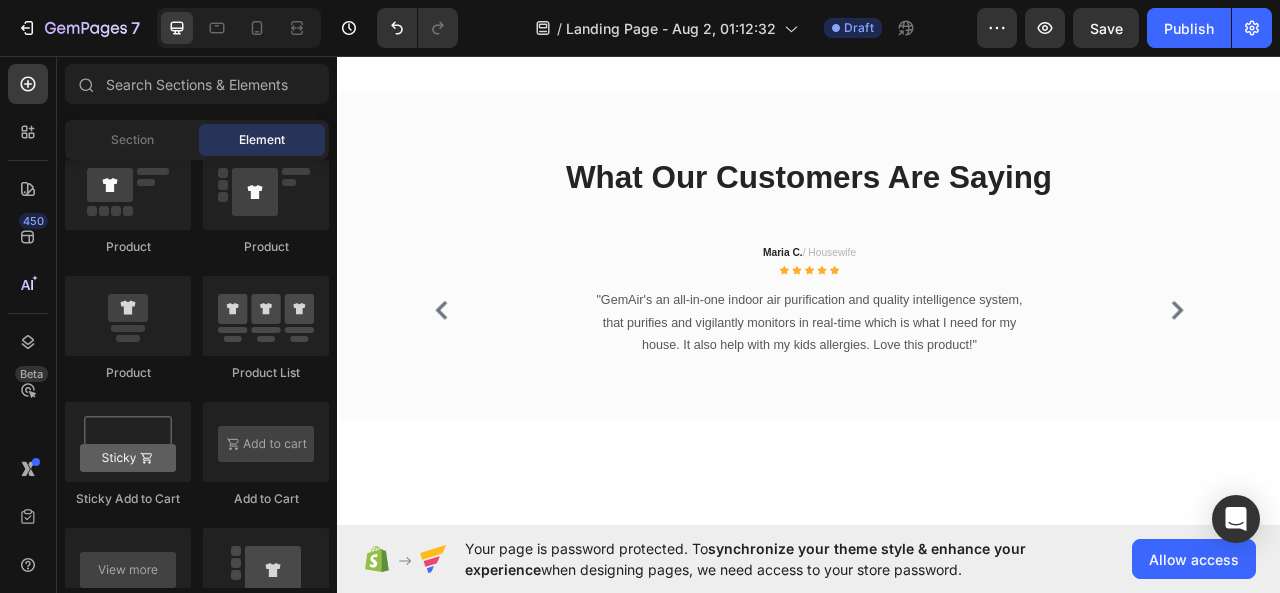 scroll, scrollTop: 2202, scrollLeft: 0, axis: vertical 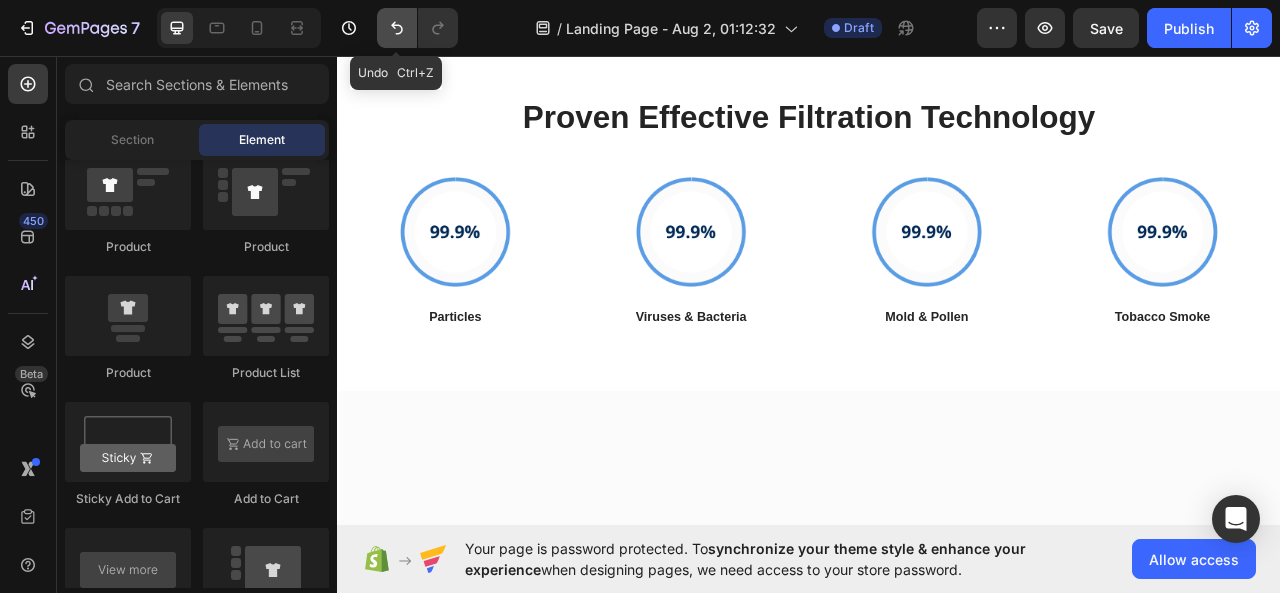 click 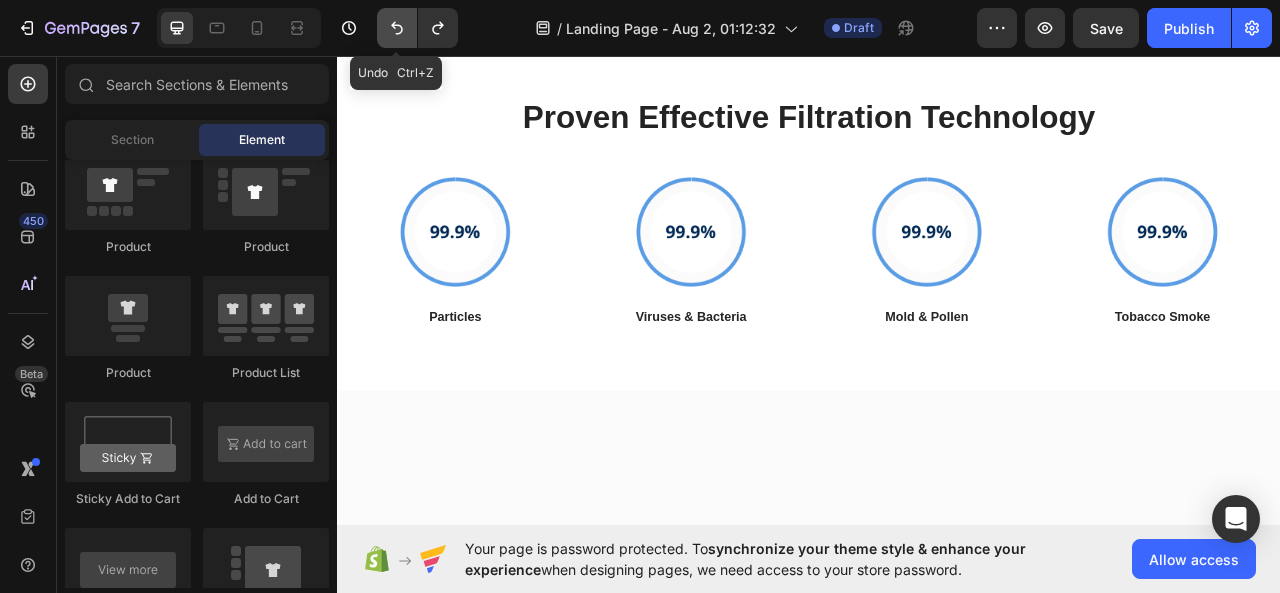 click 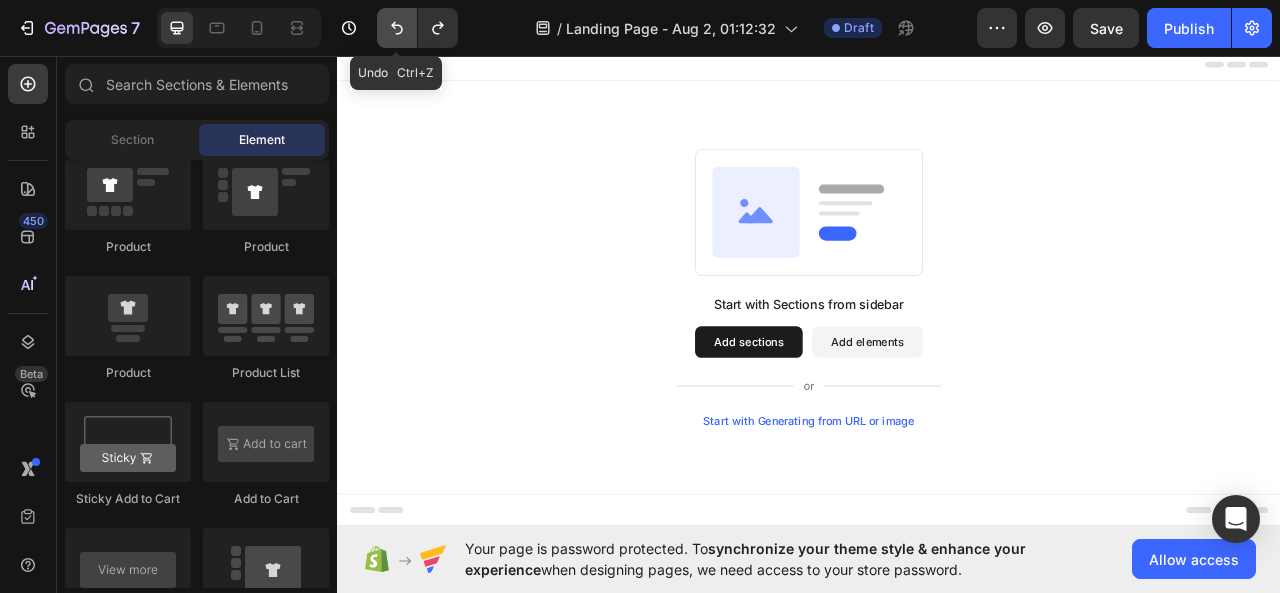 scroll, scrollTop: 0, scrollLeft: 0, axis: both 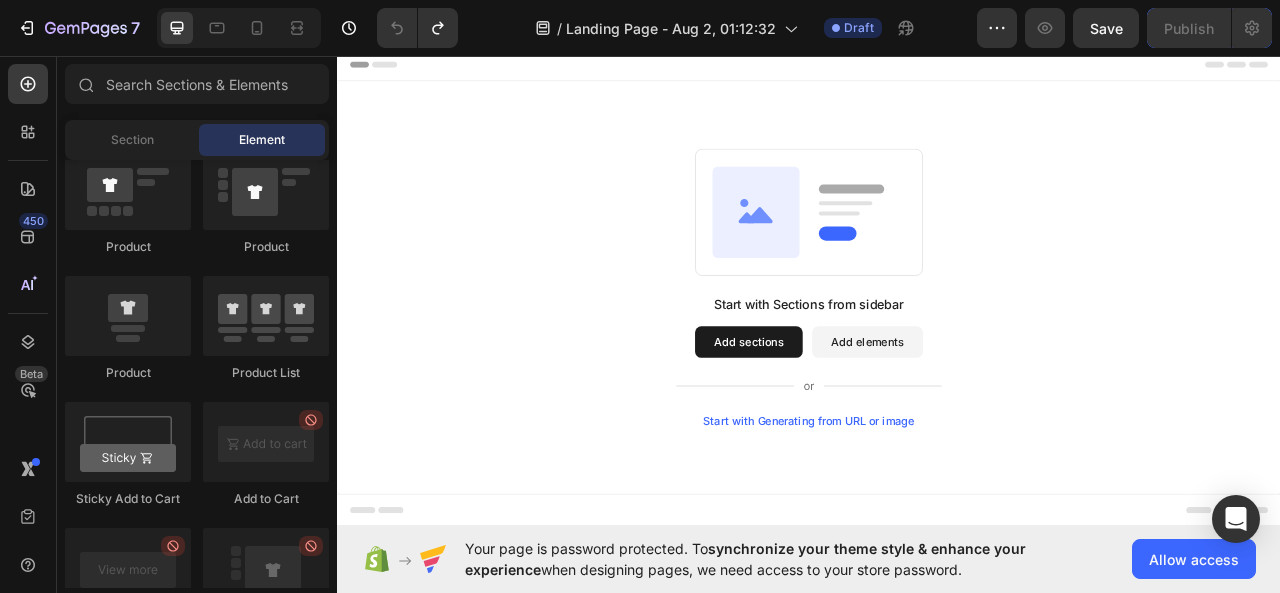 click on "Add sections" at bounding box center [860, 421] 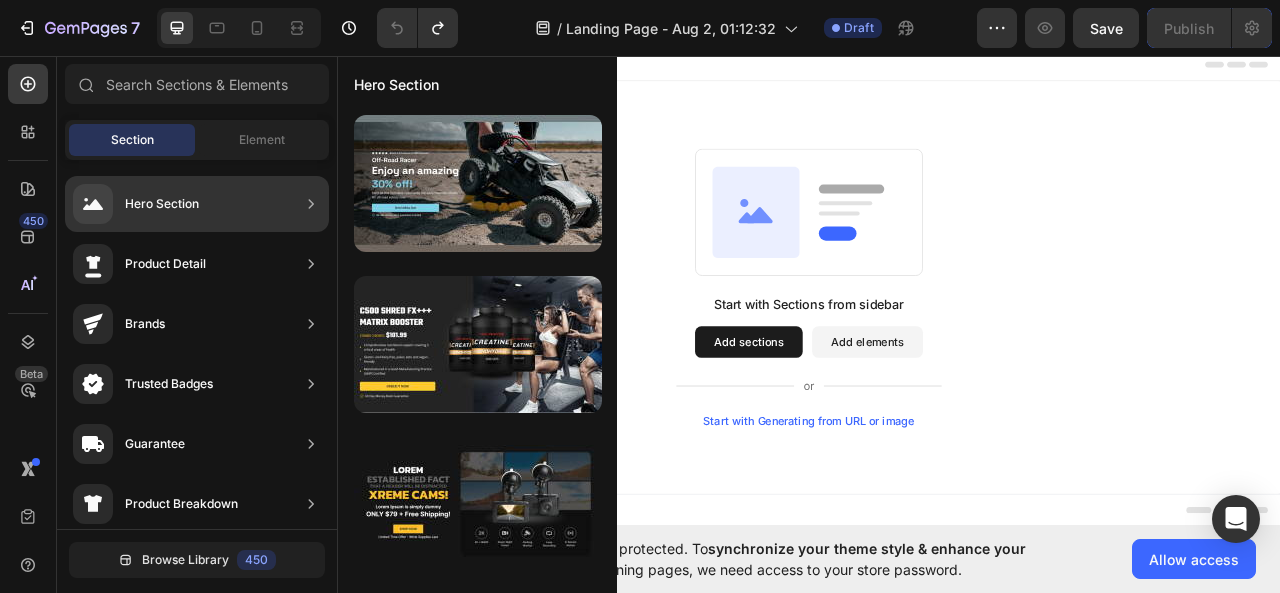 click on "Hero Section" 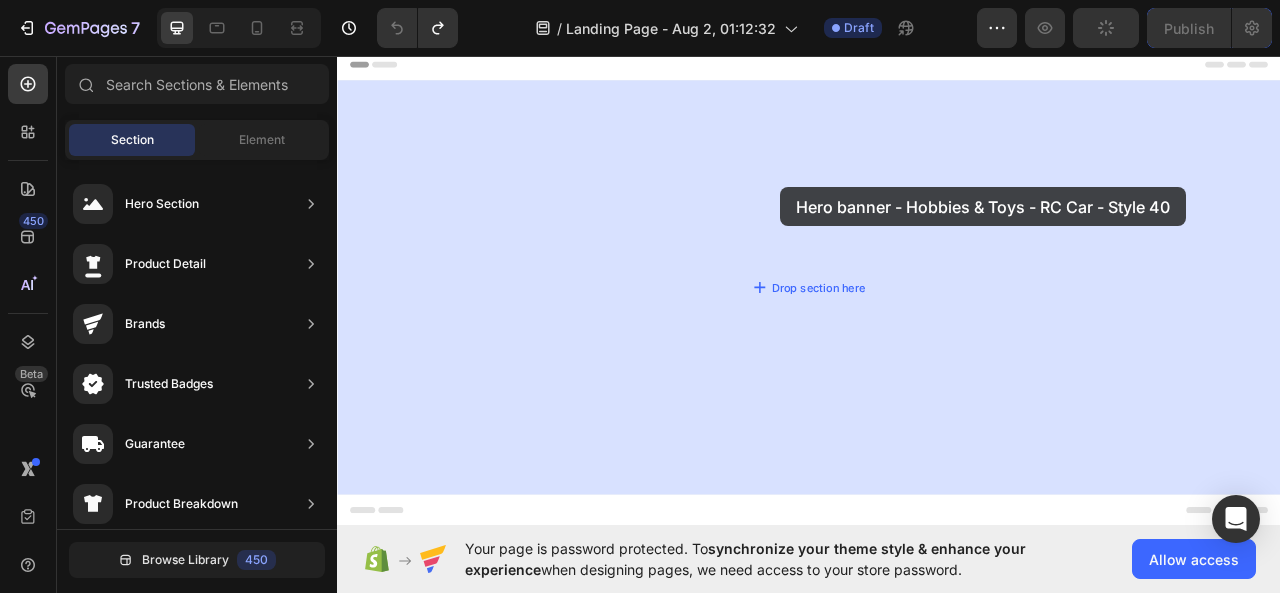 drag, startPoint x: 793, startPoint y: 238, endPoint x: 901, endPoint y: 224, distance: 108.903625 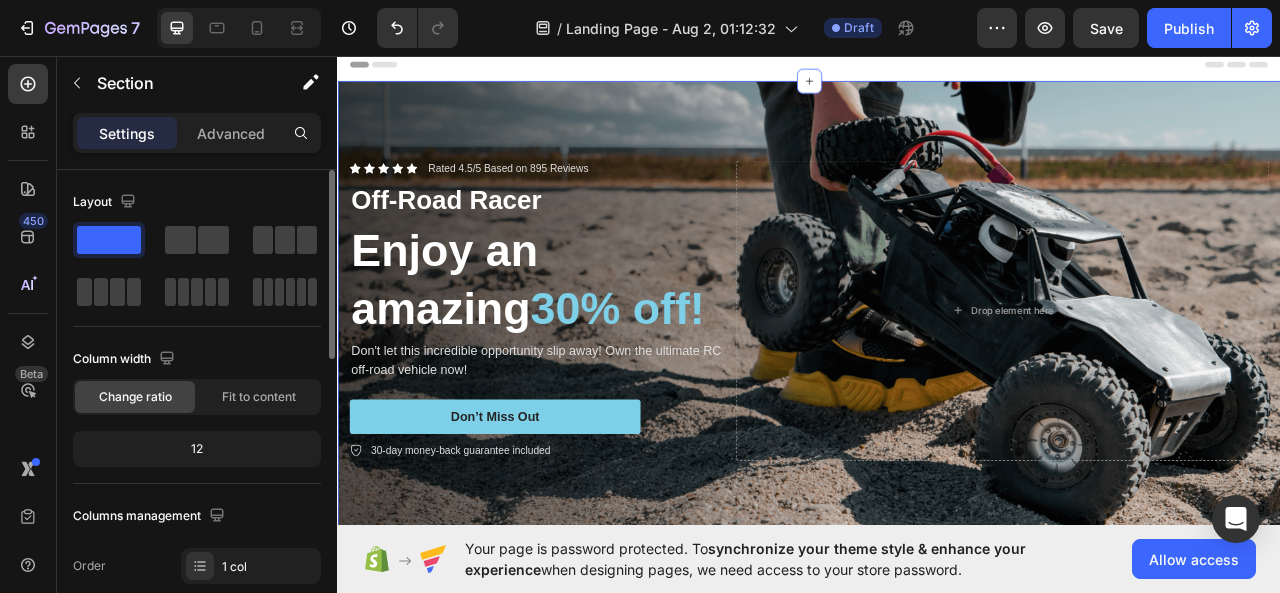scroll, scrollTop: 400, scrollLeft: 0, axis: vertical 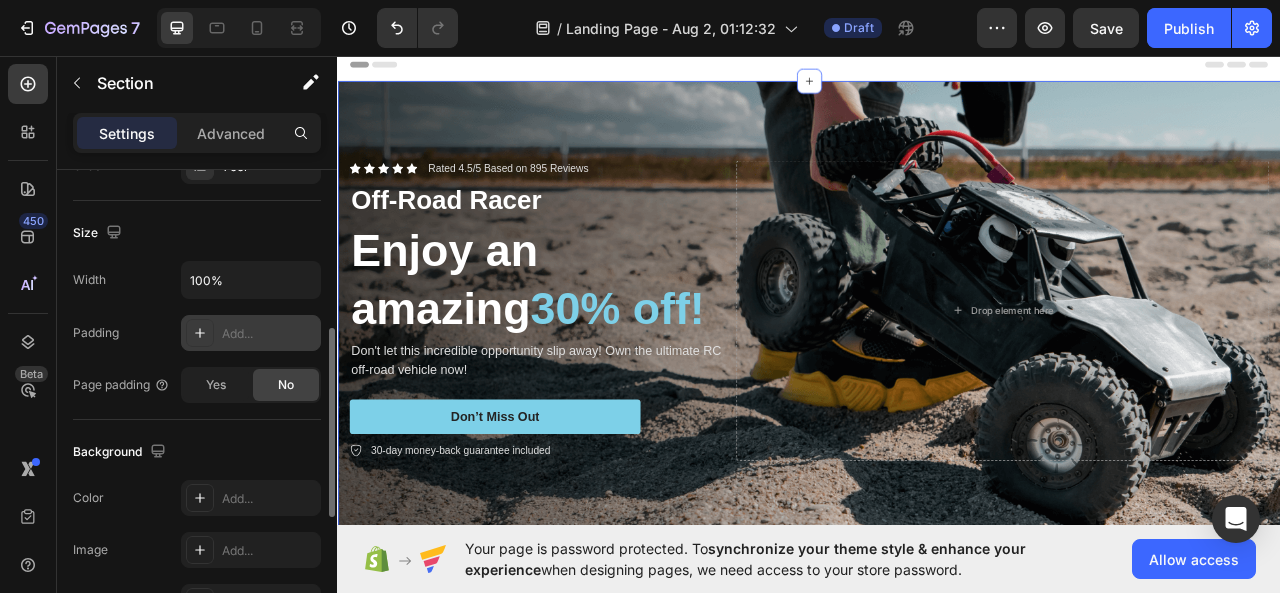 click at bounding box center (200, 333) 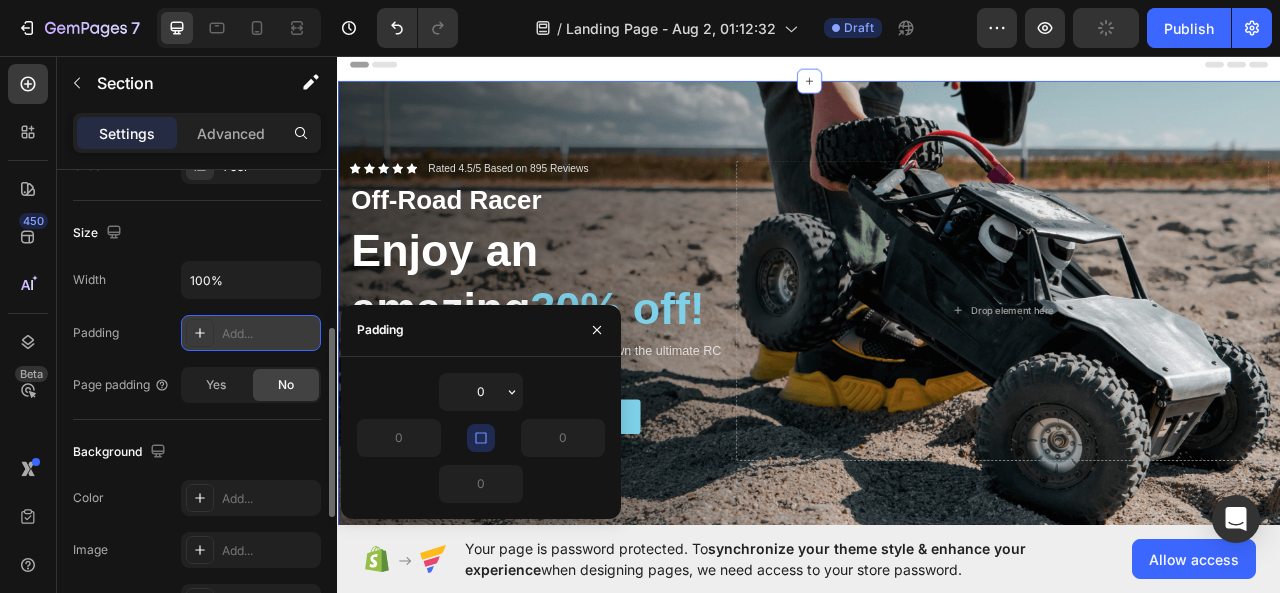 click at bounding box center [200, 333] 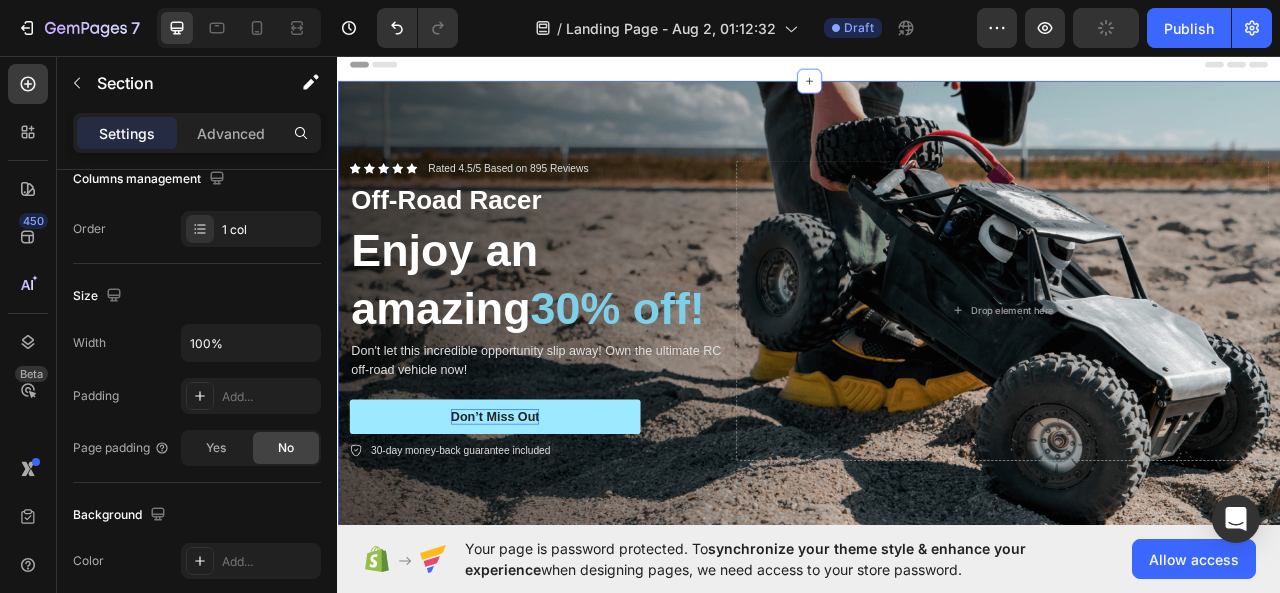 scroll, scrollTop: 37, scrollLeft: 0, axis: vertical 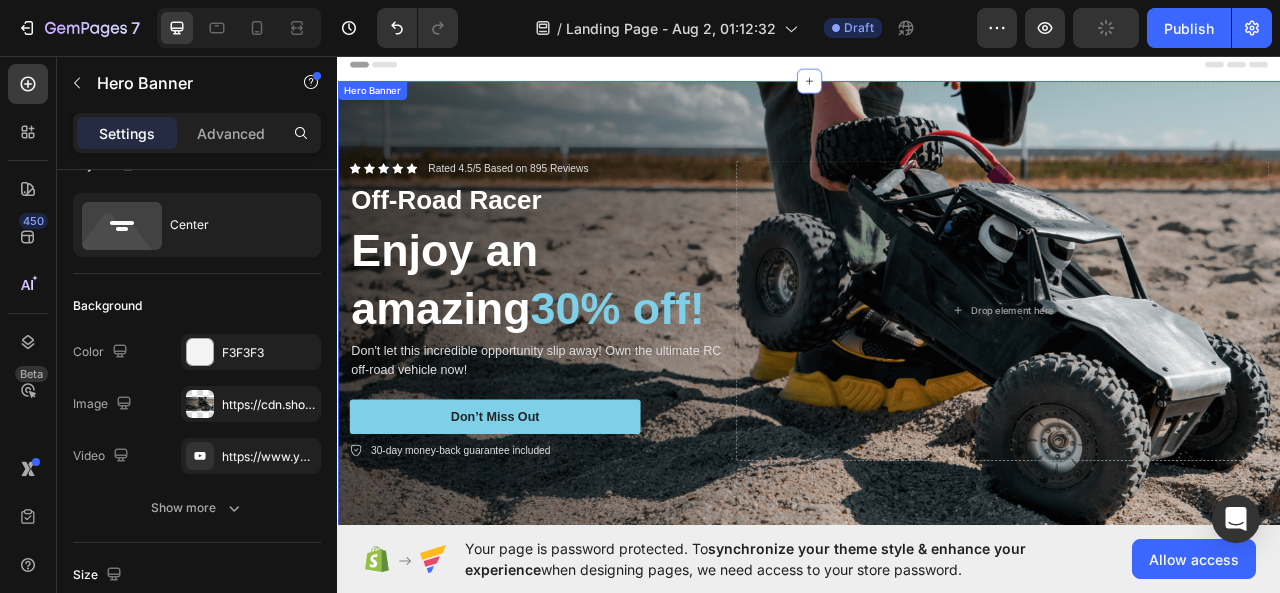click at bounding box center (937, 380) 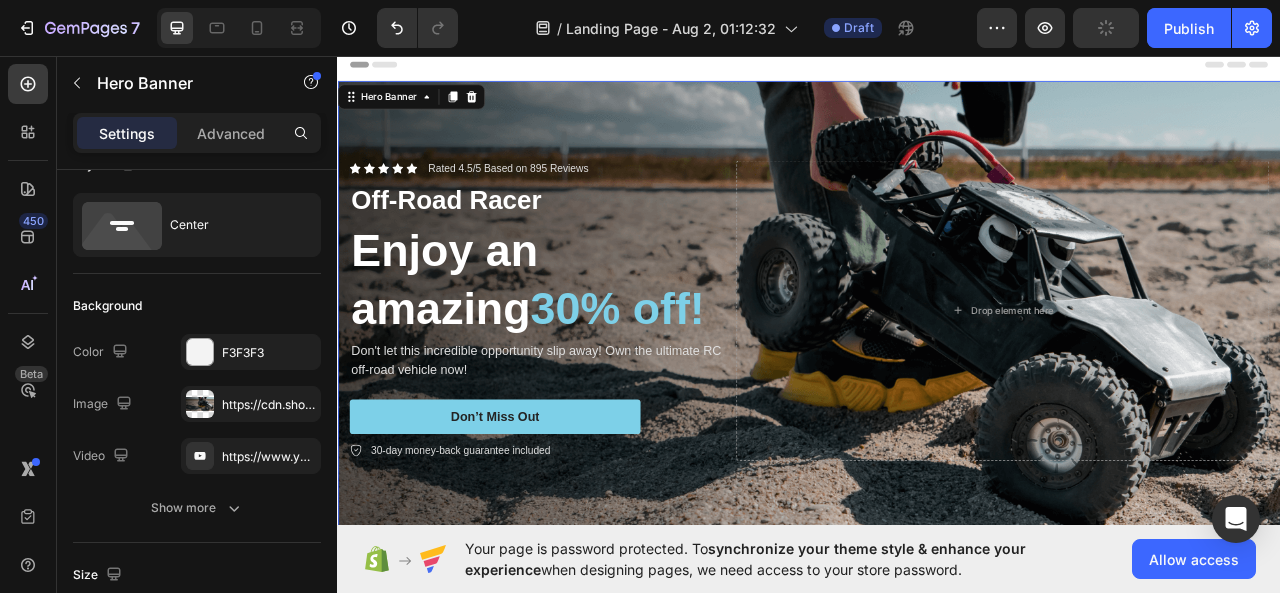 scroll, scrollTop: 0, scrollLeft: 0, axis: both 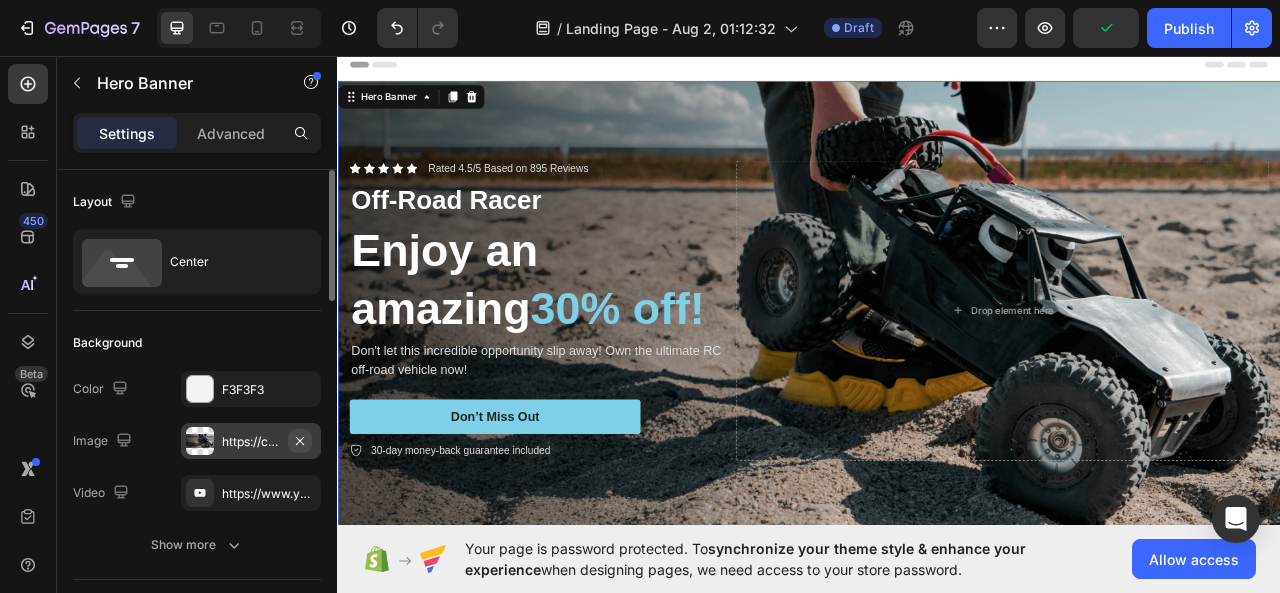click 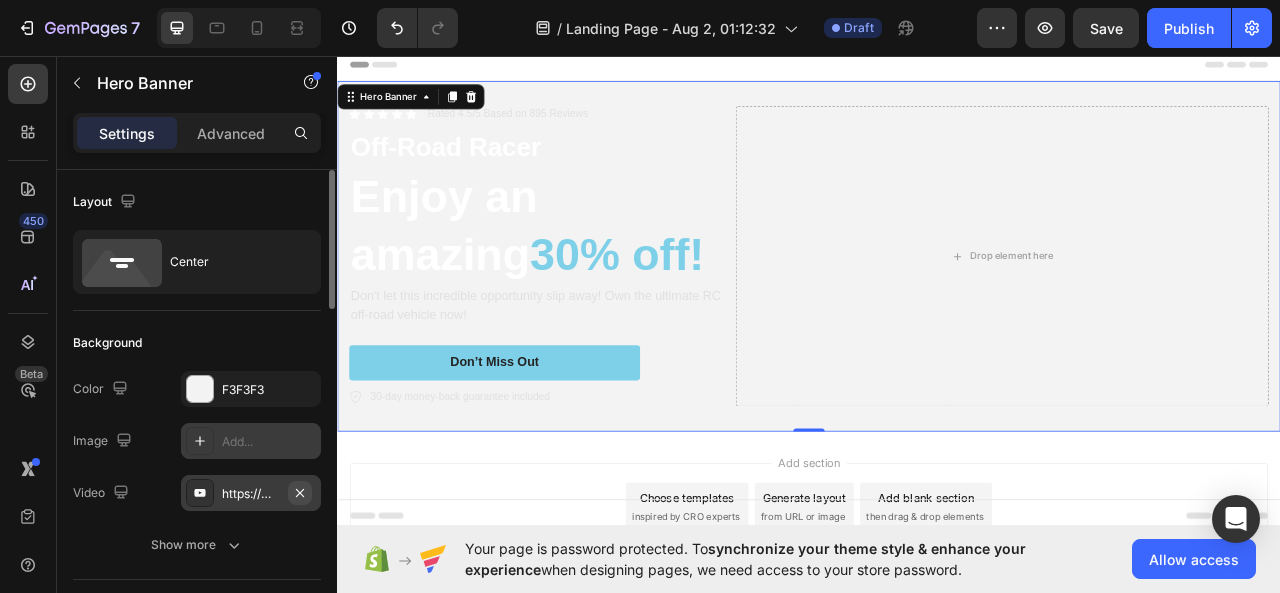click 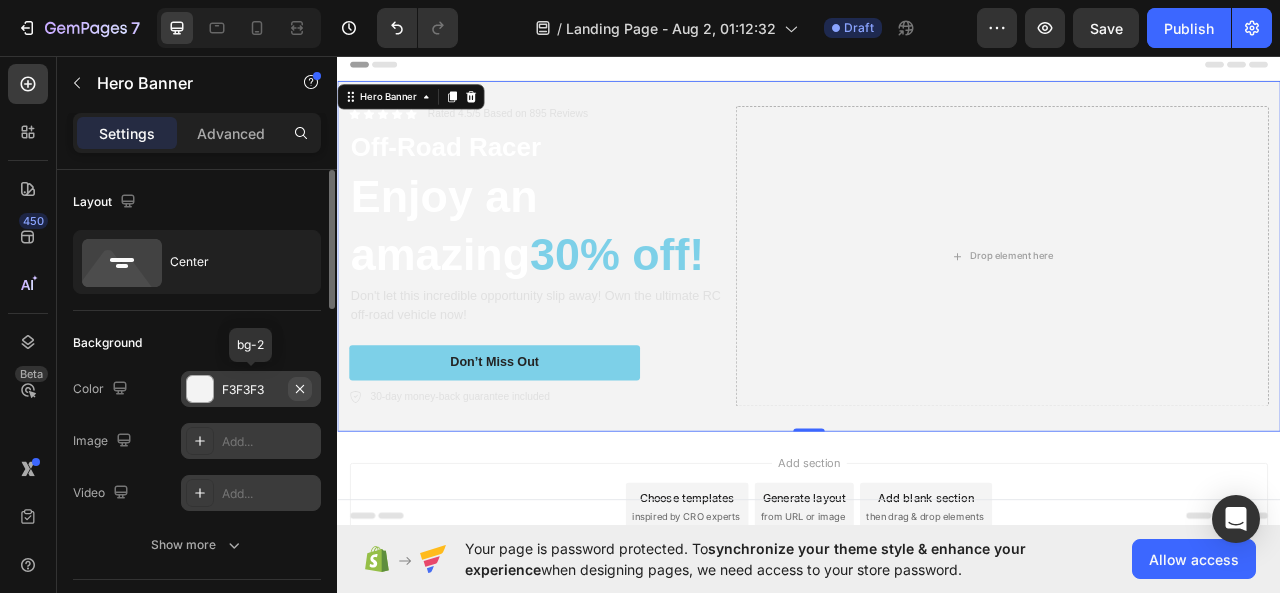 click 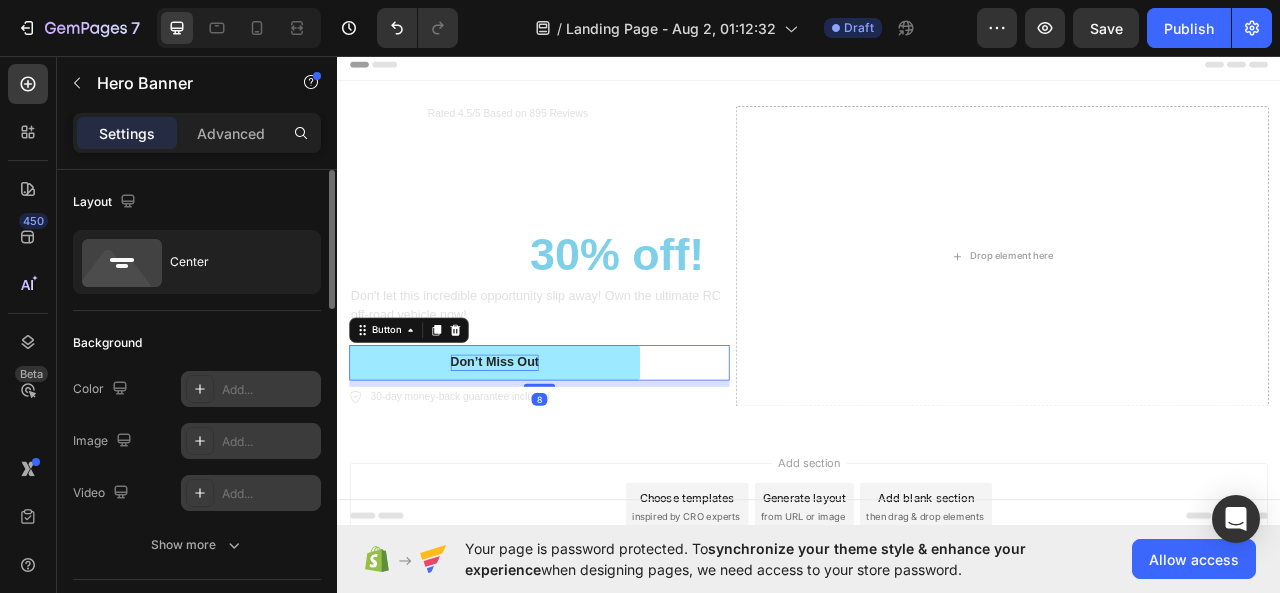 click on "Don’t Miss Out" at bounding box center [537, 447] 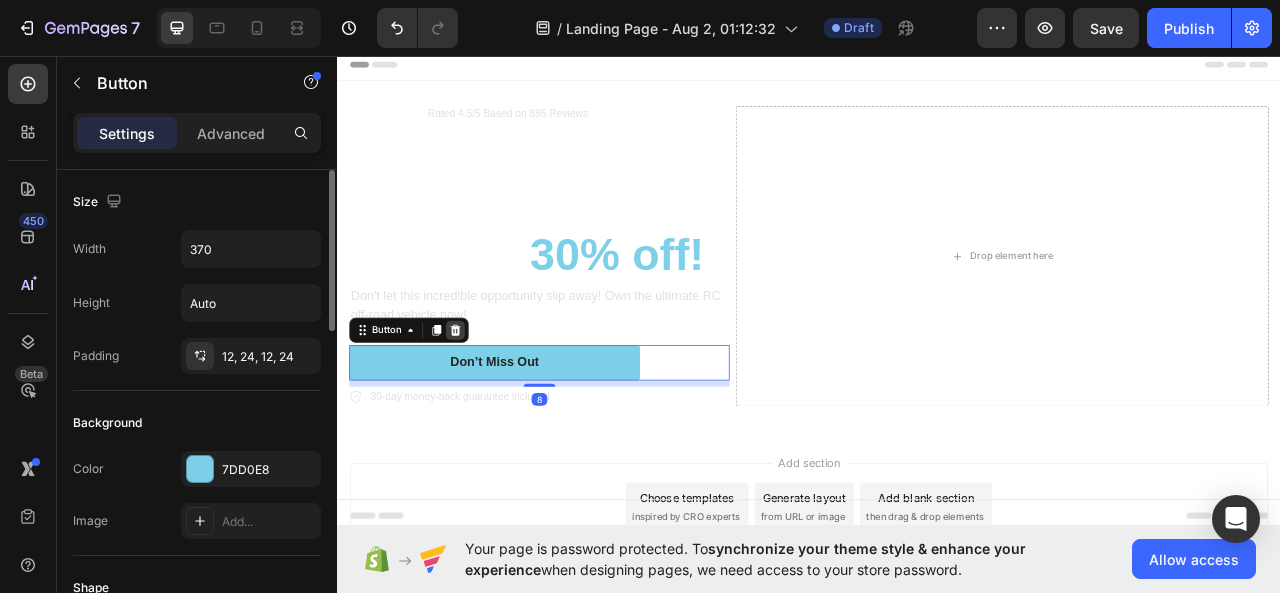 click 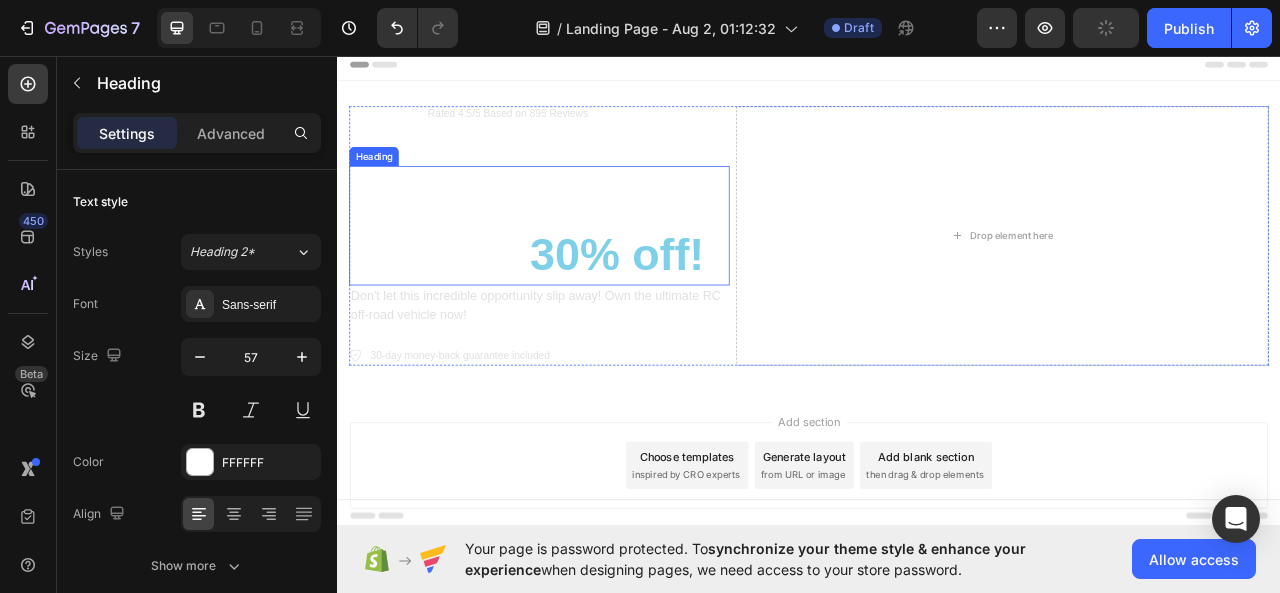 click on "30% off!" at bounding box center (693, 310) 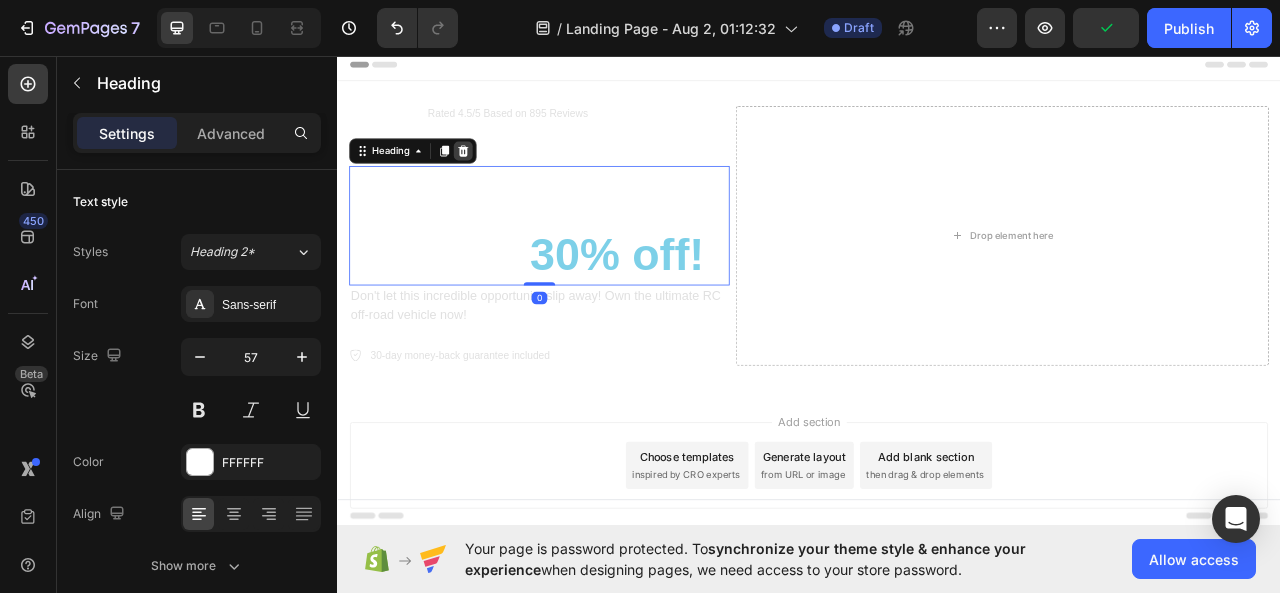 click 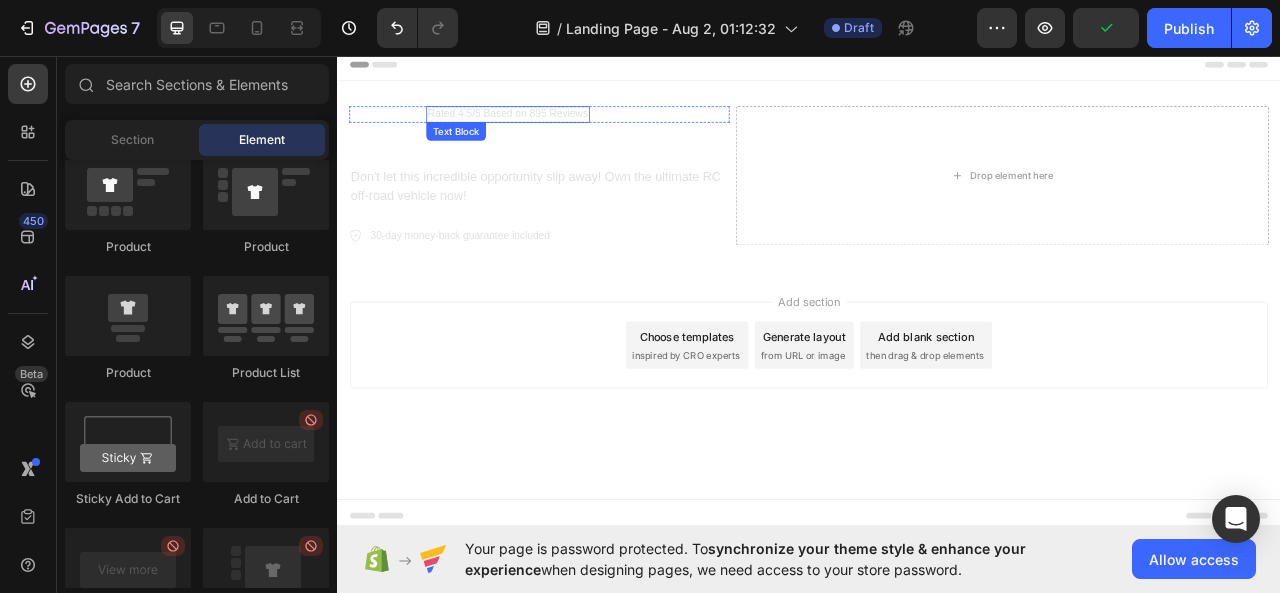 click on "Rated 4.5/5 Based on 895 Reviews" at bounding box center (554, 131) 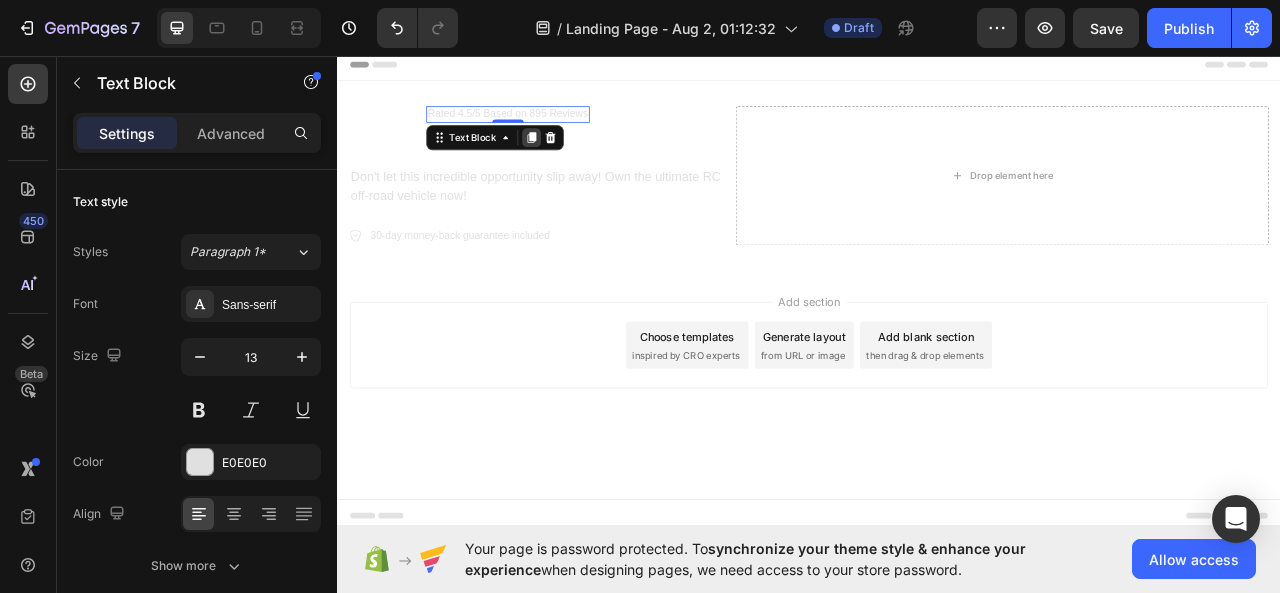 click at bounding box center (584, 161) 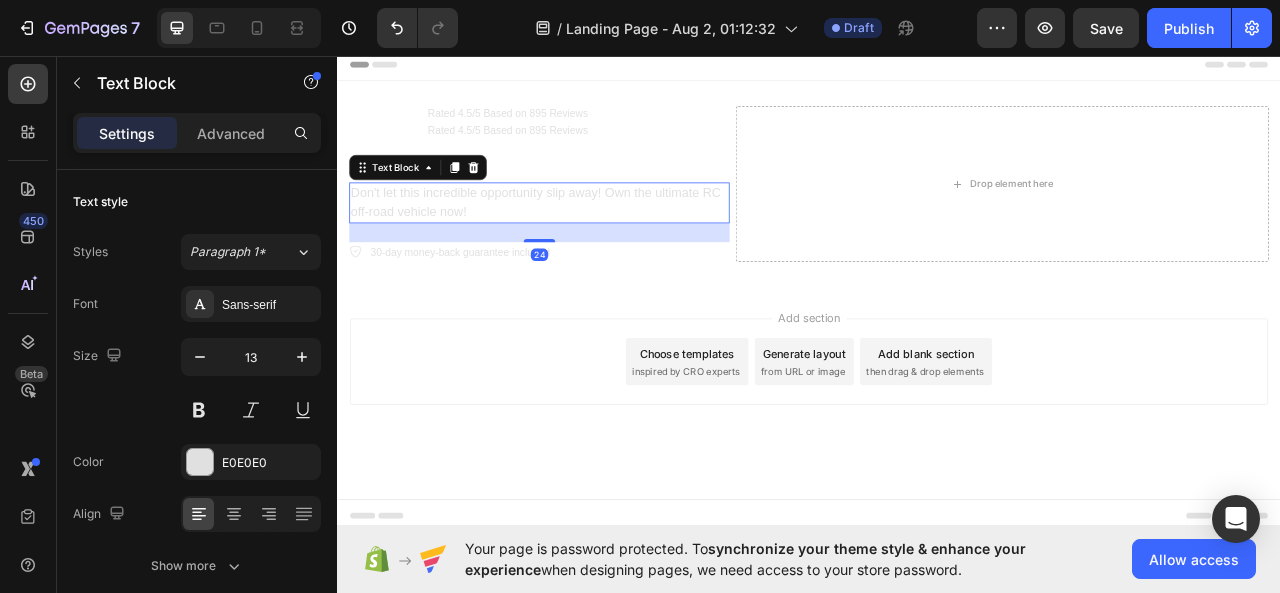 click on "Don't let this incredible opportunity slip away! Own the ultimate RC off-road vehicle now!" at bounding box center (594, 244) 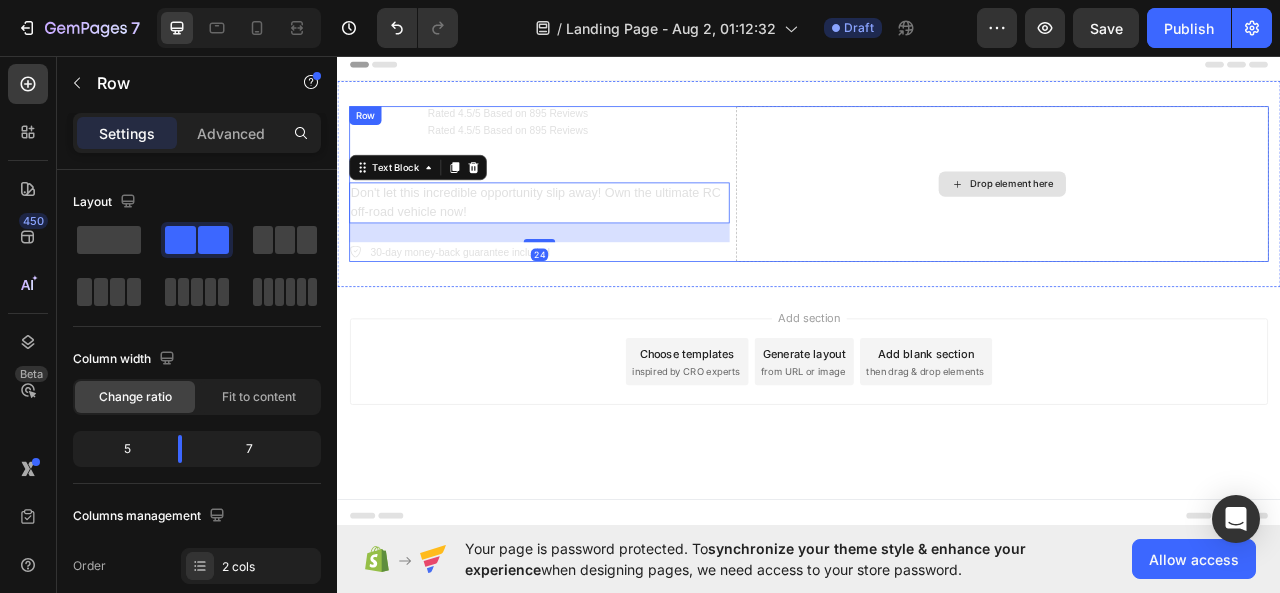 click on "Drop element here" at bounding box center [1183, 220] 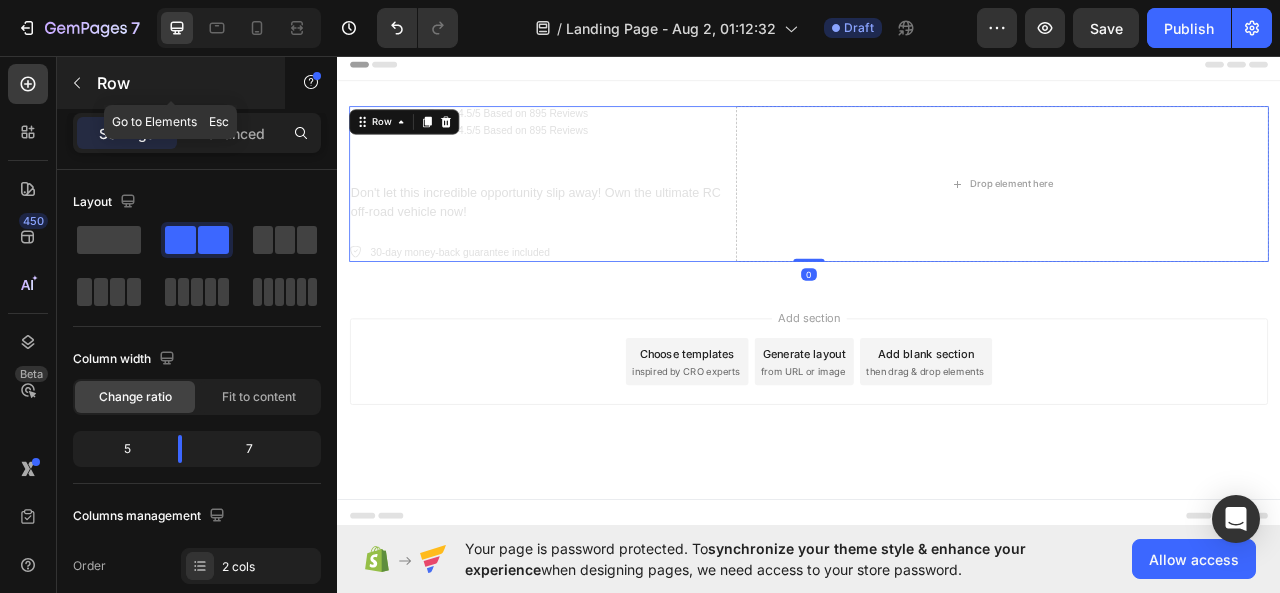click at bounding box center (77, 83) 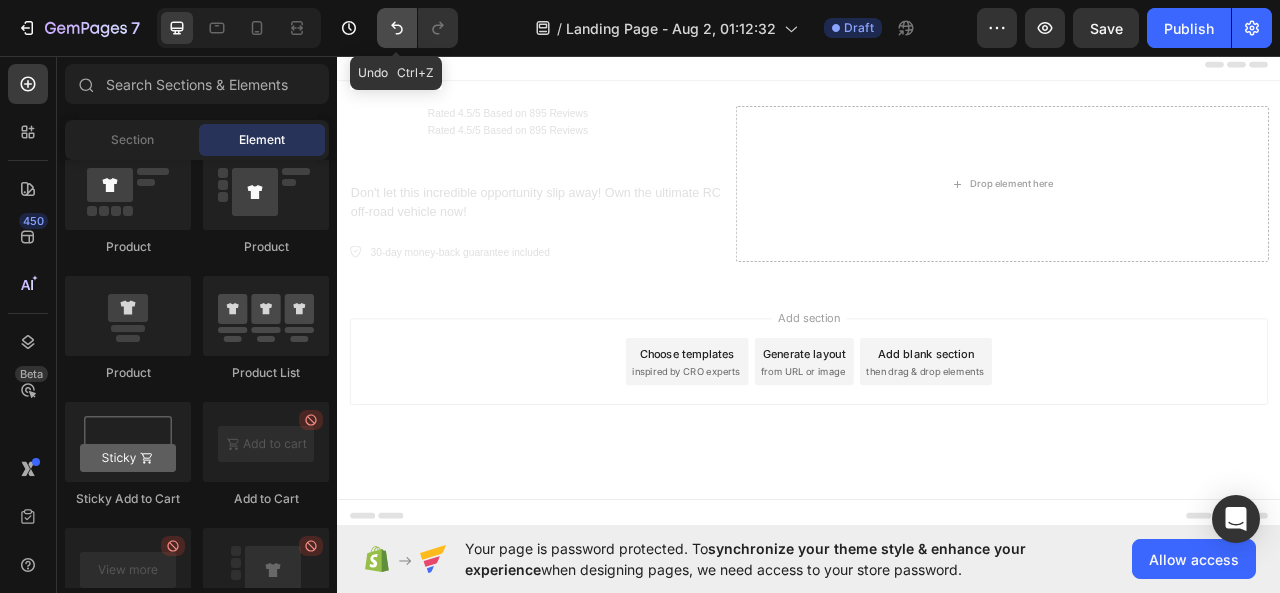 click 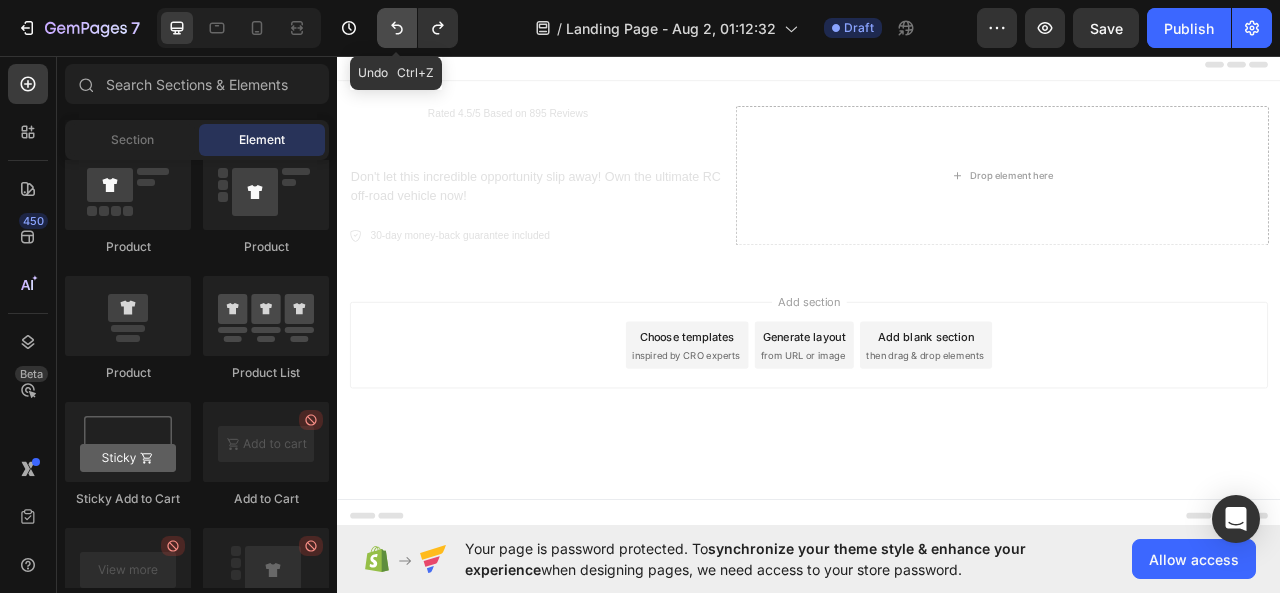 click 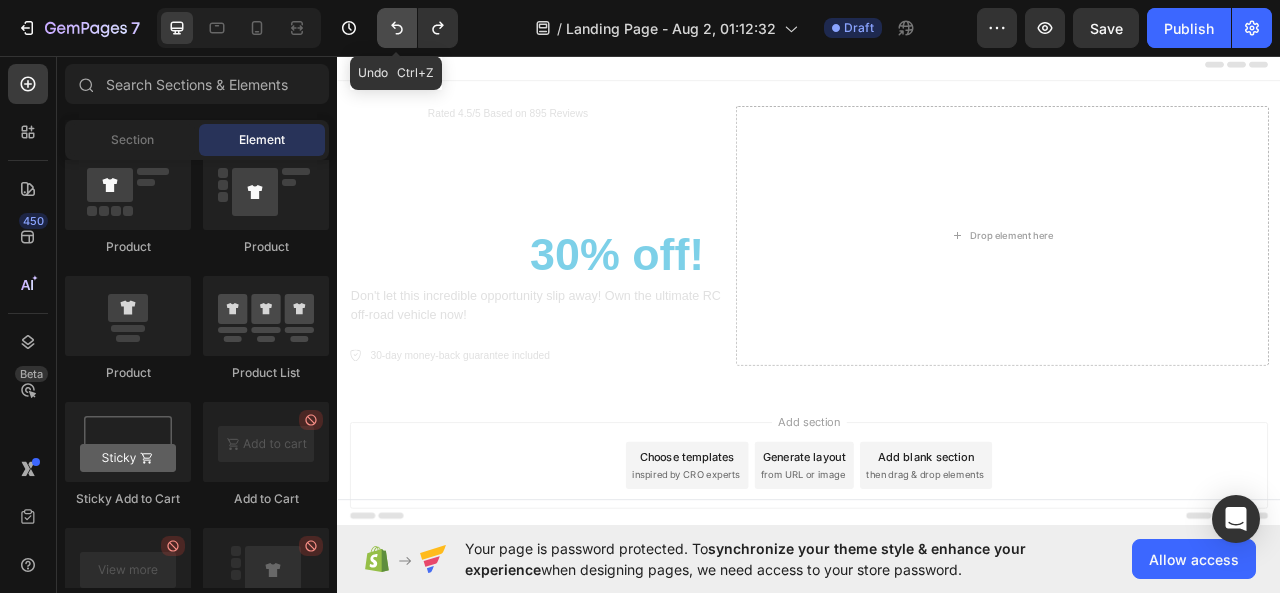 click 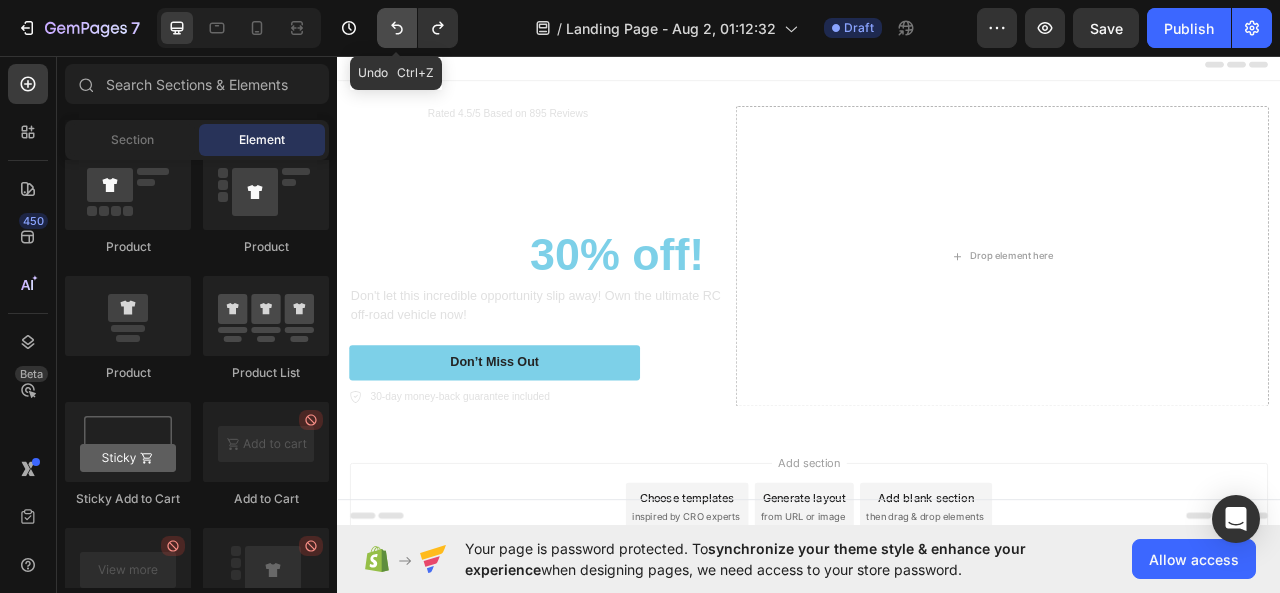 click 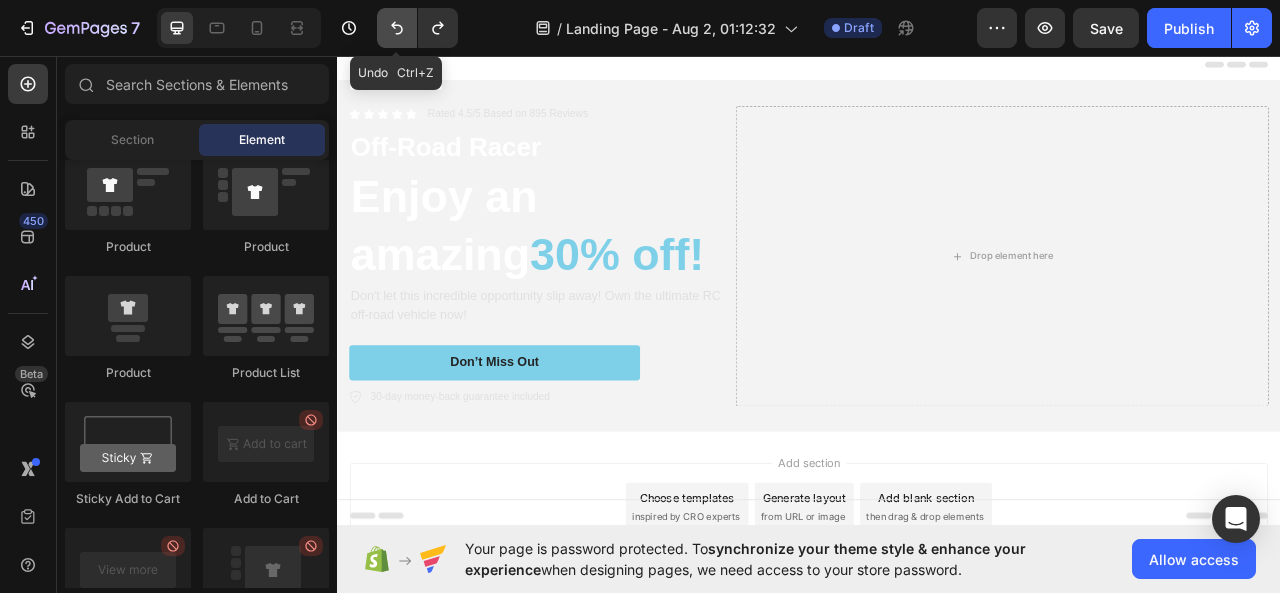 click 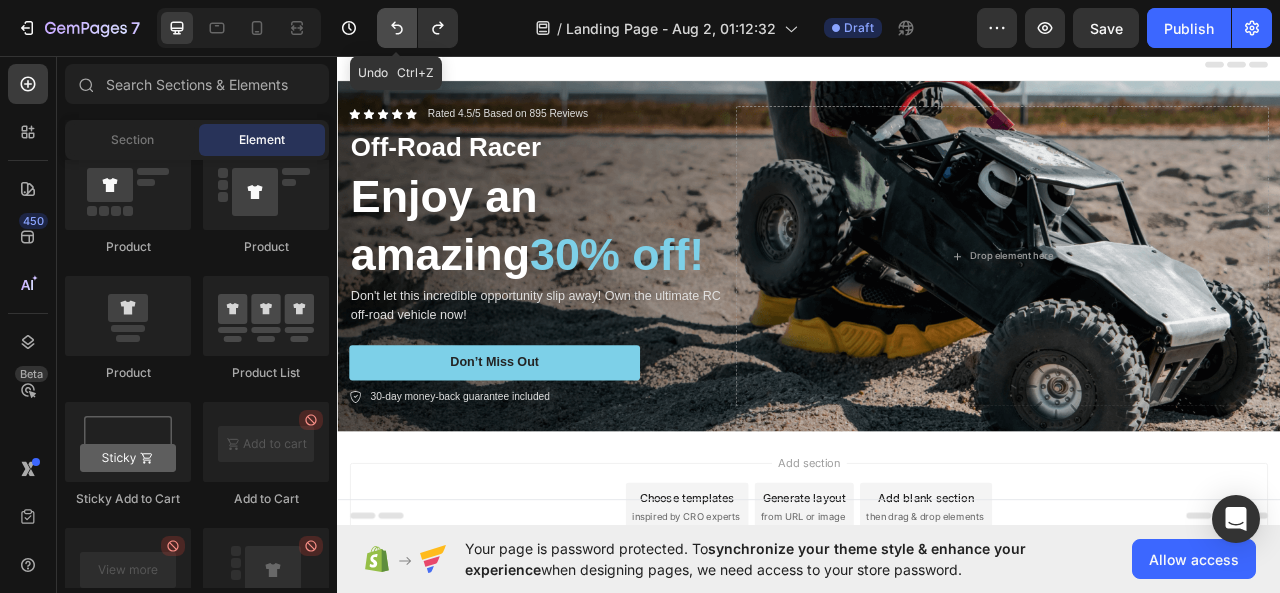 click 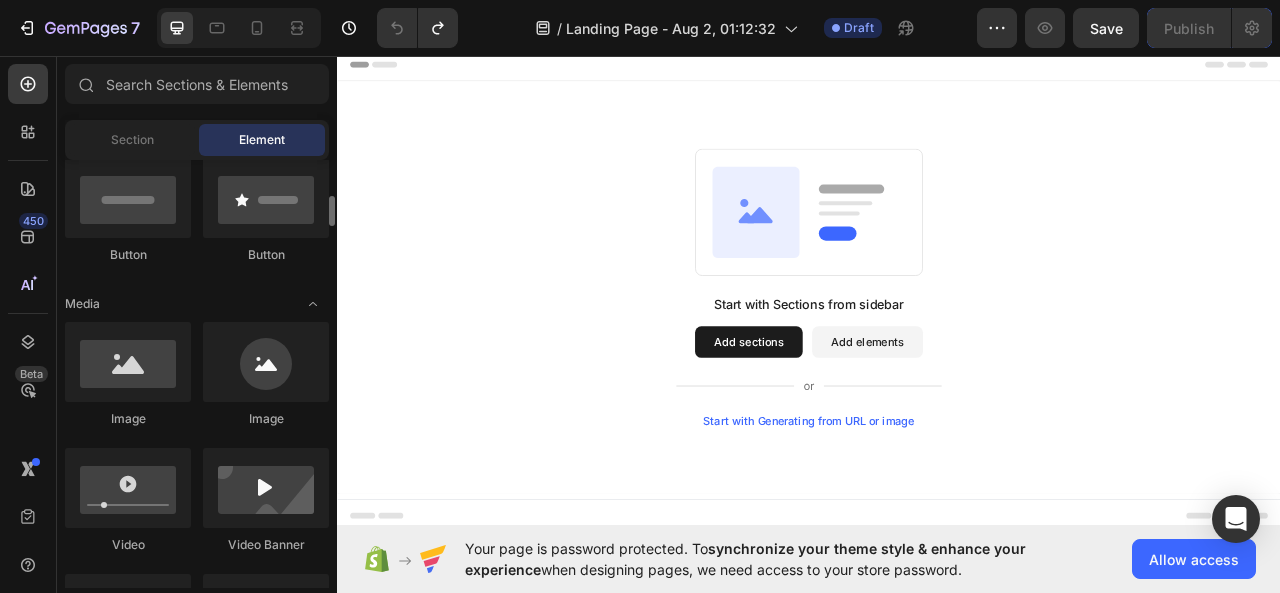scroll, scrollTop: 600, scrollLeft: 0, axis: vertical 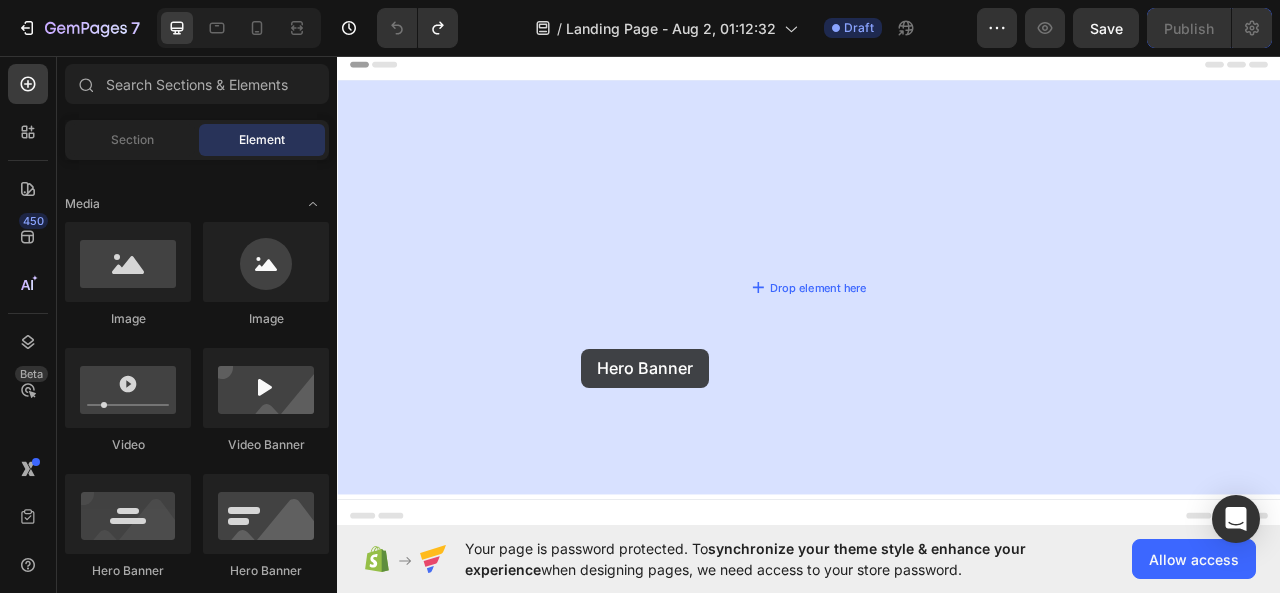 drag, startPoint x: 582, startPoint y: 581, endPoint x: 647, endPoint y: 430, distance: 164.39586 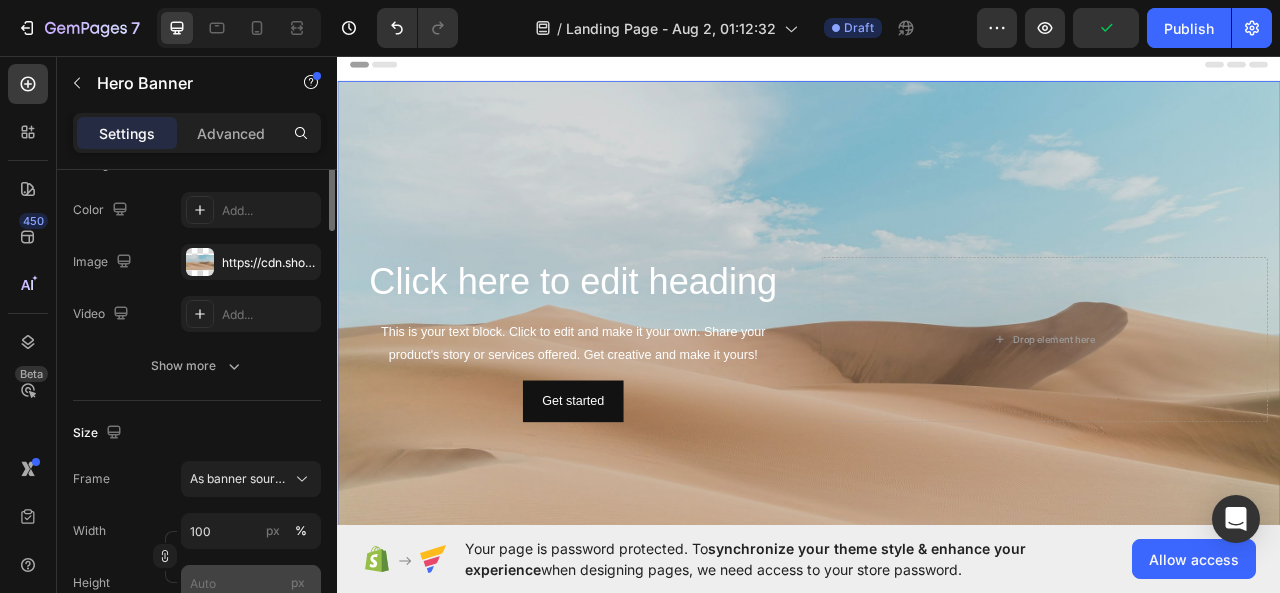 scroll, scrollTop: 0, scrollLeft: 0, axis: both 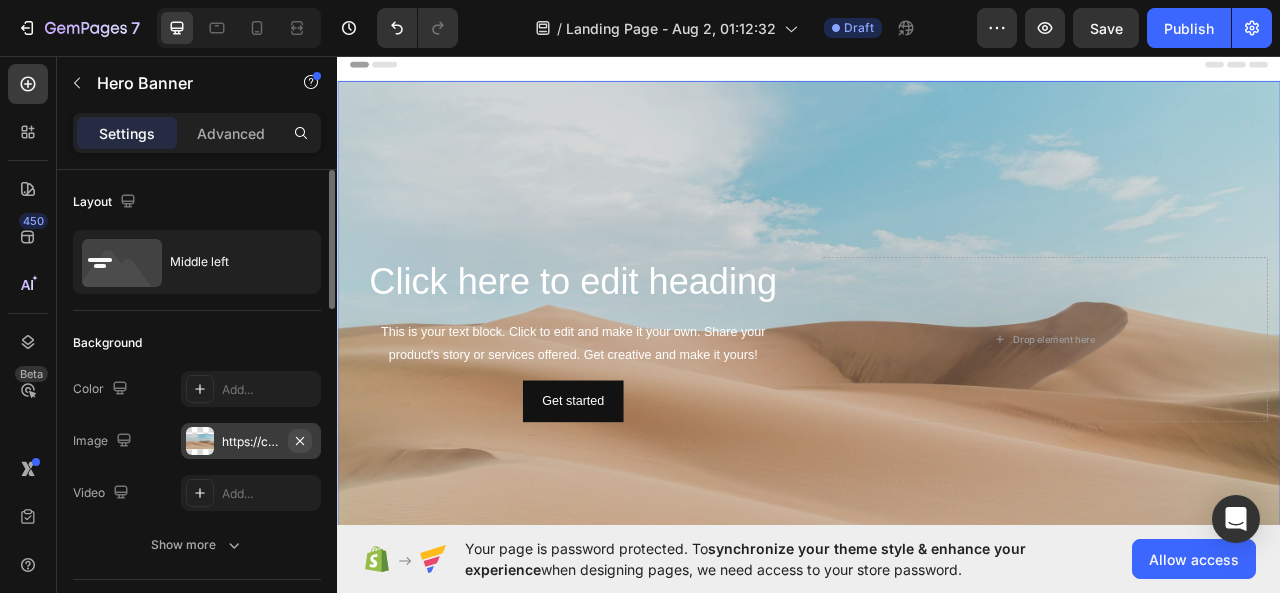 click 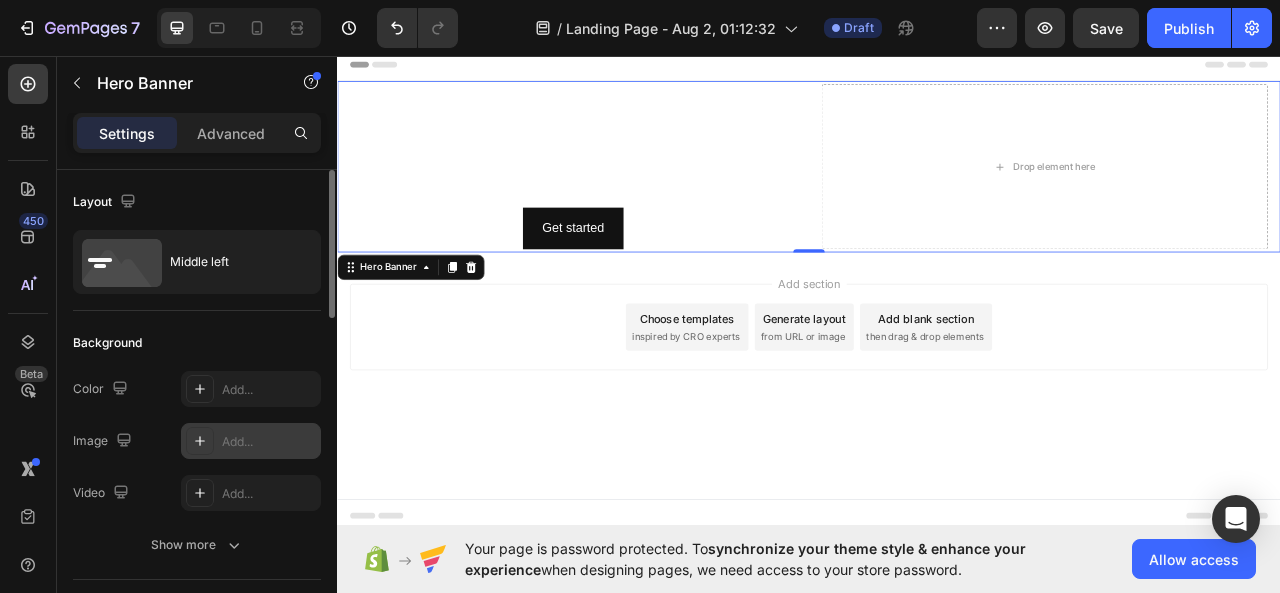 click on "Add..." at bounding box center [269, 442] 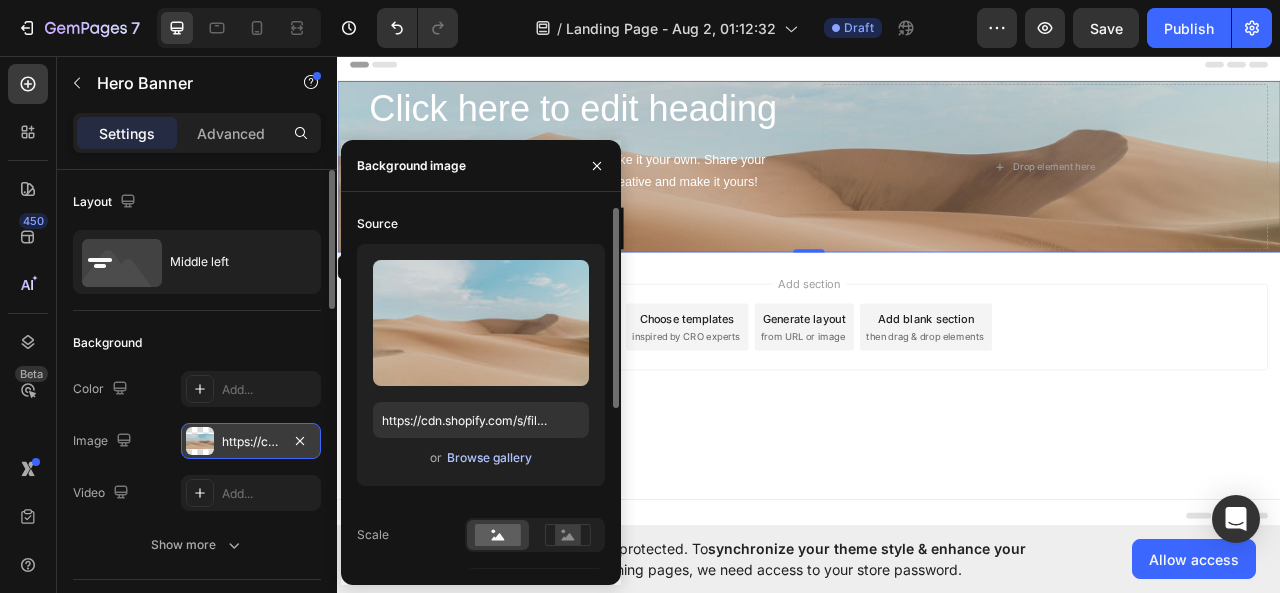 click on "Browse gallery" at bounding box center [489, 458] 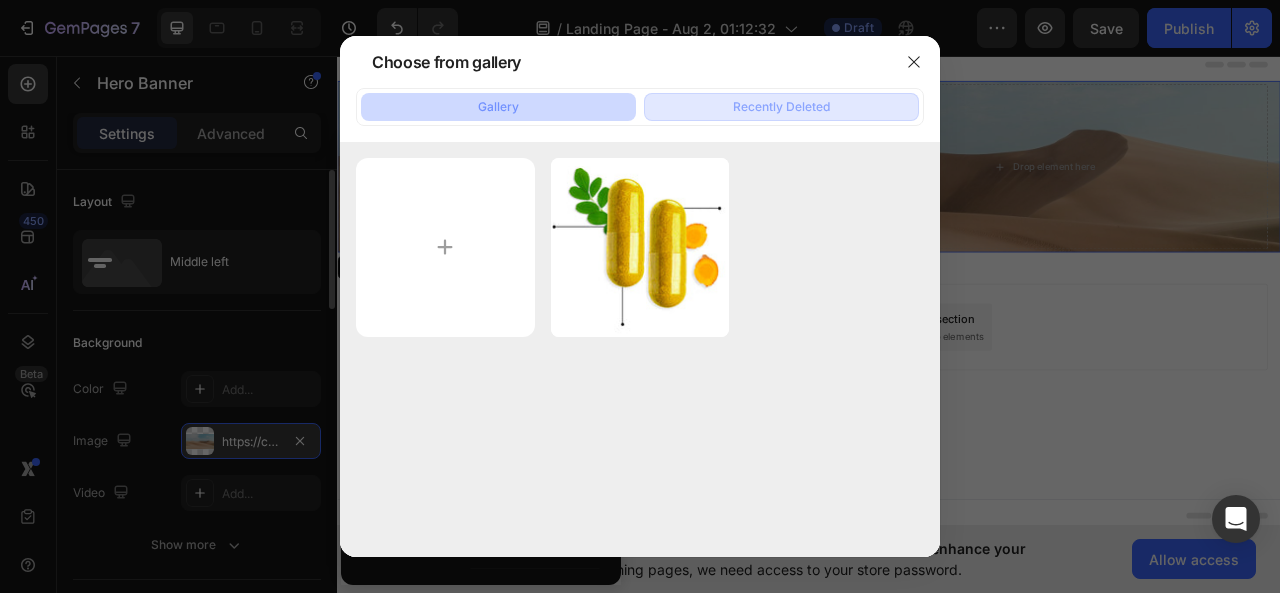 click on "Recently Deleted" at bounding box center (781, 107) 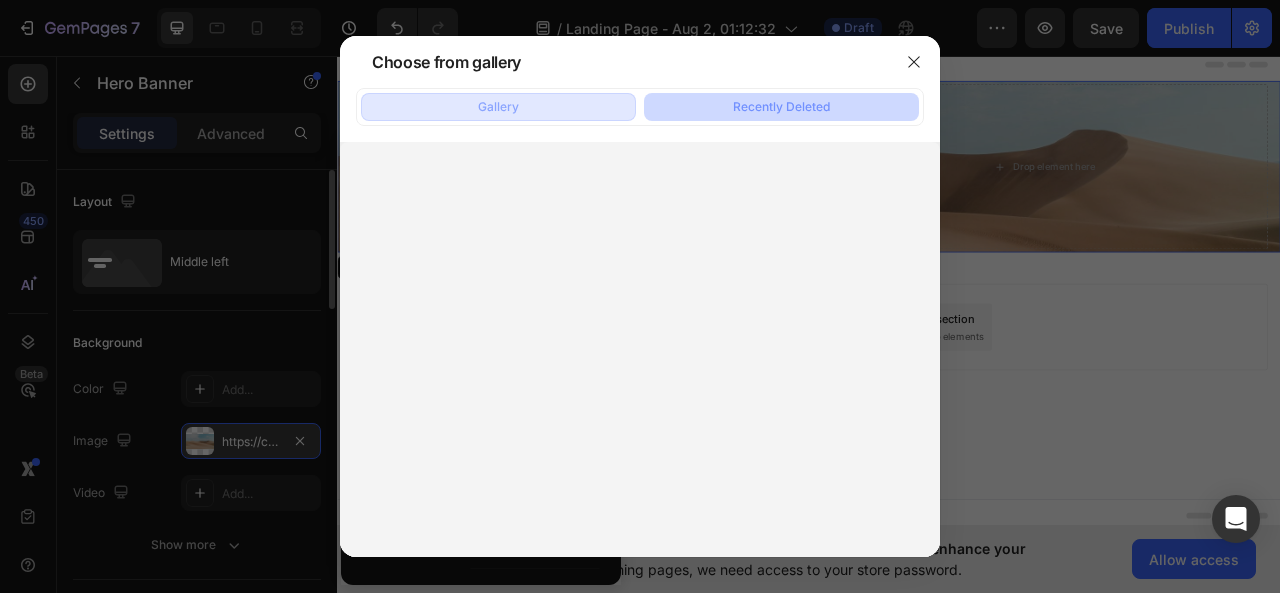 click on "Gallery" 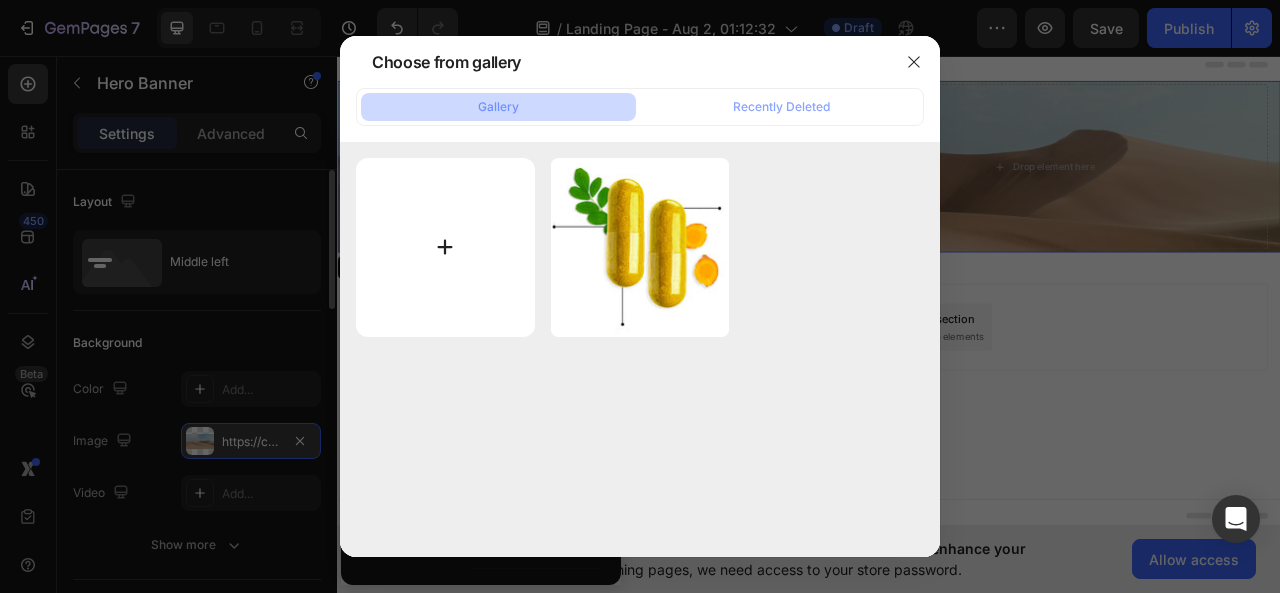 click at bounding box center [445, 247] 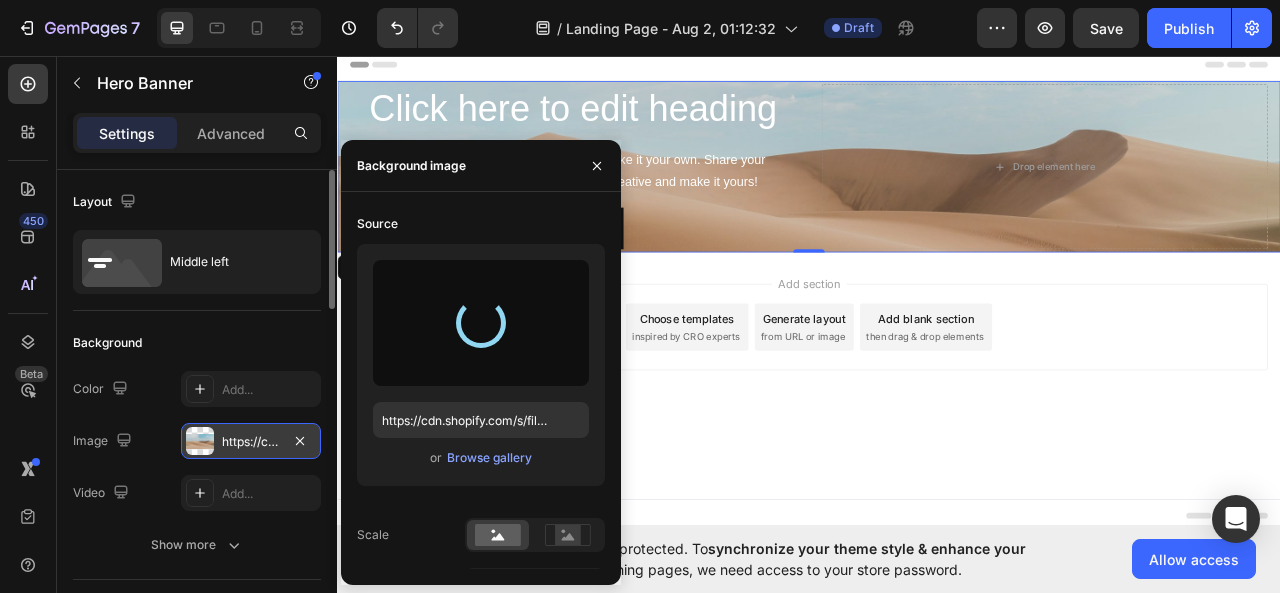 type on "https://cdn.shopify.com/s/files/1/0949/8283/2419/files/gempages_578050930641994514-c9b12738-d2af-445d-9a43-28b67c6285c9.webp" 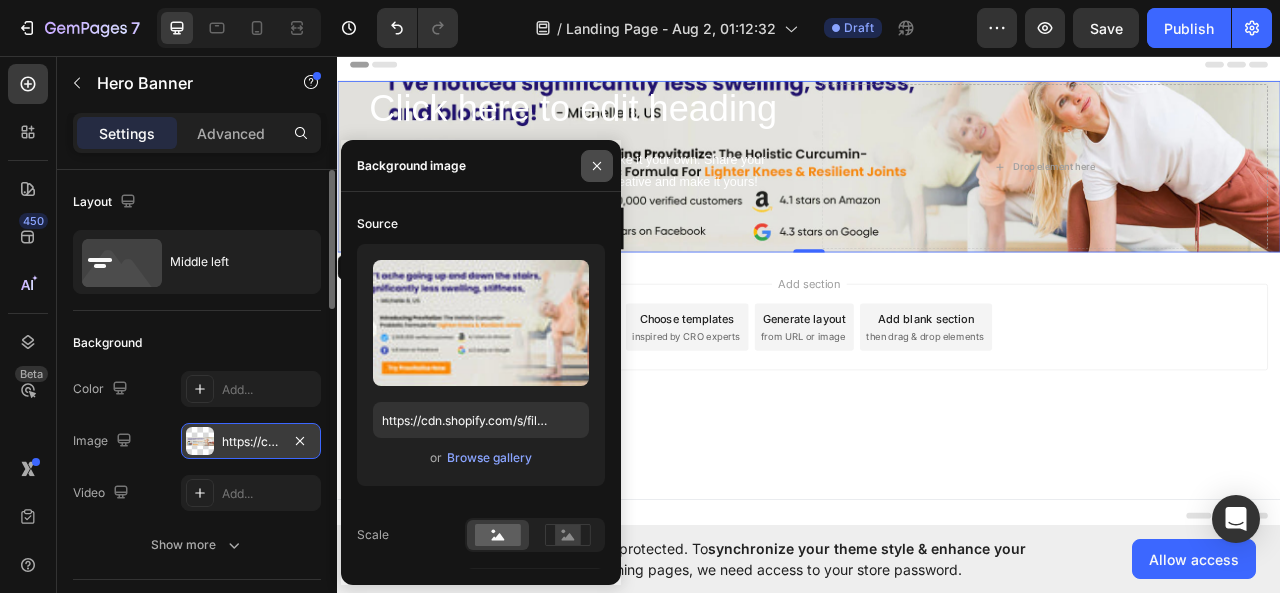 click at bounding box center (597, 166) 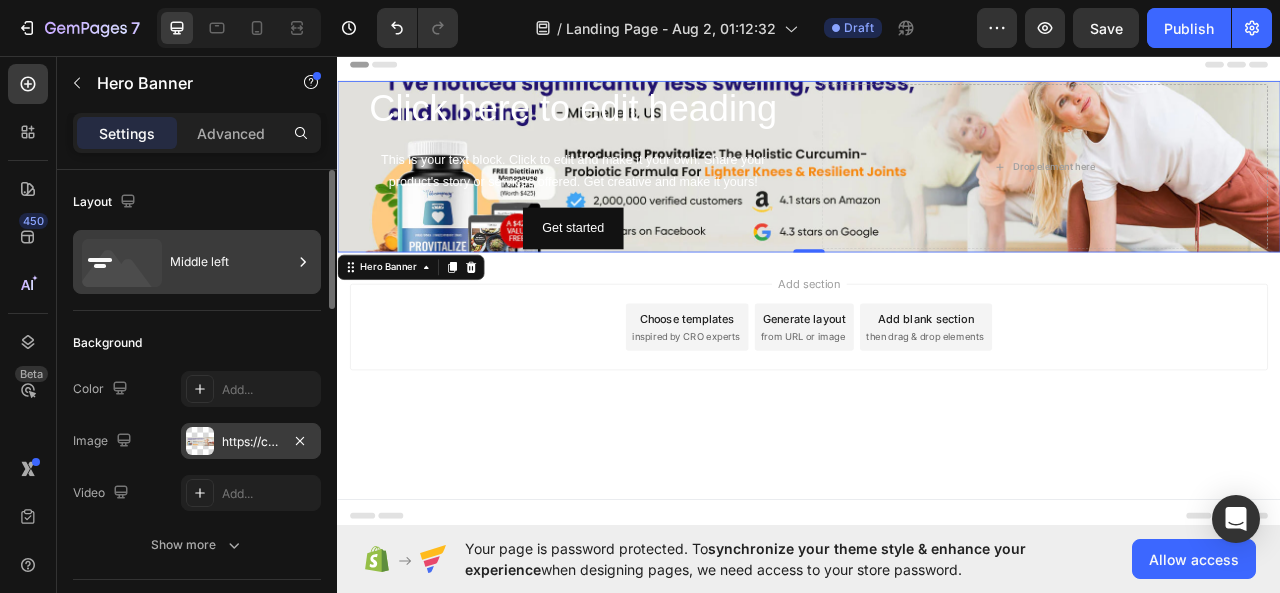 click 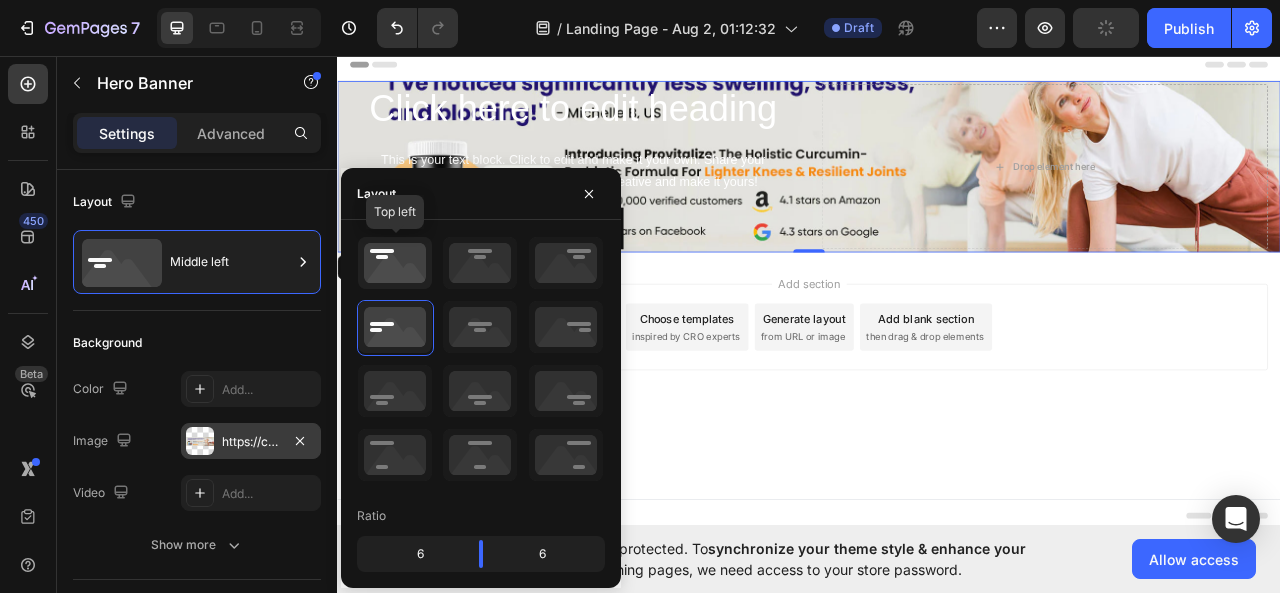 click 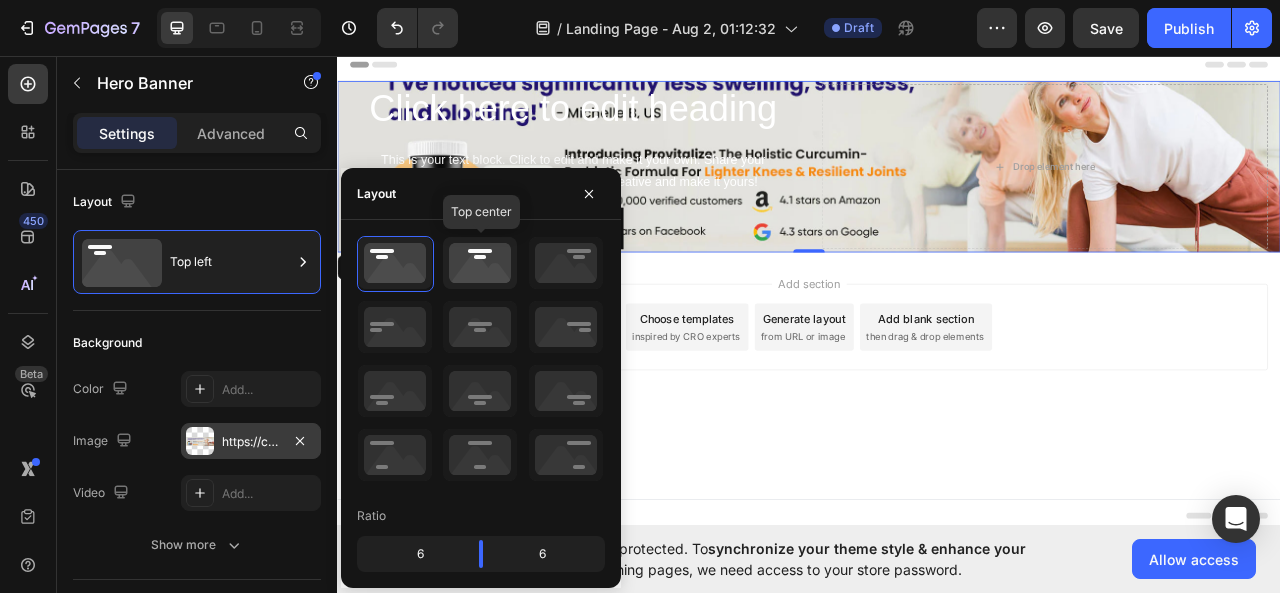 click 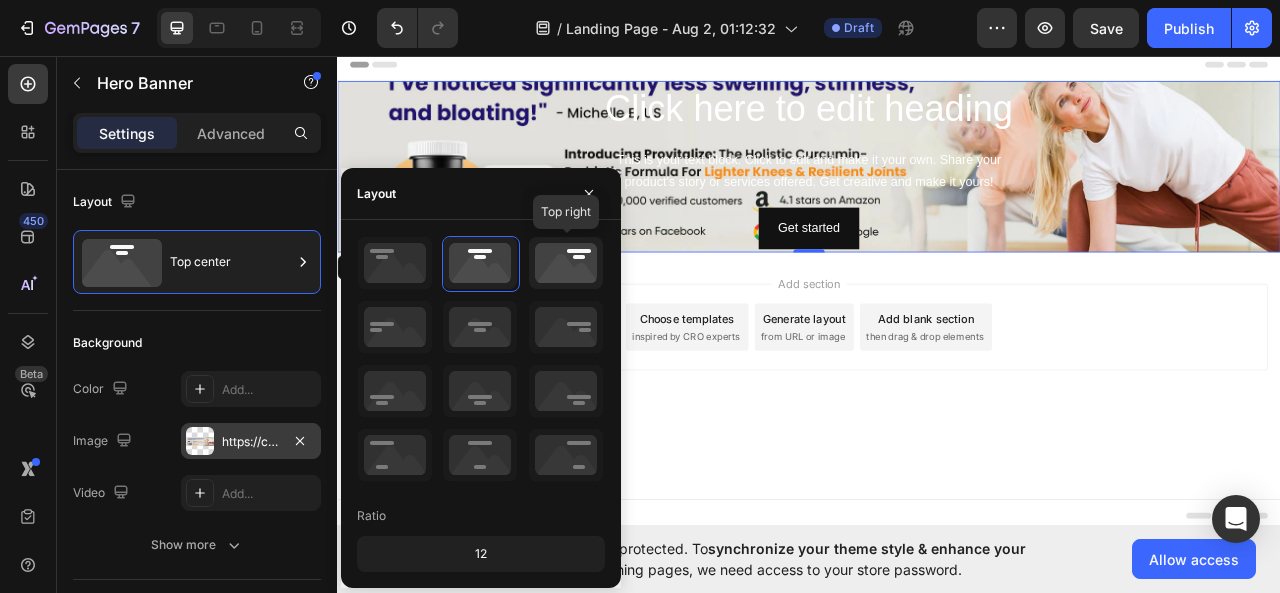 click 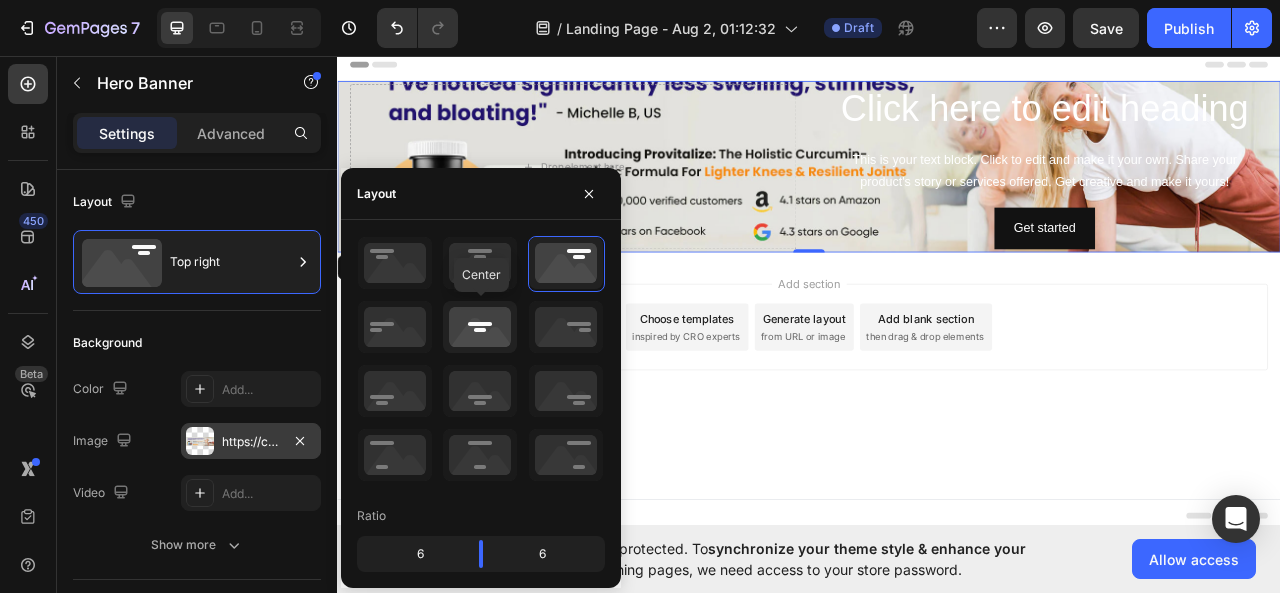 click 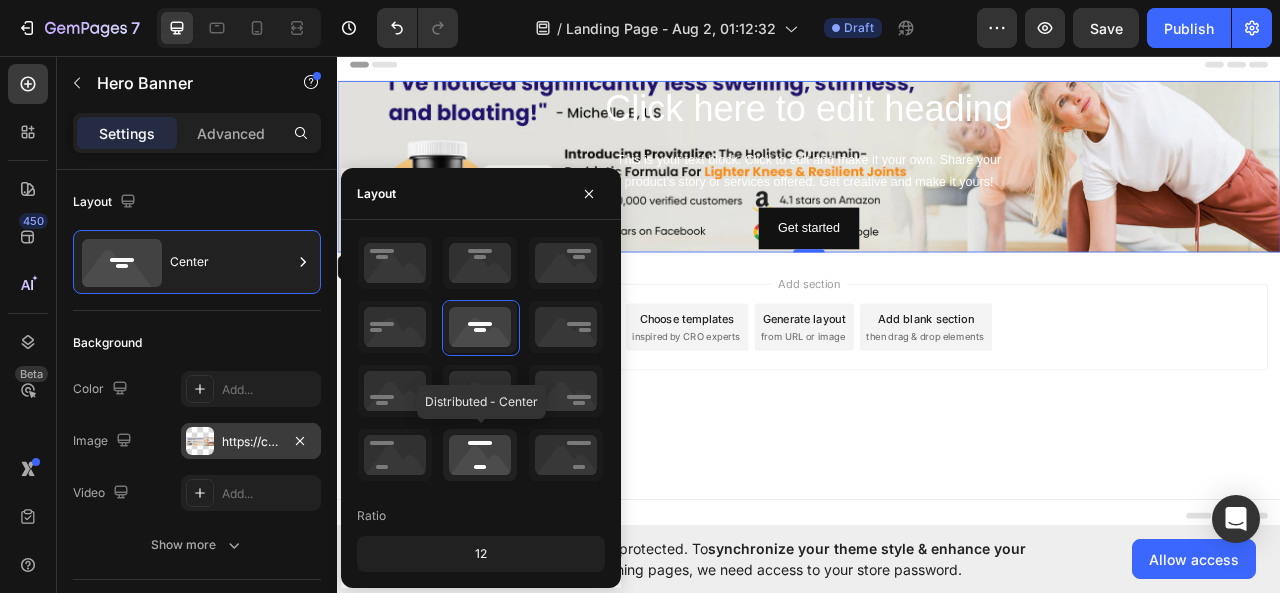 click 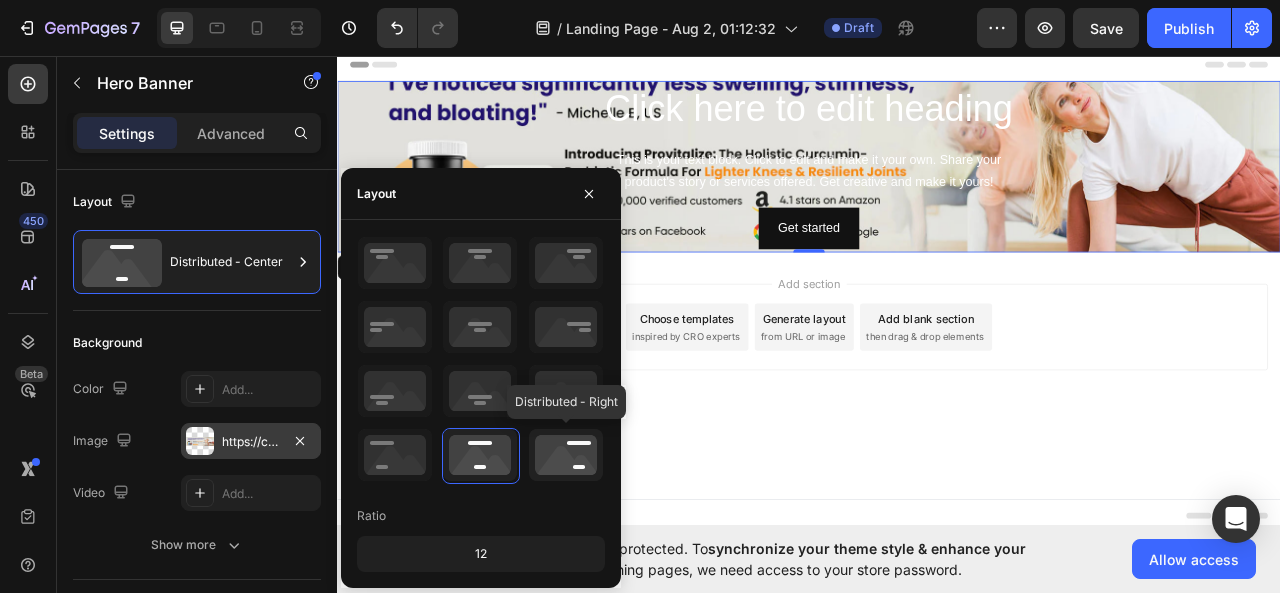 click 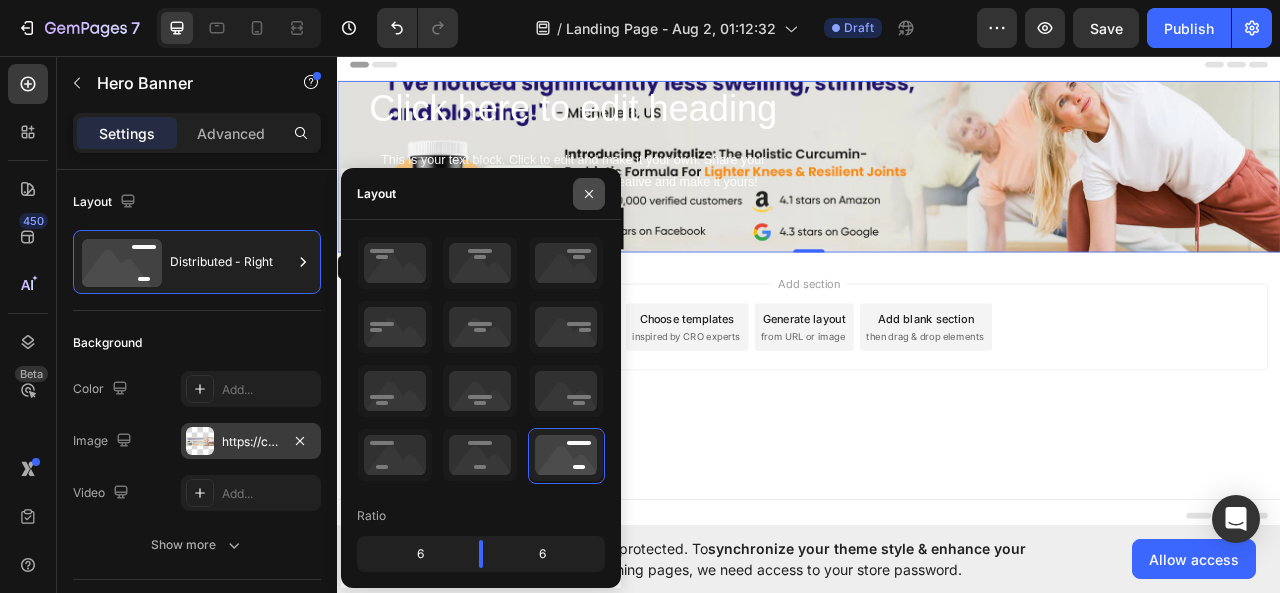 click at bounding box center [589, 194] 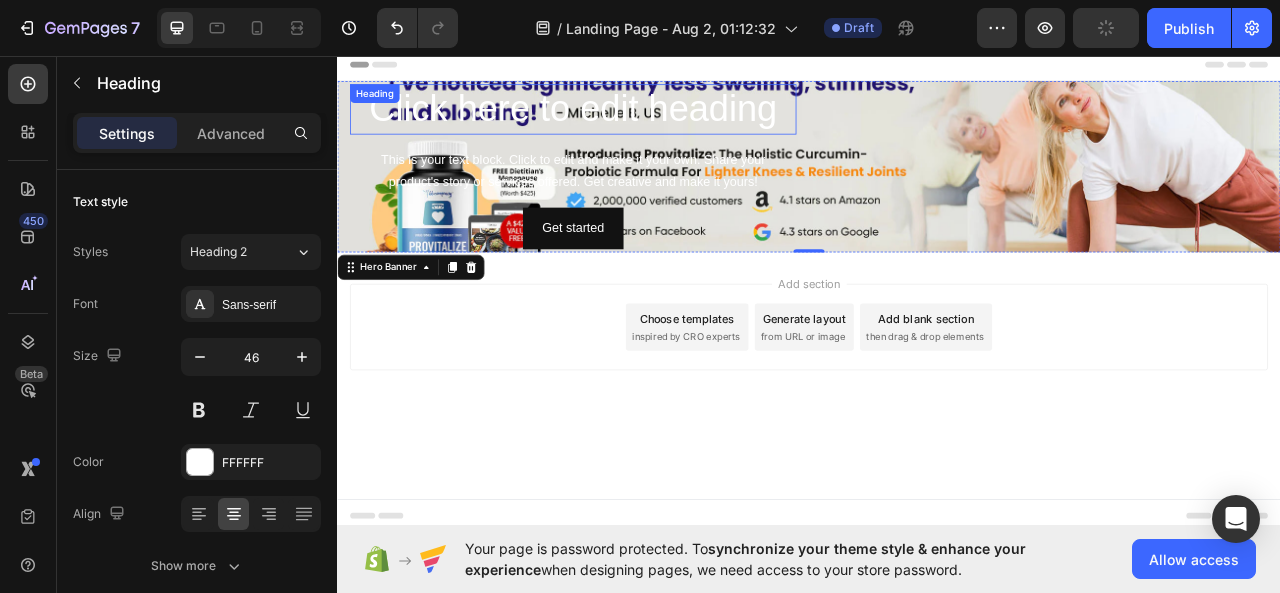 click on "Click here to edit heading" at bounding box center [637, 125] 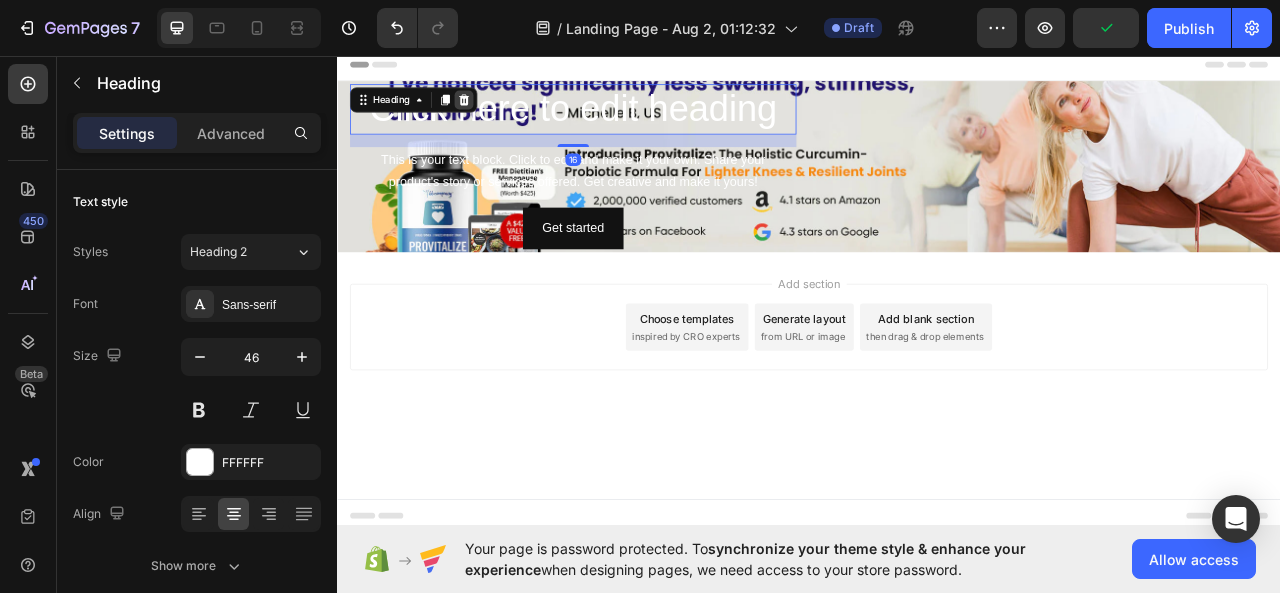 click 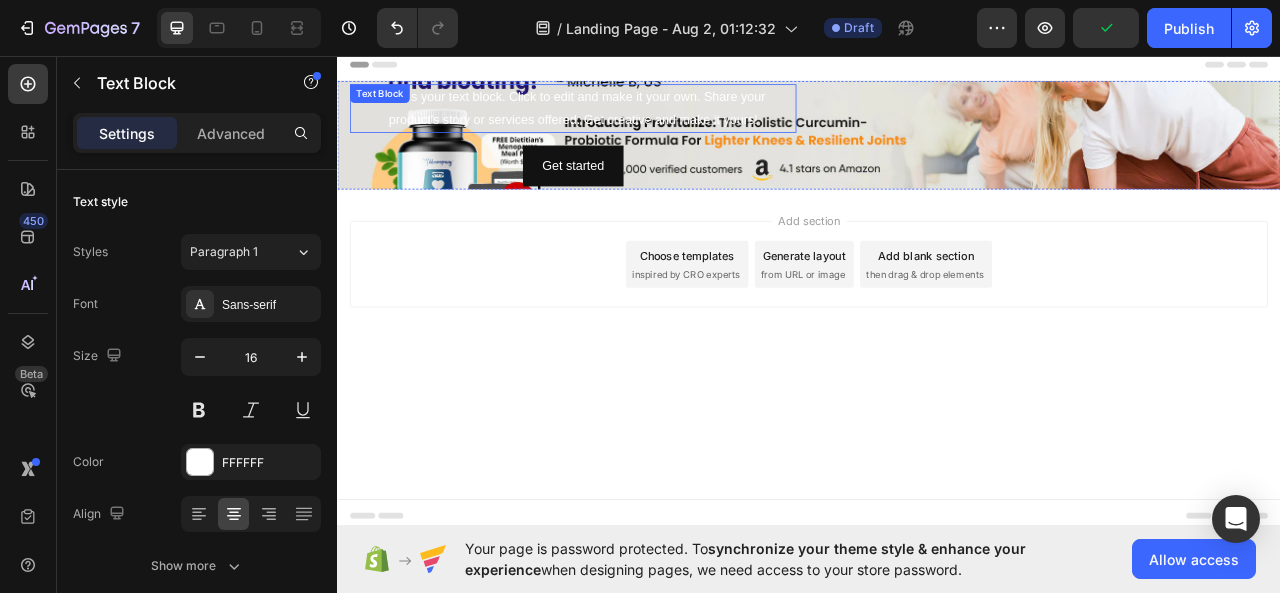 click on "This is your text block. Click to edit and make it your own. Share your                       product's story or services offered. Get creative and make it yours!" at bounding box center (637, 124) 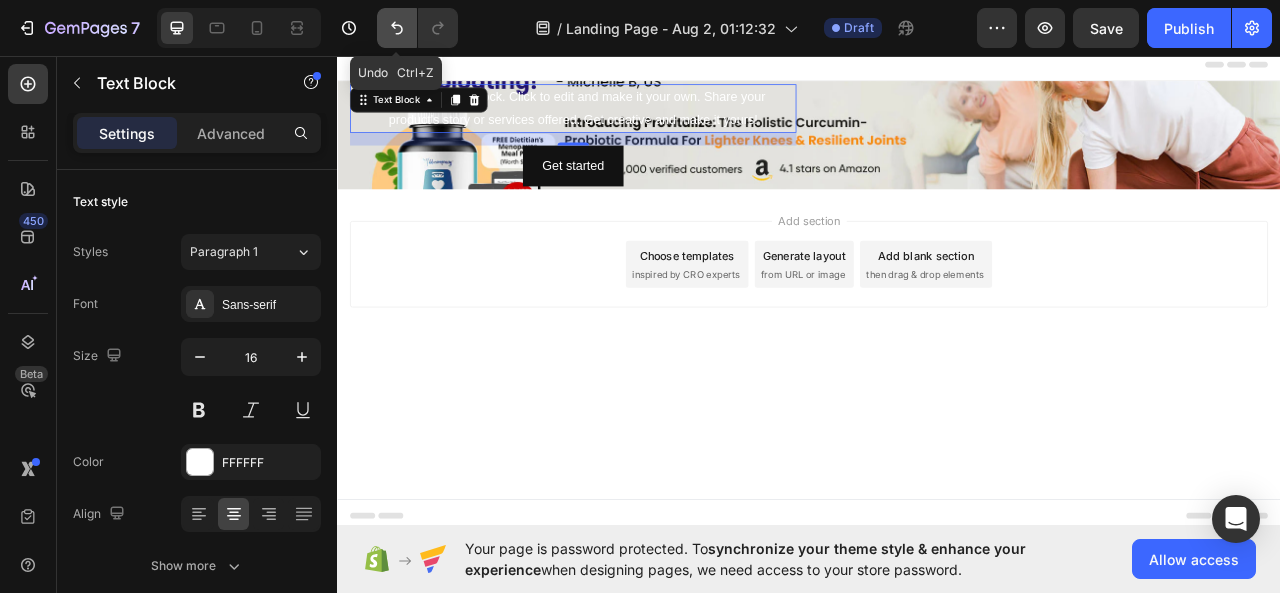 click 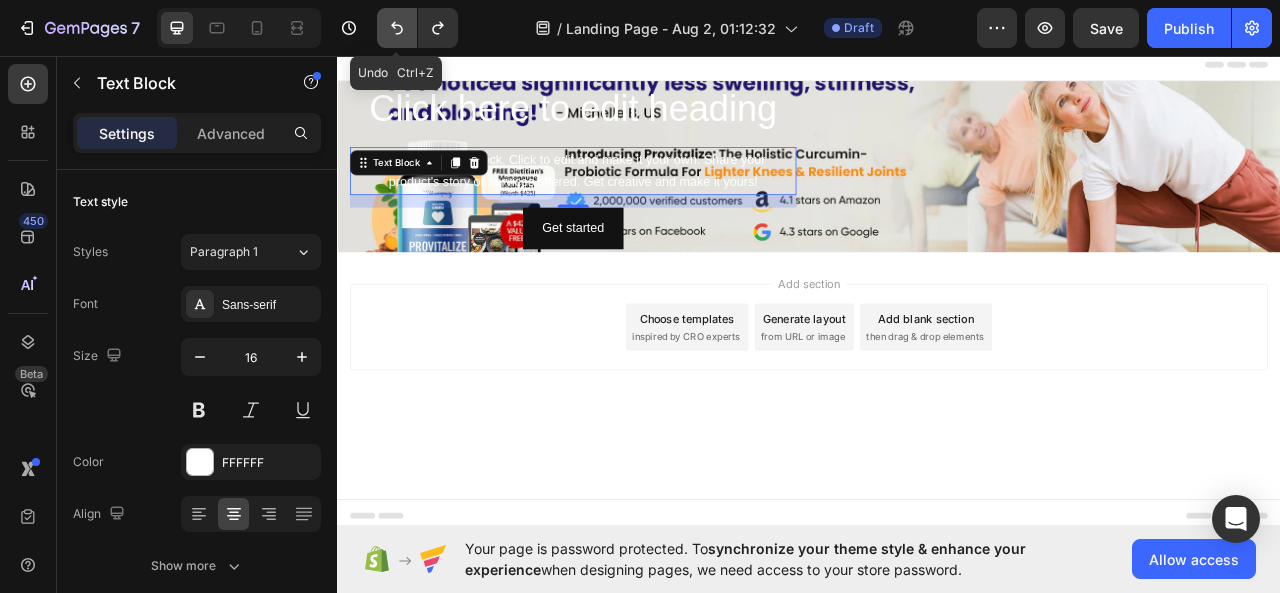 click 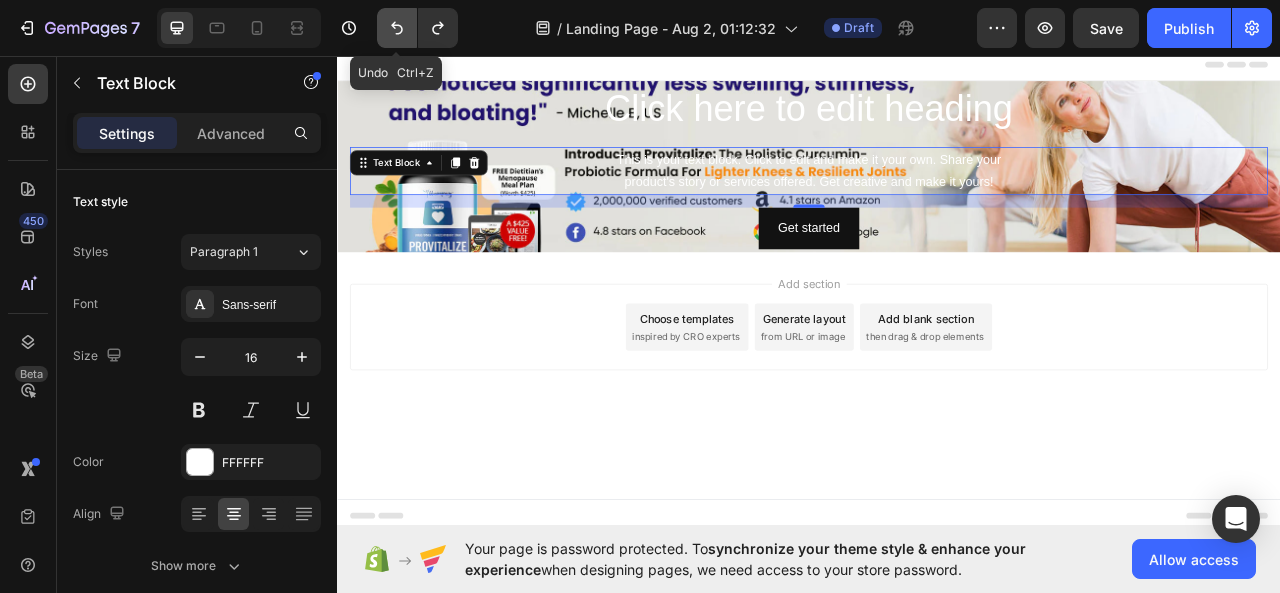 click 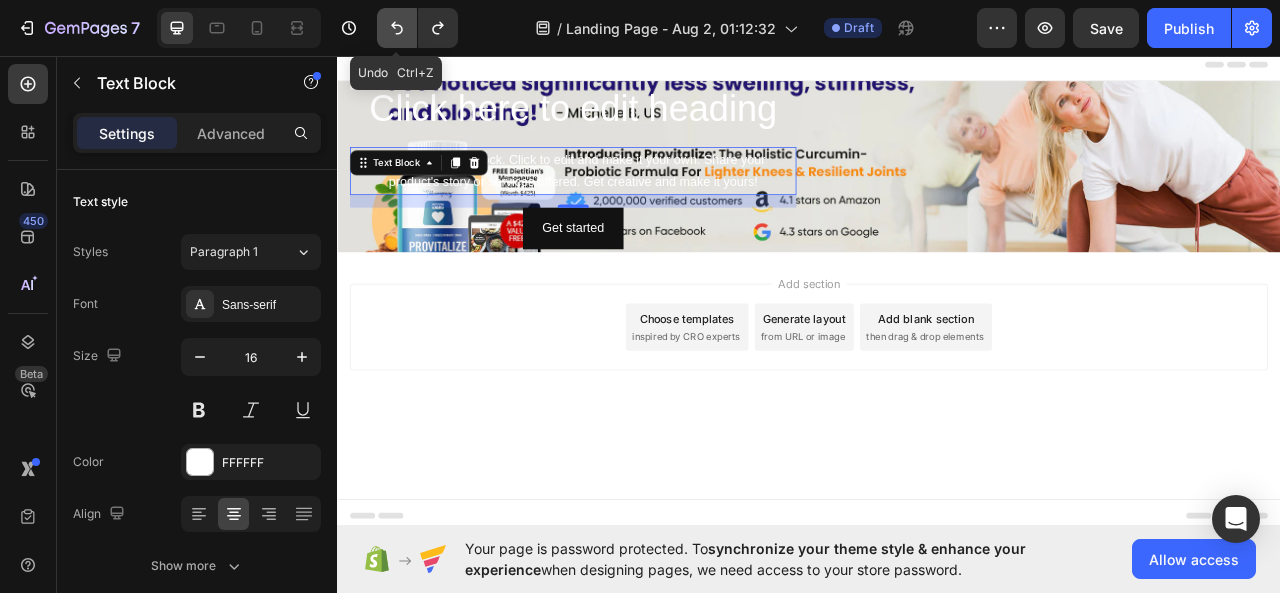 click 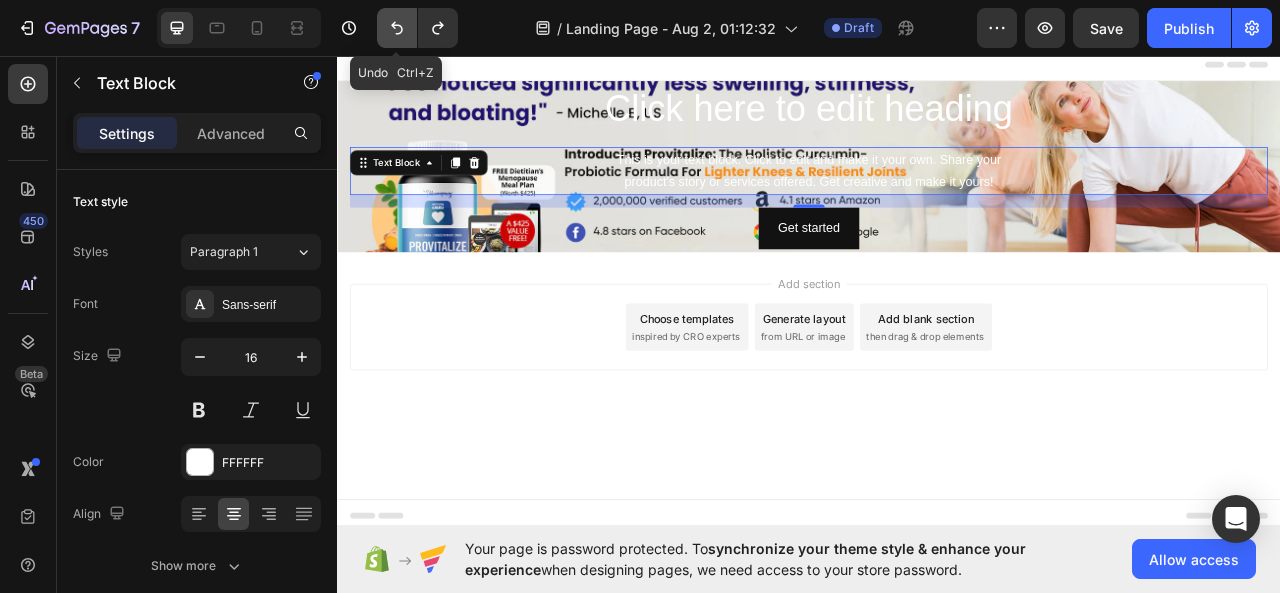 click 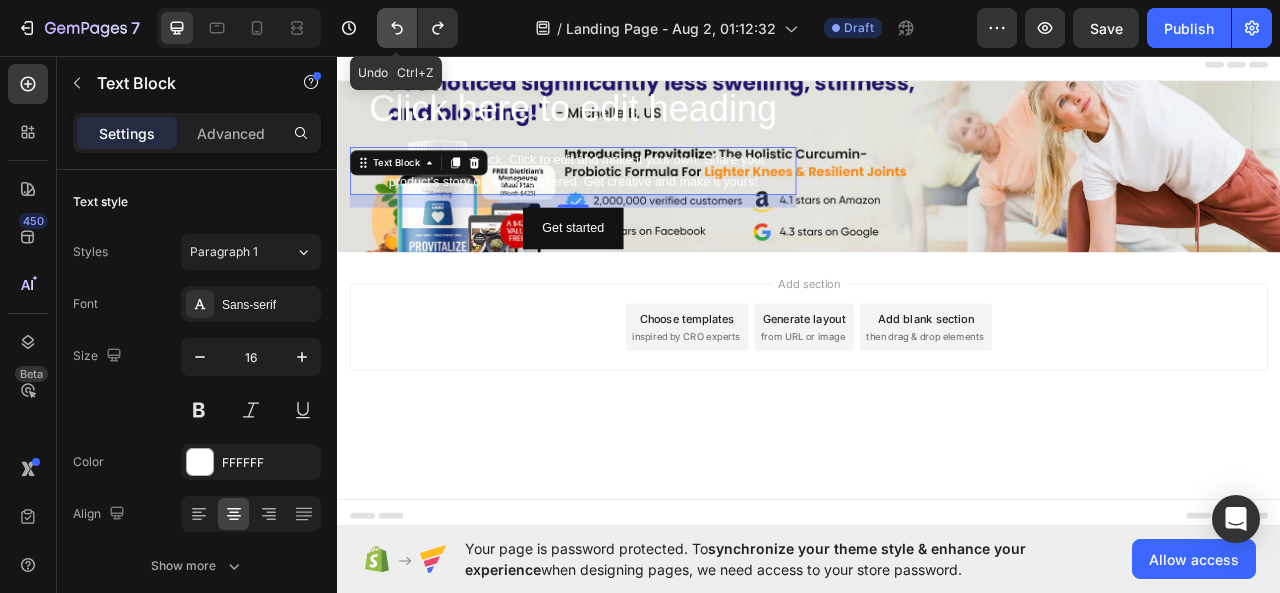 click 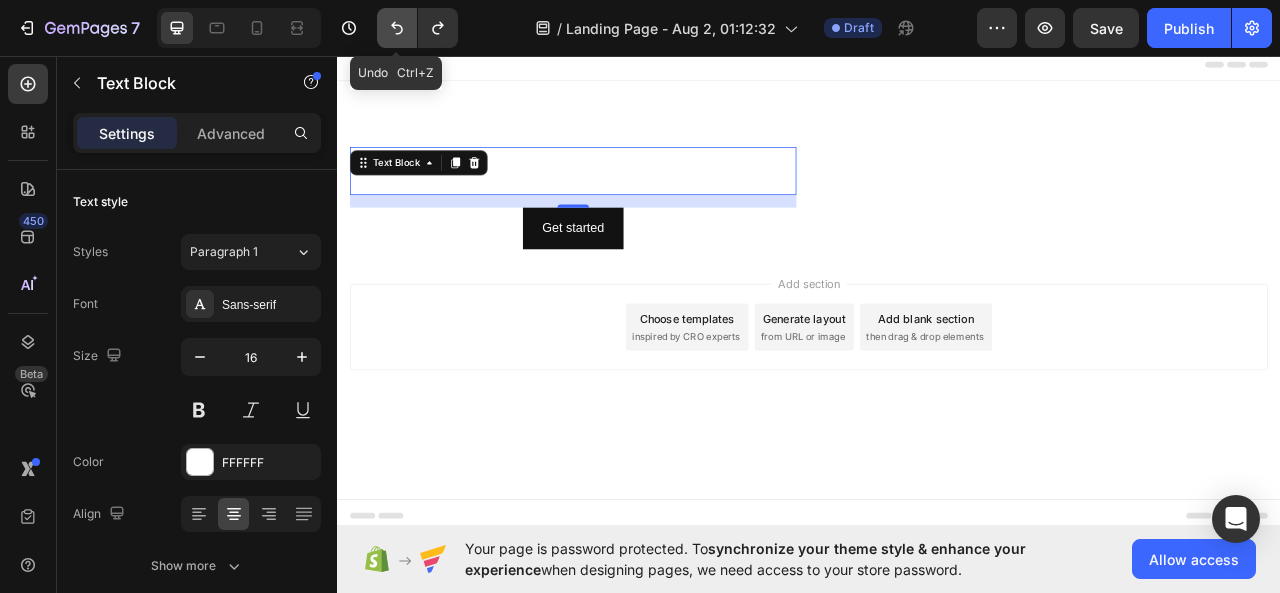 click 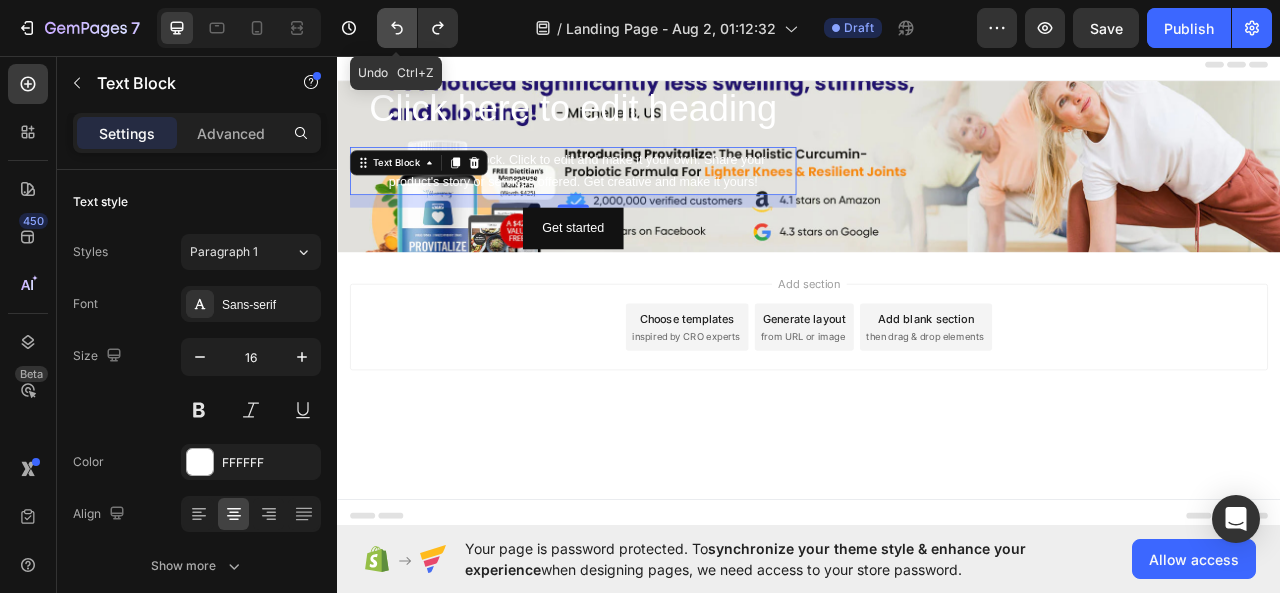 click 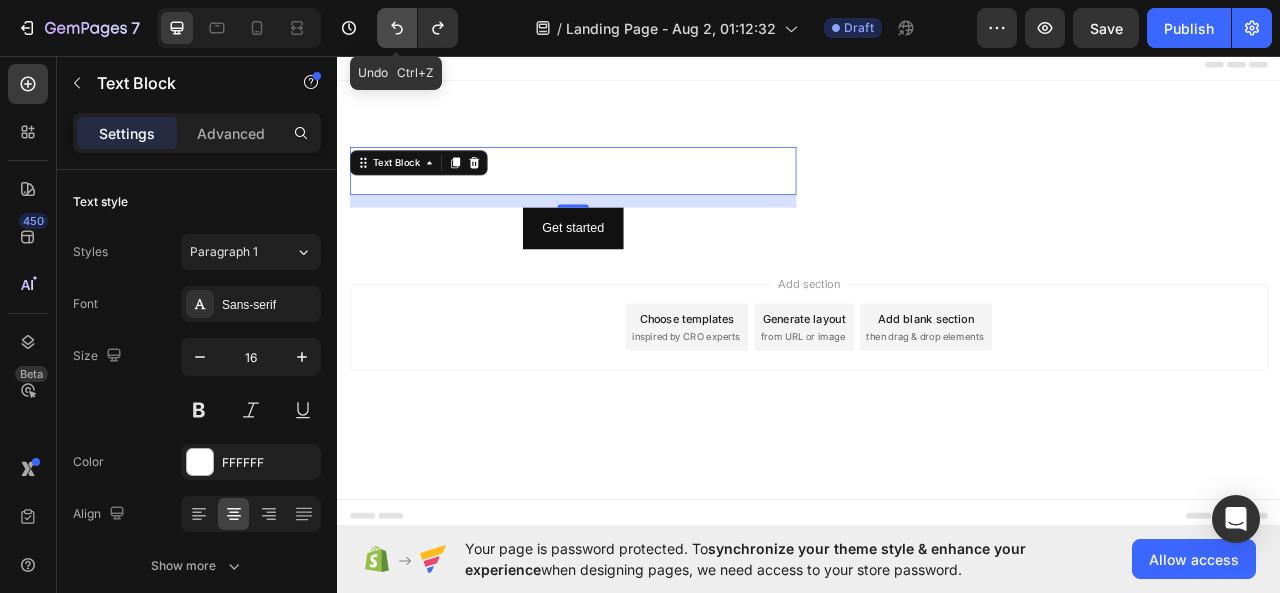 click 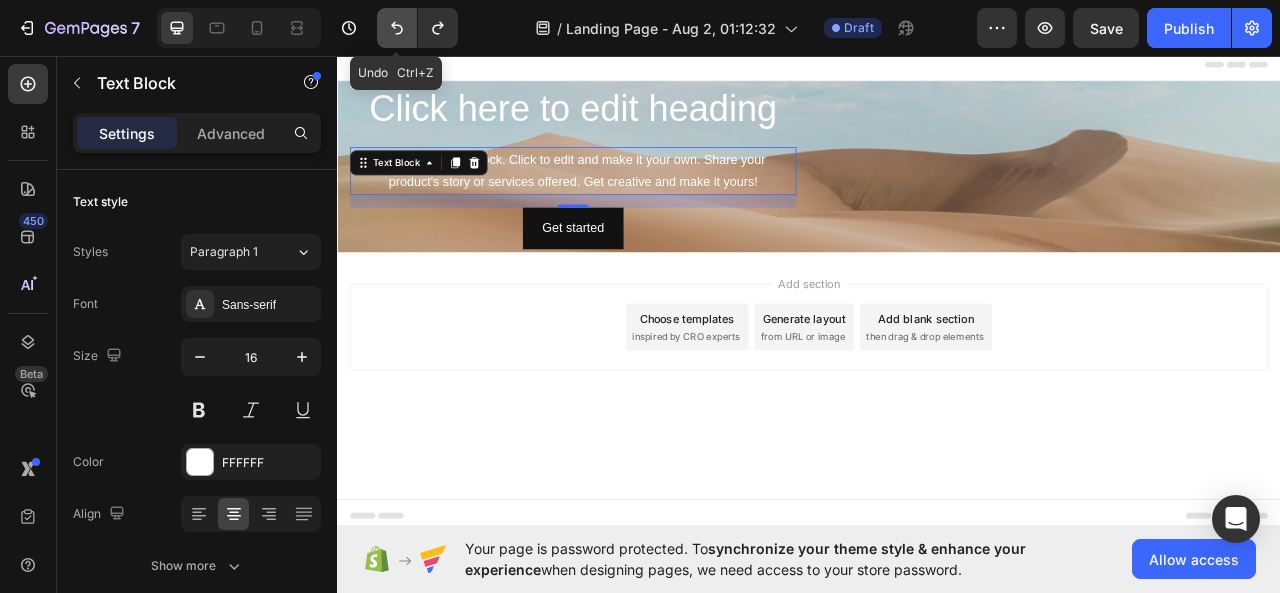 click 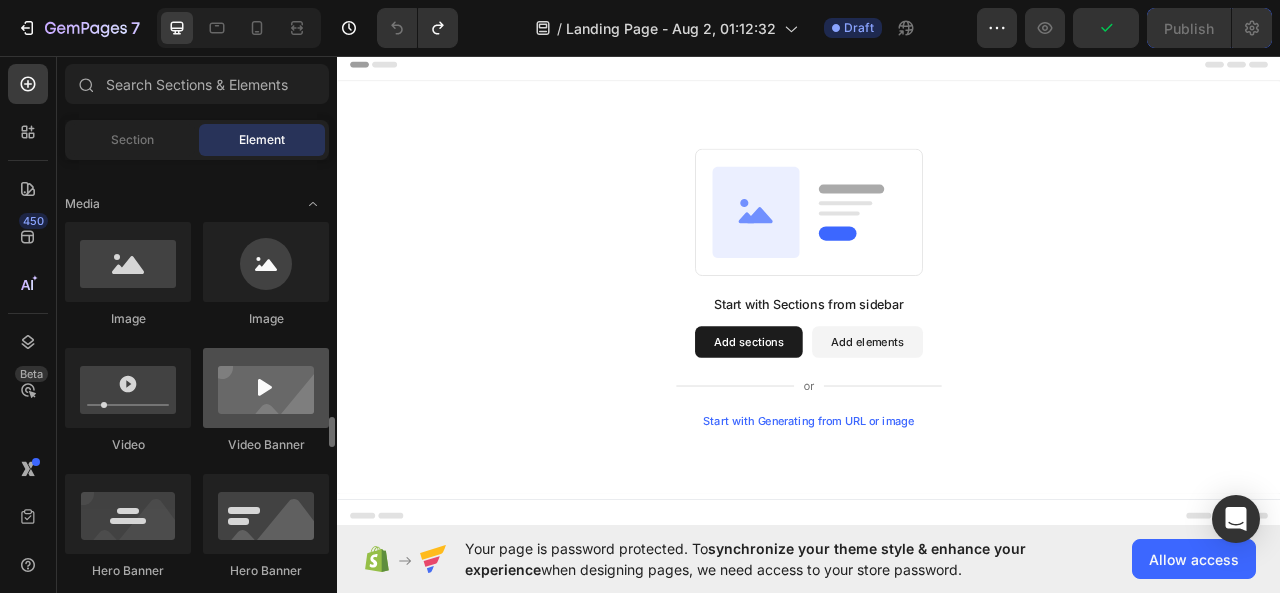 scroll, scrollTop: 900, scrollLeft: 0, axis: vertical 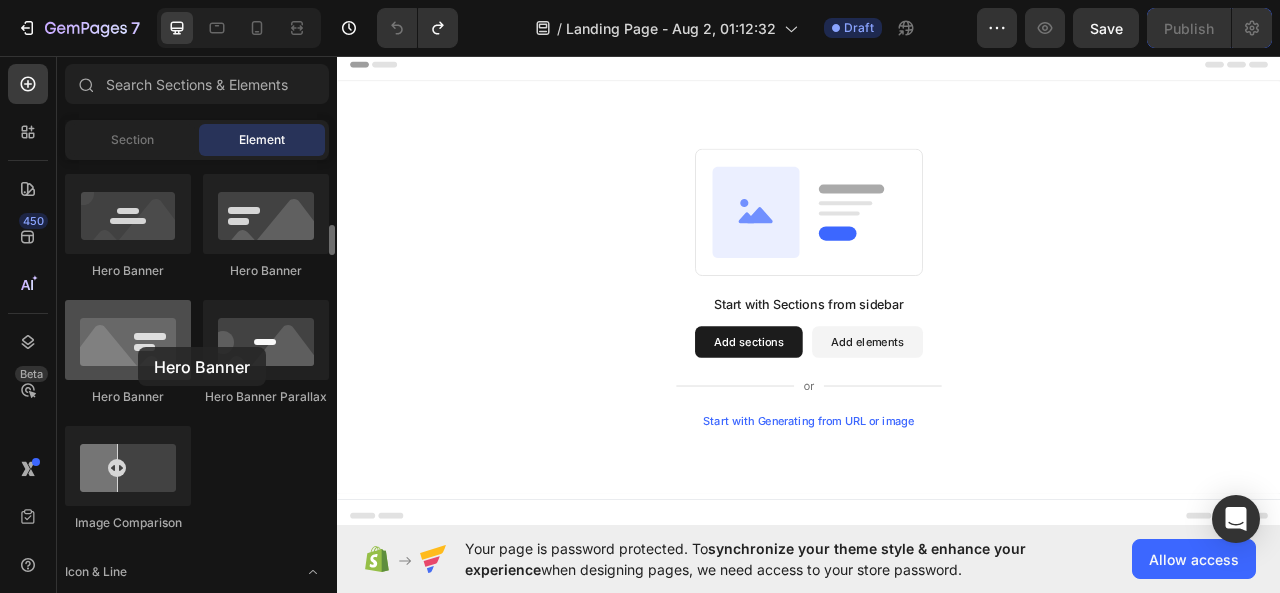 click at bounding box center (128, 340) 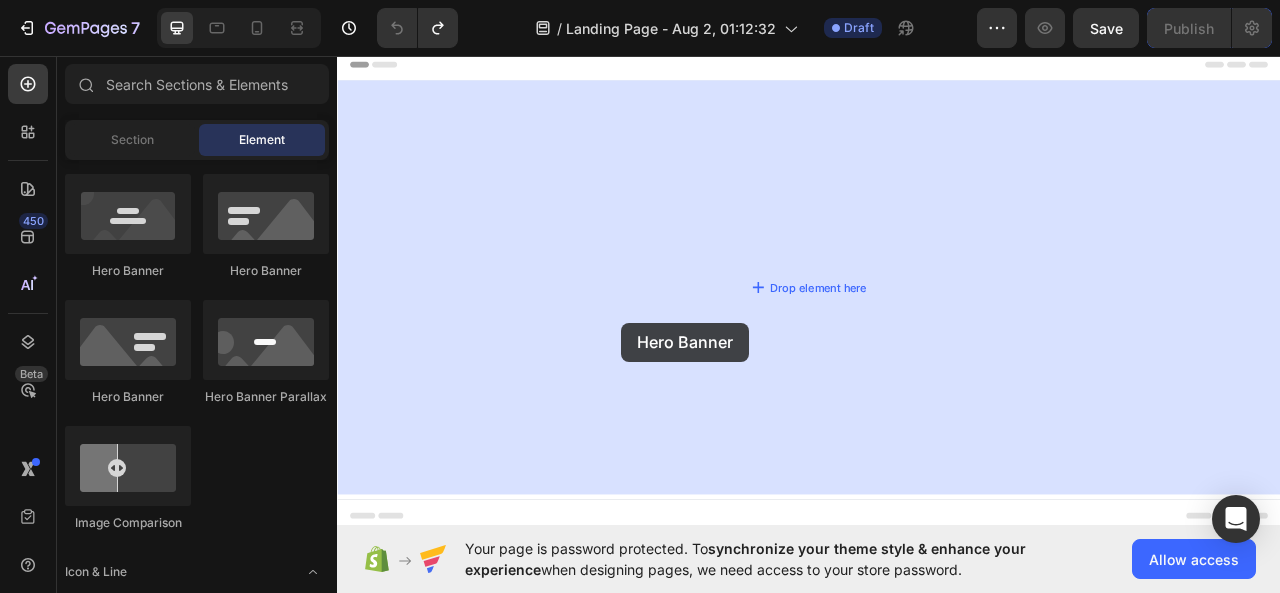 drag, startPoint x: 475, startPoint y: 395, endPoint x: 699, endPoint y: 397, distance: 224.00893 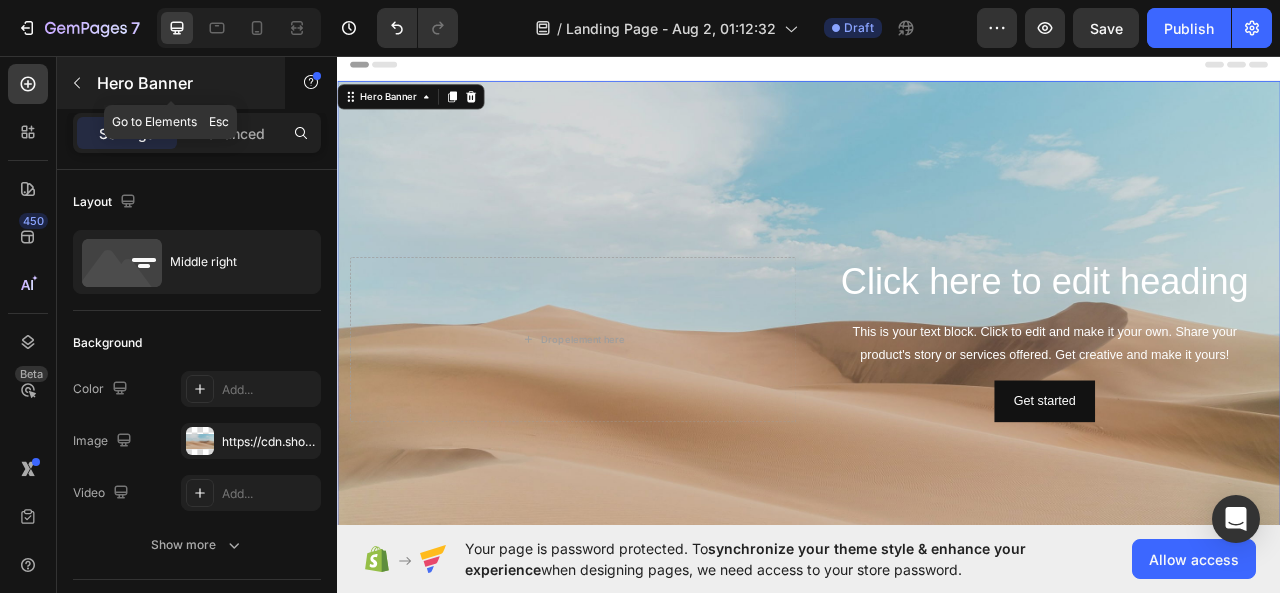 click 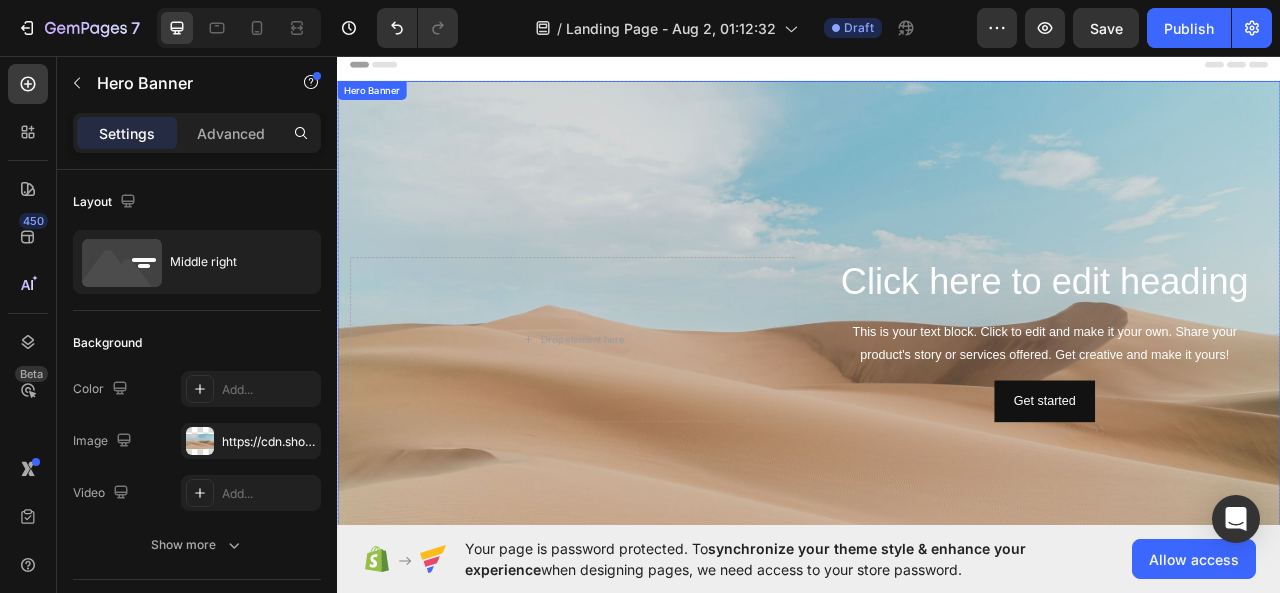 click on "Click here to edit heading Heading This is your text block. Click to edit and make it your own. Share your                       product's story or services offered. Get creative and make it yours! Text Block Get started Button
Drop element here Hero Banner" at bounding box center [937, 417] 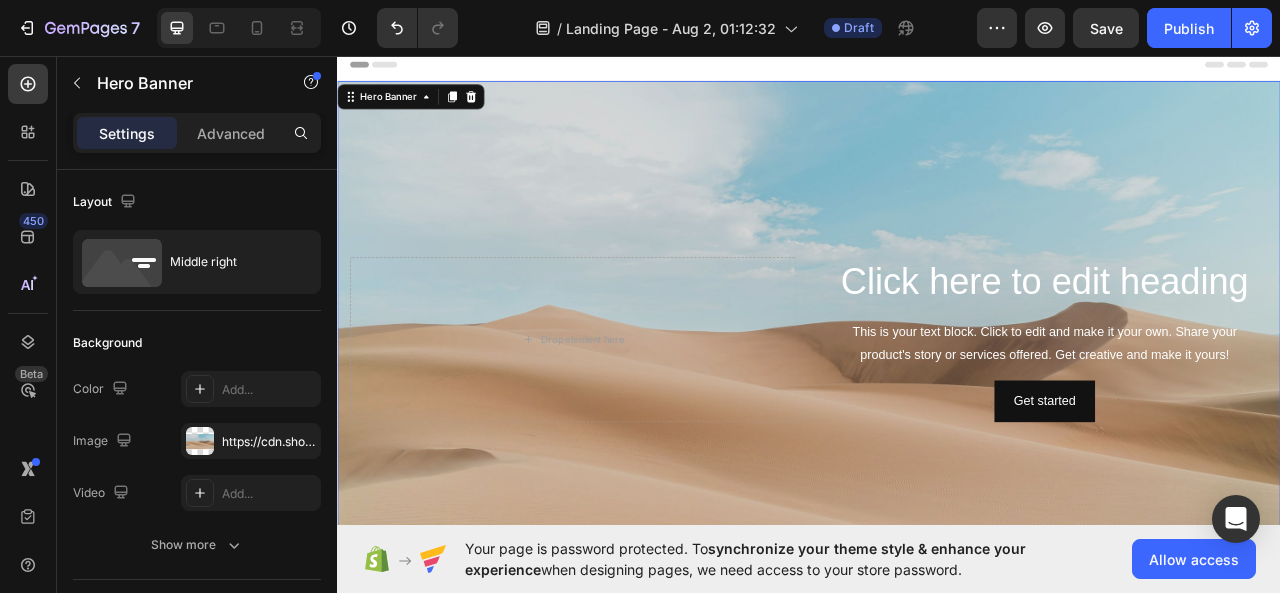 click on "Hero Banner" at bounding box center [430, 109] 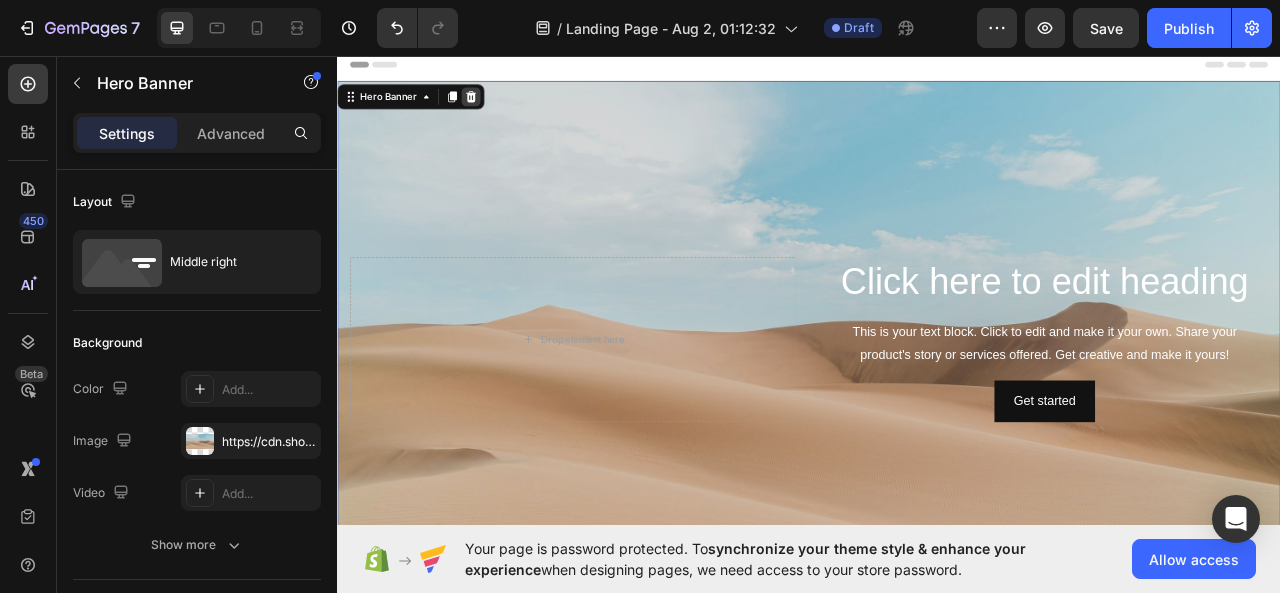 click 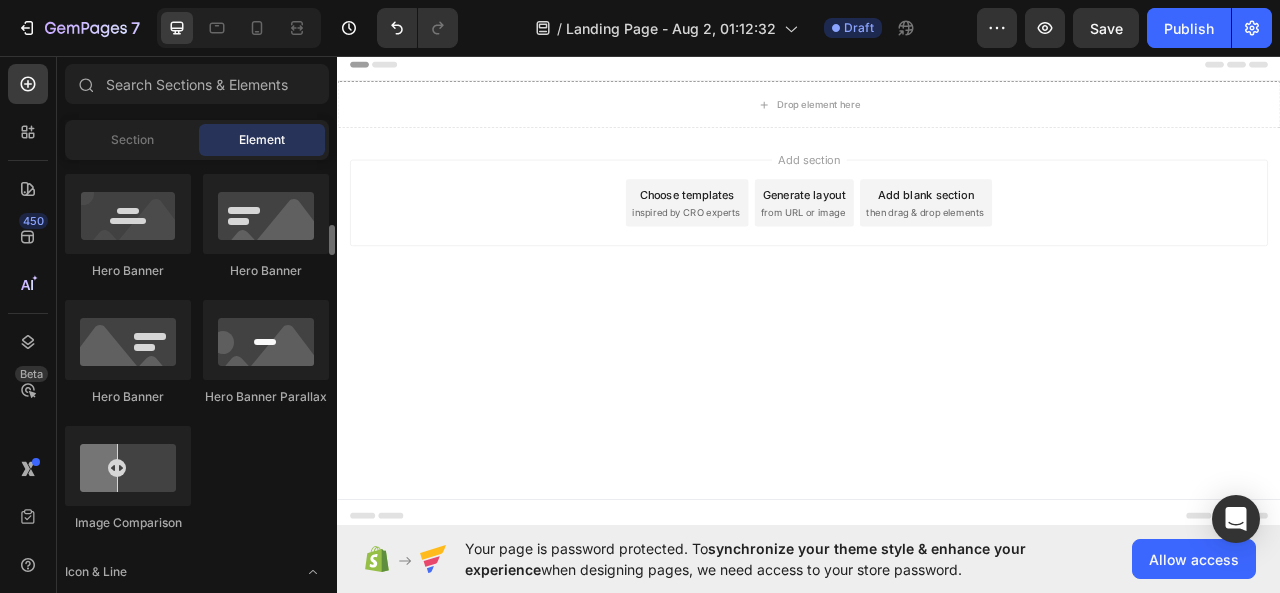 click on "Image
Image
Video
Video Banner
Hero Banner
Hero Banner
Hero Banner
Hero Banner Parallax
Image Comparison" 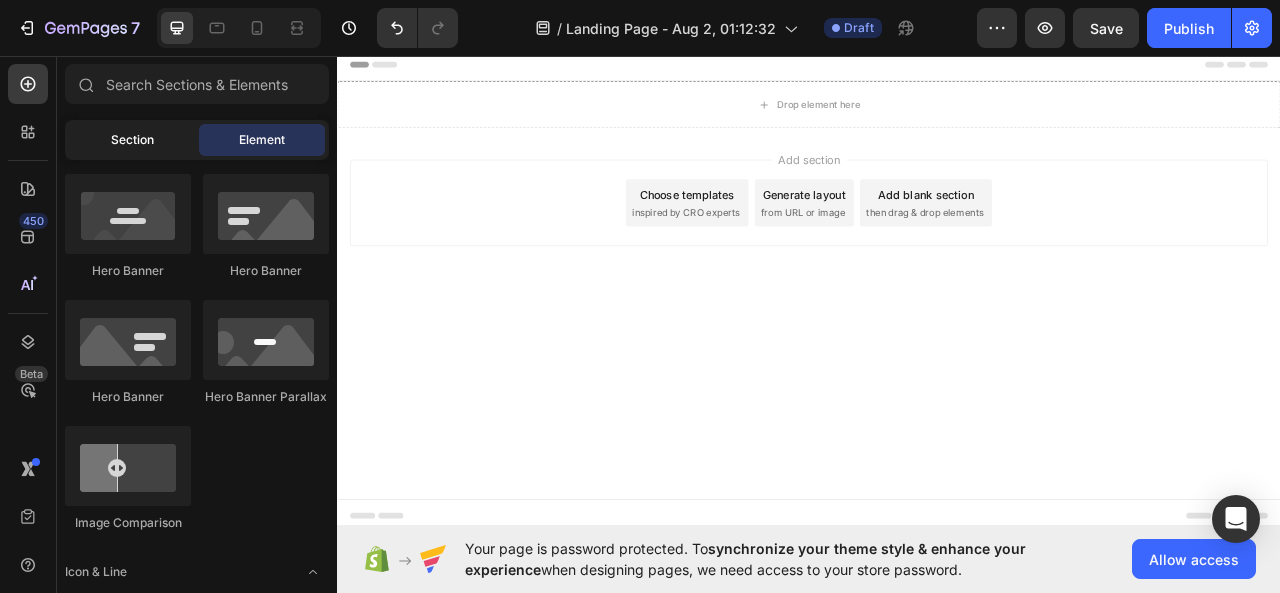 click on "Section" 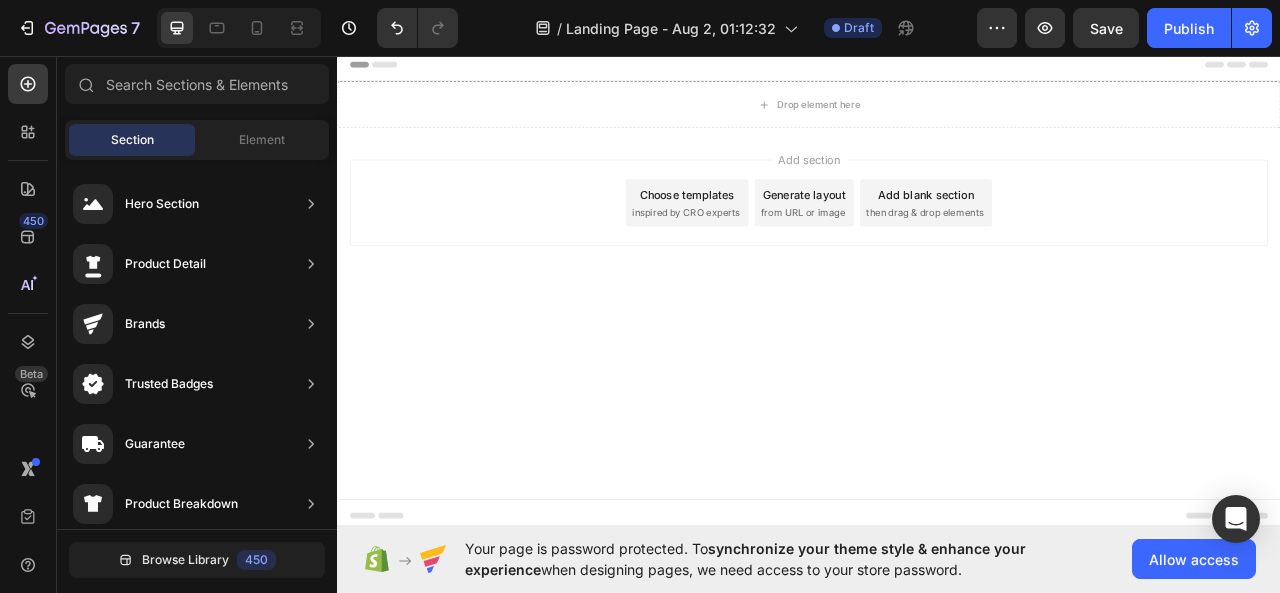 click on "Header
Drop element here Section 1 Root Start with Sections from sidebar Add sections Add elements Start with Generating from URL or image Add section Choose templates inspired by CRO experts Generate layout from URL or image Add blank section then drag & drop elements Footer" at bounding box center (937, 355) 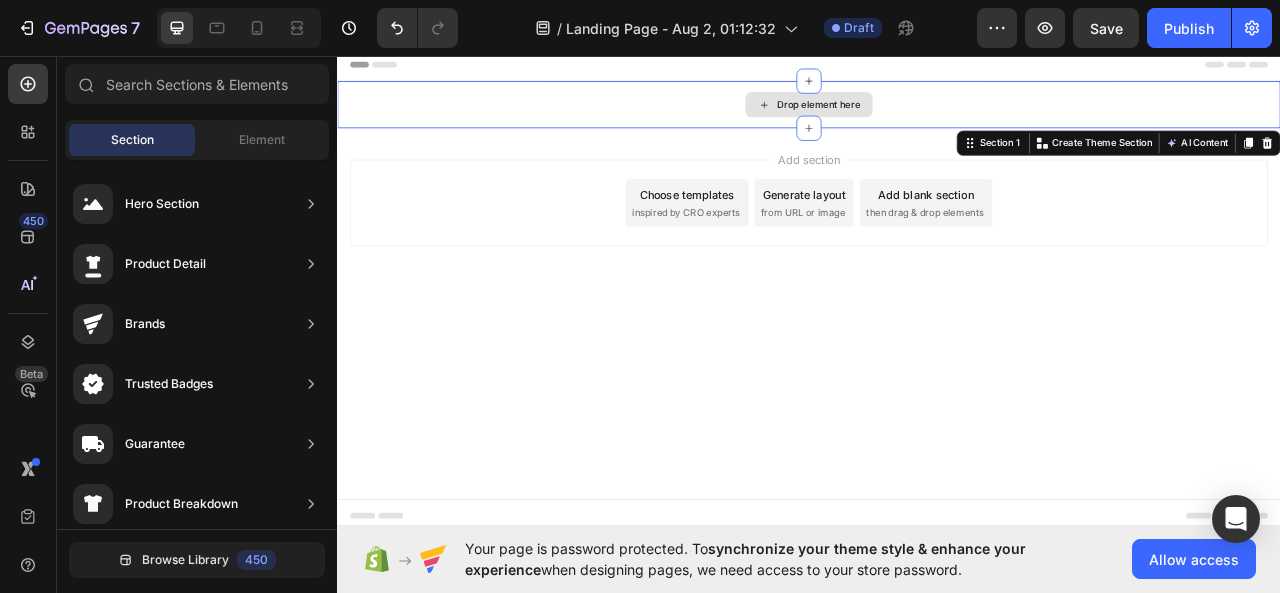 click on "Drop element here" at bounding box center [937, 119] 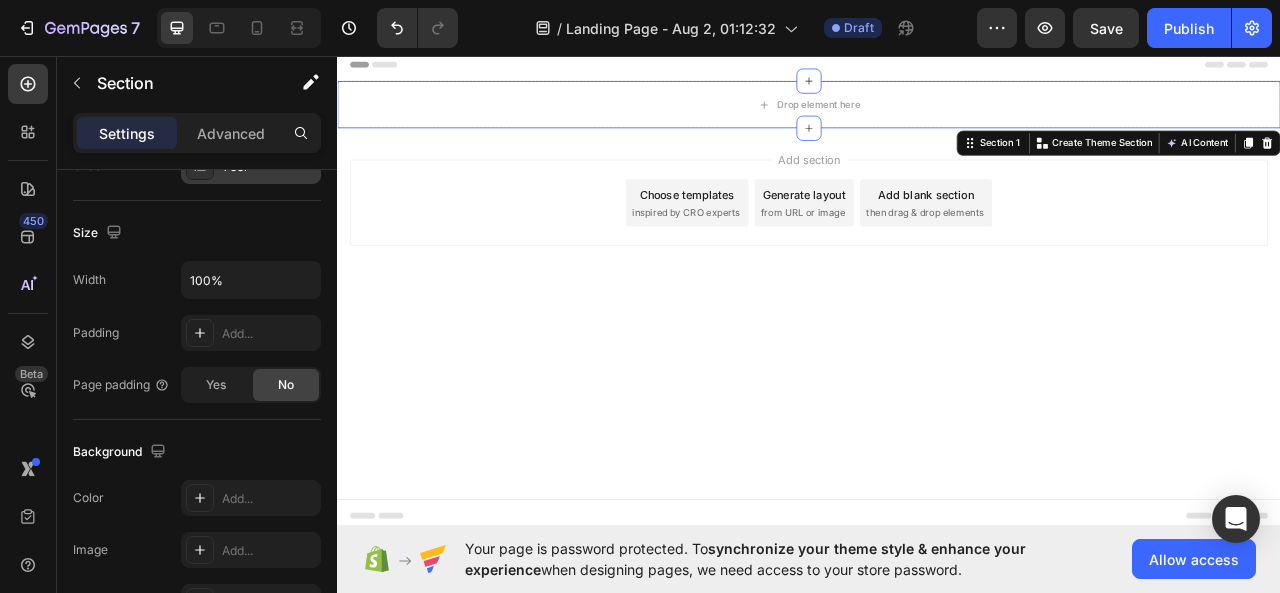 scroll, scrollTop: 737, scrollLeft: 0, axis: vertical 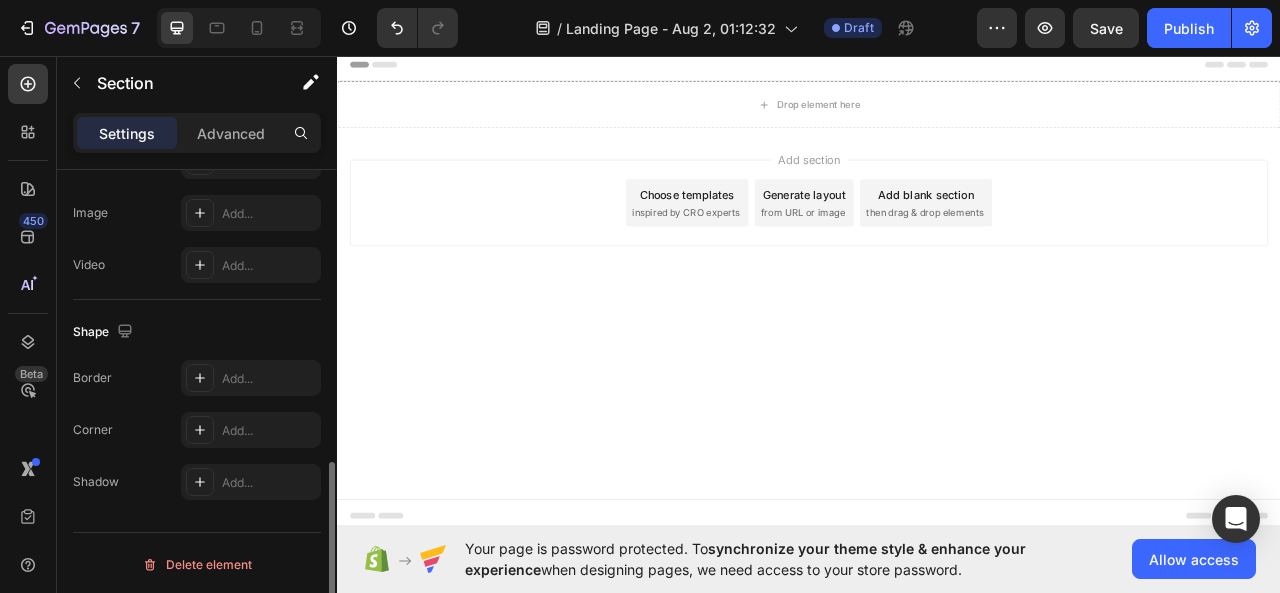 click on "Header
Drop element here Section 1 Root Start with Sections from sidebar Add sections Add elements Start with Generating from URL or image Add section Choose templates inspired by CRO experts Generate layout from URL or image Add blank section then drag & drop elements Footer" at bounding box center (937, 355) 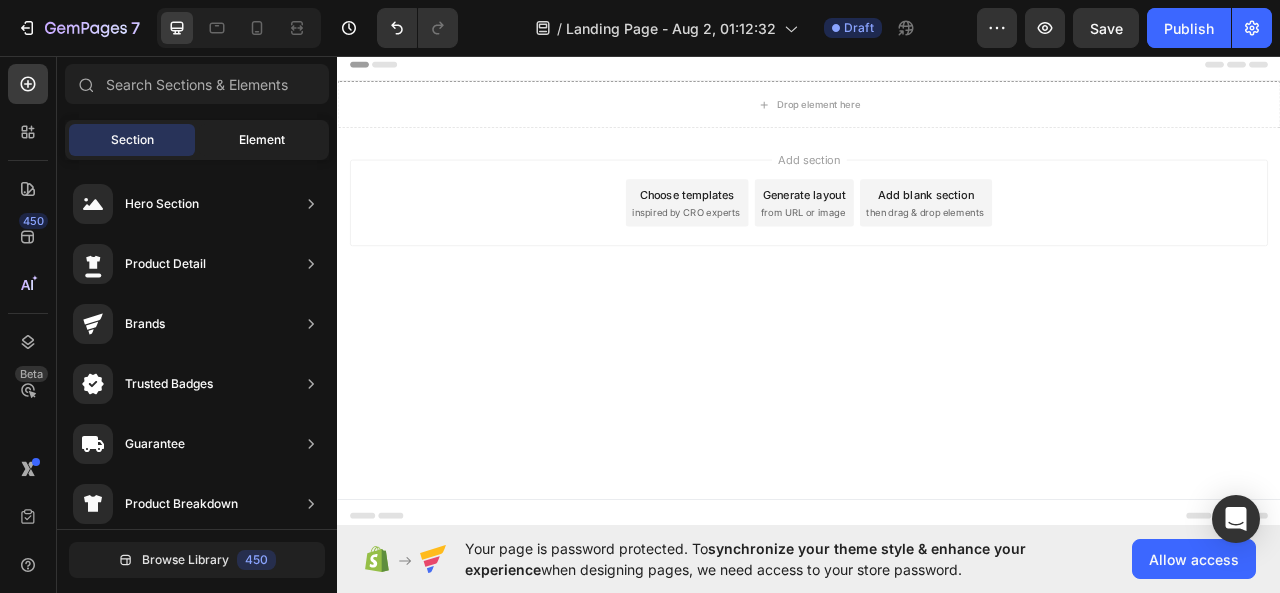 click on "Element" 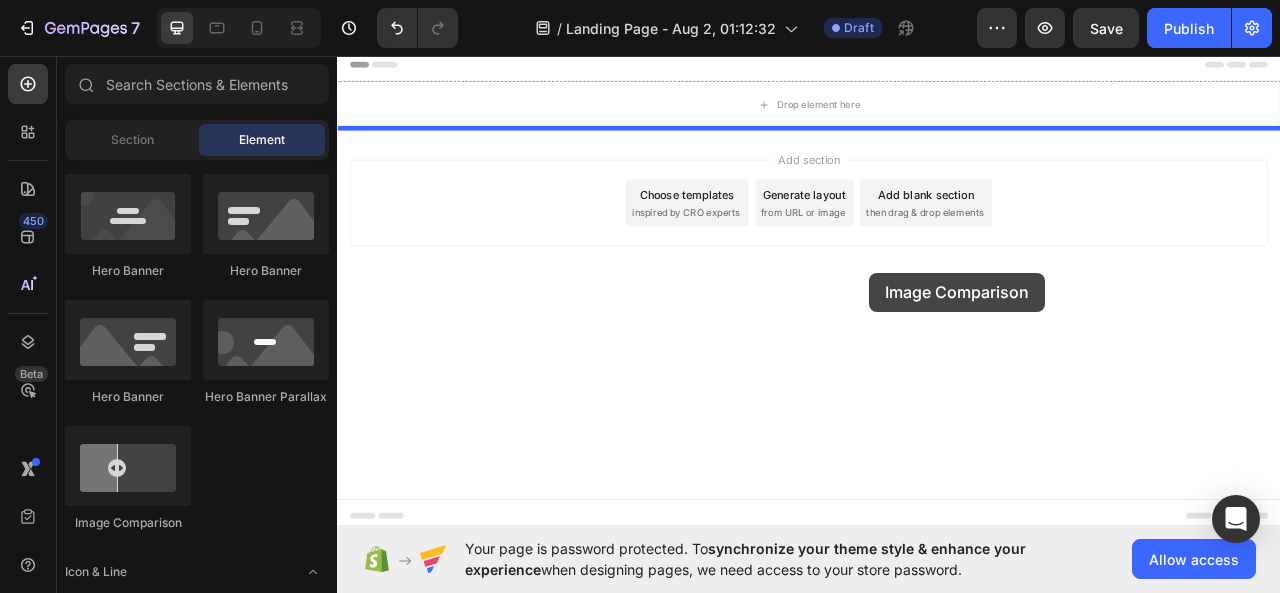 drag, startPoint x: 483, startPoint y: 538, endPoint x: 1014, endPoint y: 333, distance: 569.1977 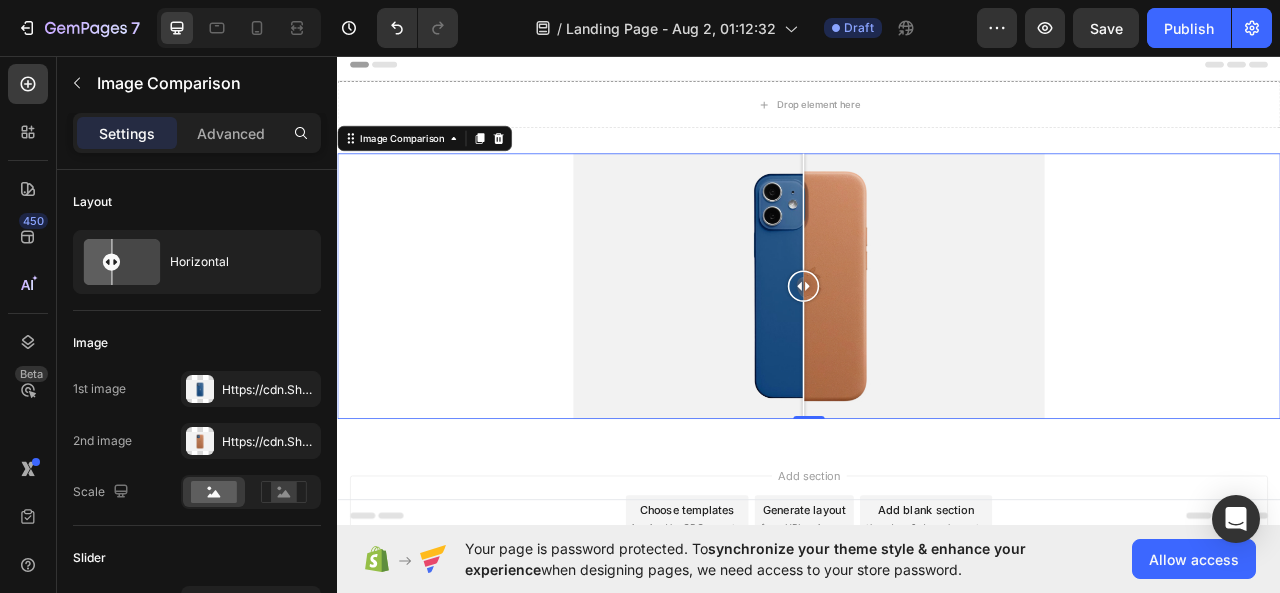 drag, startPoint x: 930, startPoint y: 353, endPoint x: 929, endPoint y: 502, distance: 149.00336 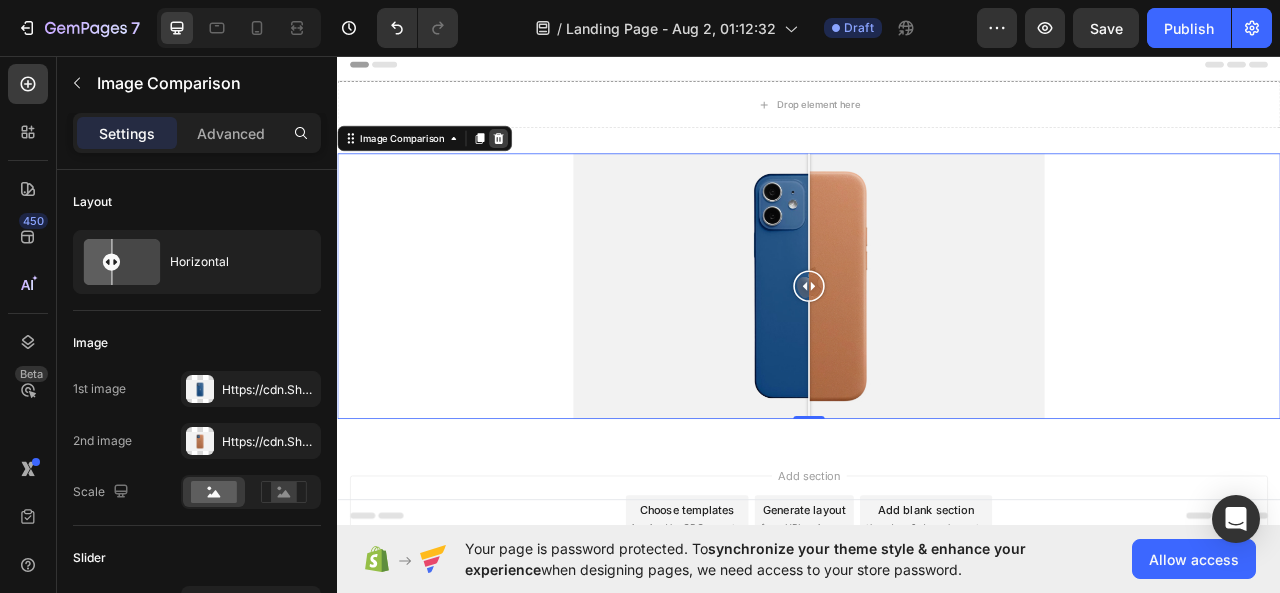 click 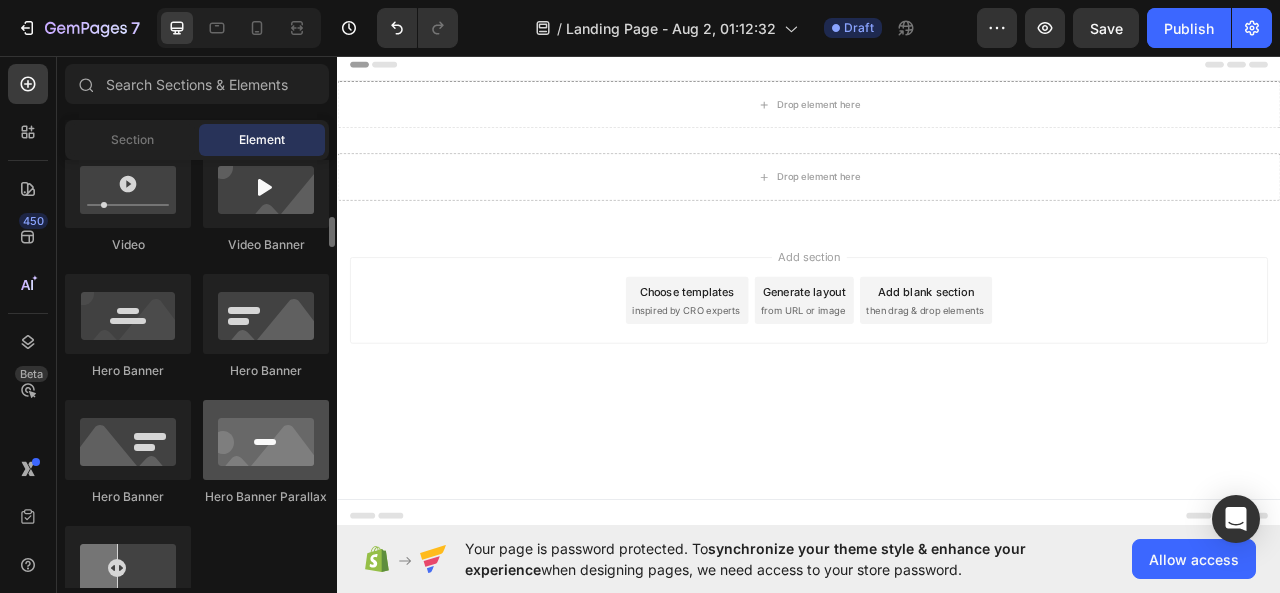 scroll, scrollTop: 700, scrollLeft: 0, axis: vertical 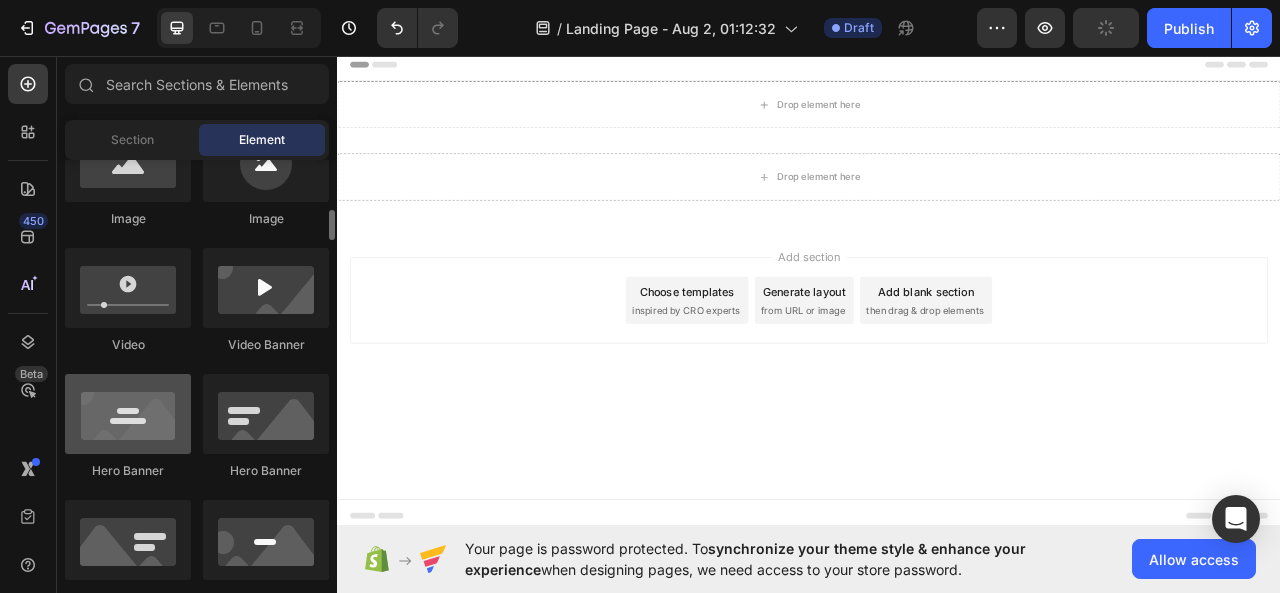 click at bounding box center [128, 414] 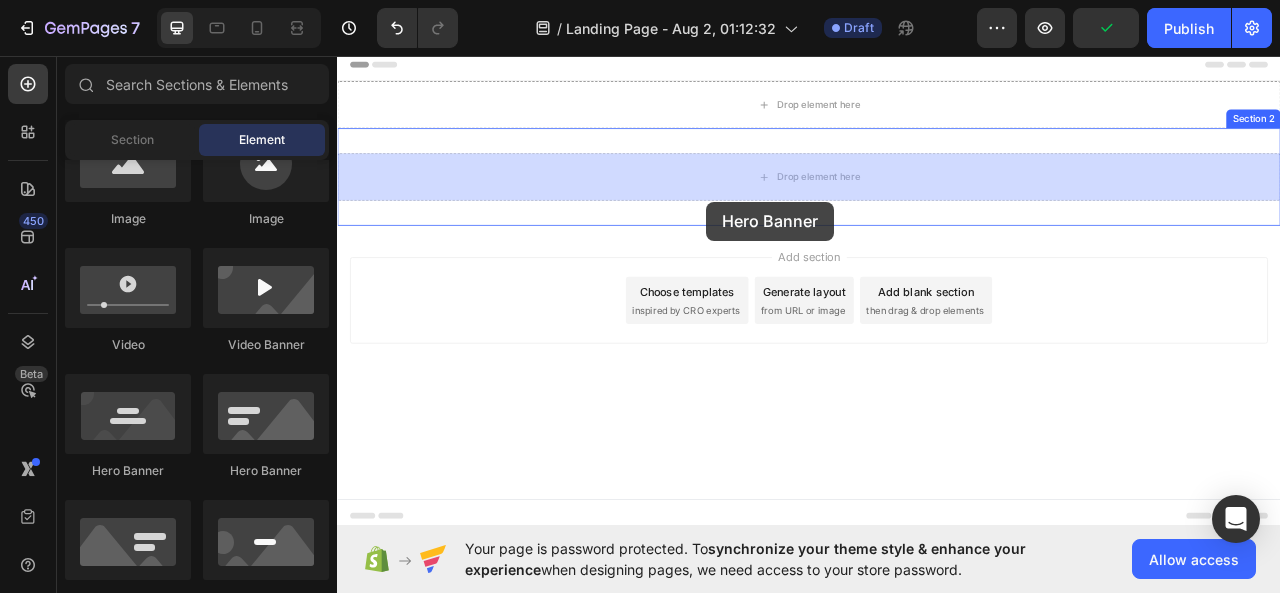 drag, startPoint x: 467, startPoint y: 483, endPoint x: 806, endPoint y: 243, distance: 415.35648 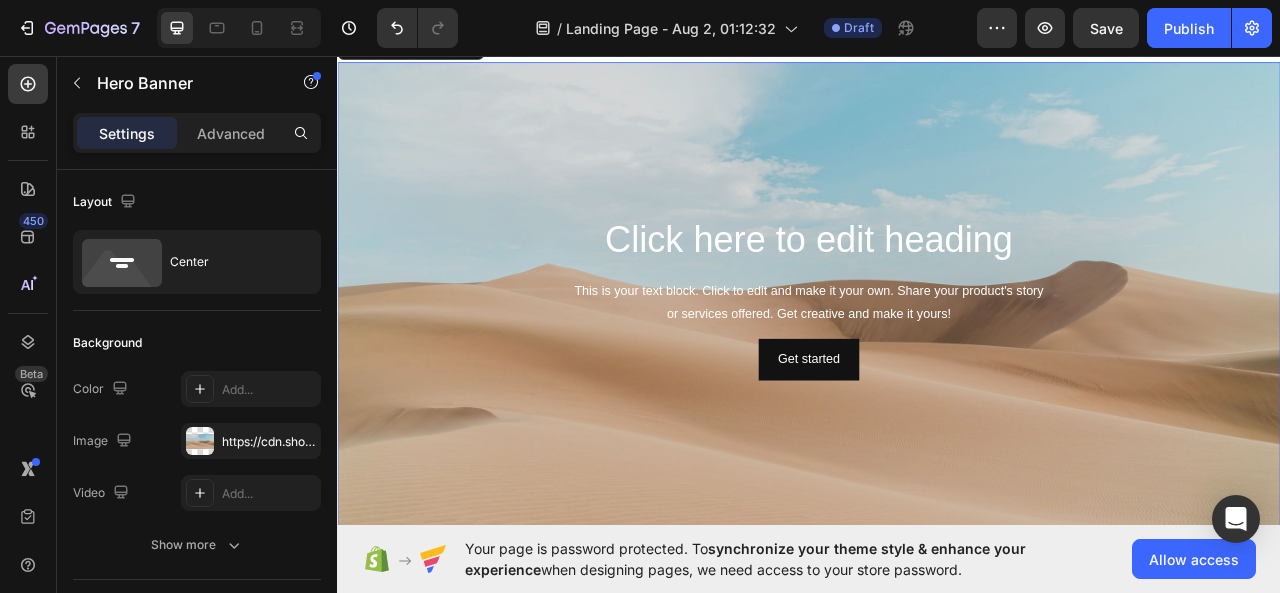 scroll, scrollTop: 200, scrollLeft: 0, axis: vertical 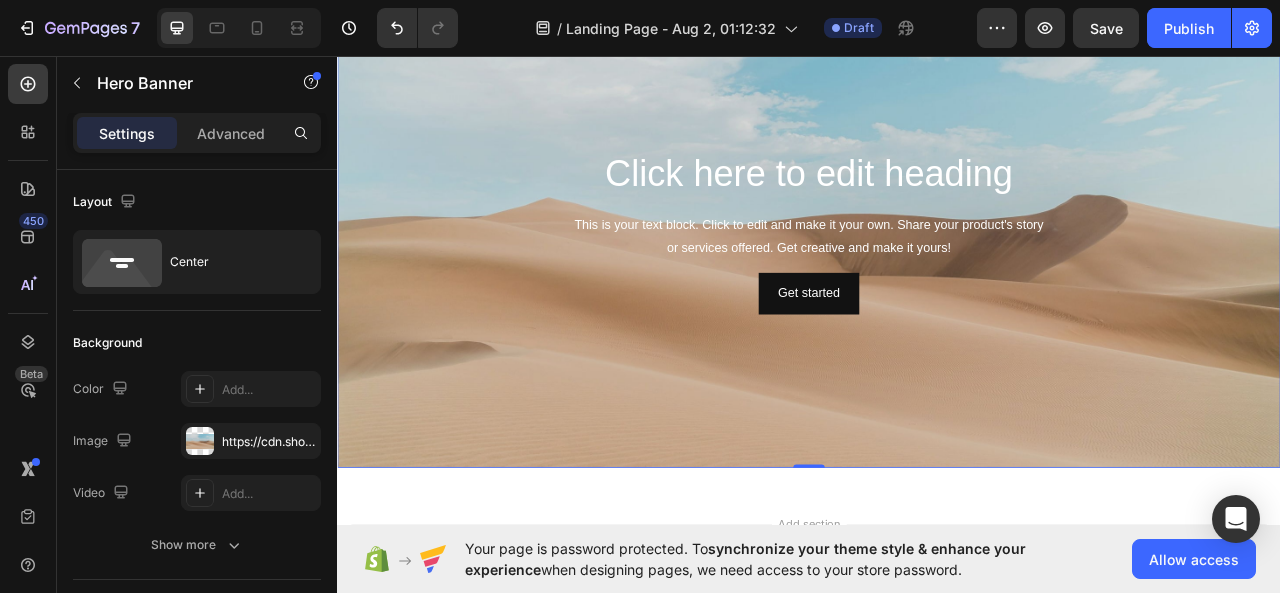 click at bounding box center (937, 281) 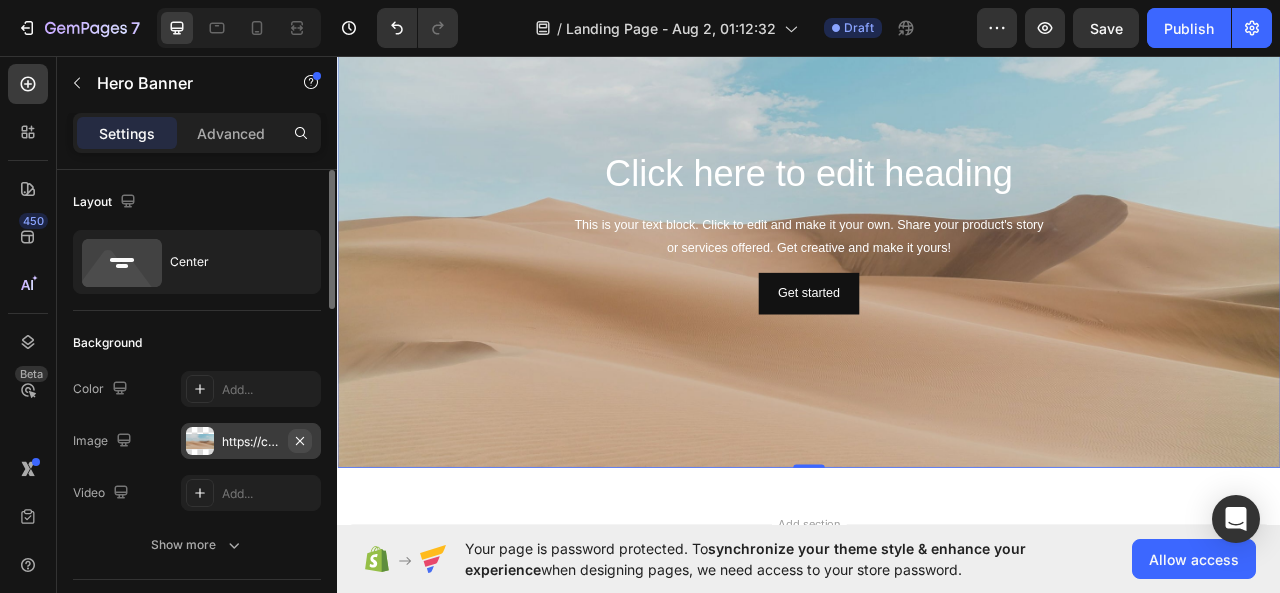click on "https://cdn.shopify.com/s/files/1/2005/9307/files/background_settings.jpg" at bounding box center [251, 441] 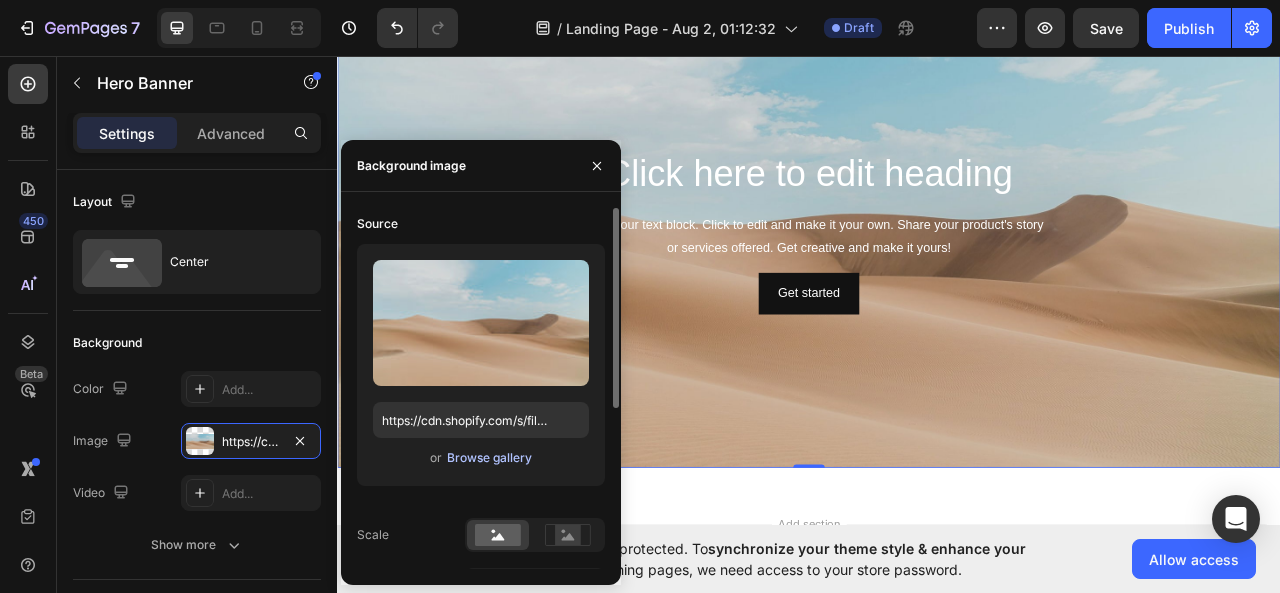 click on "Browse gallery" at bounding box center [489, 458] 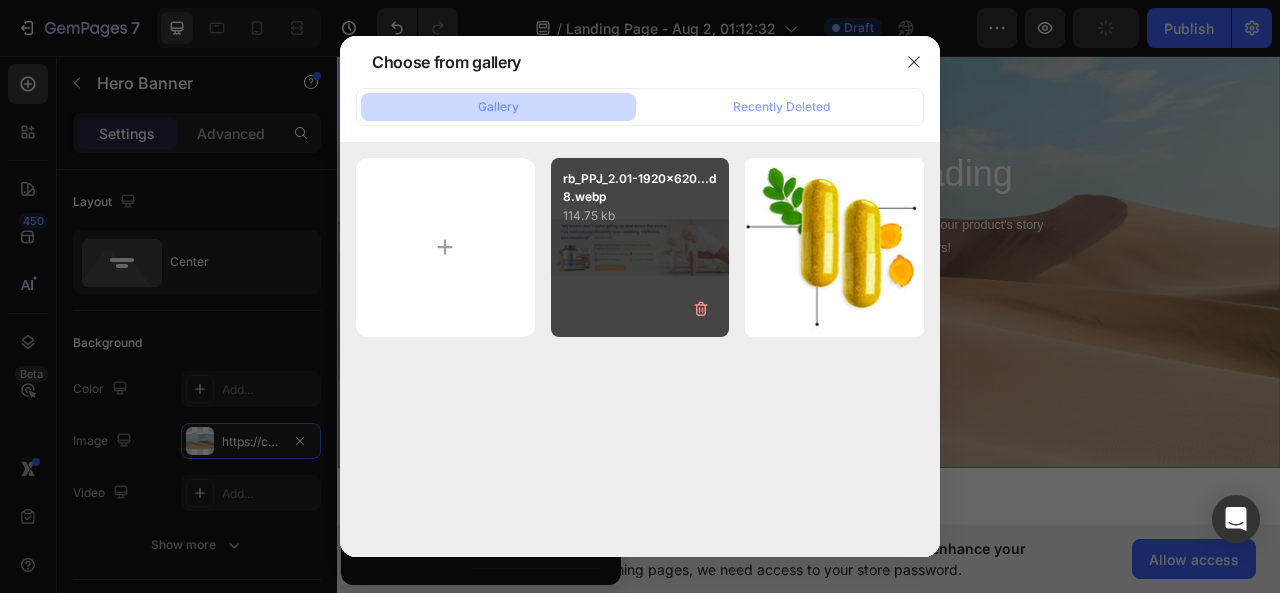 click on "rb_PPJ_2.01-1920x620...d8.webp" at bounding box center [640, 188] 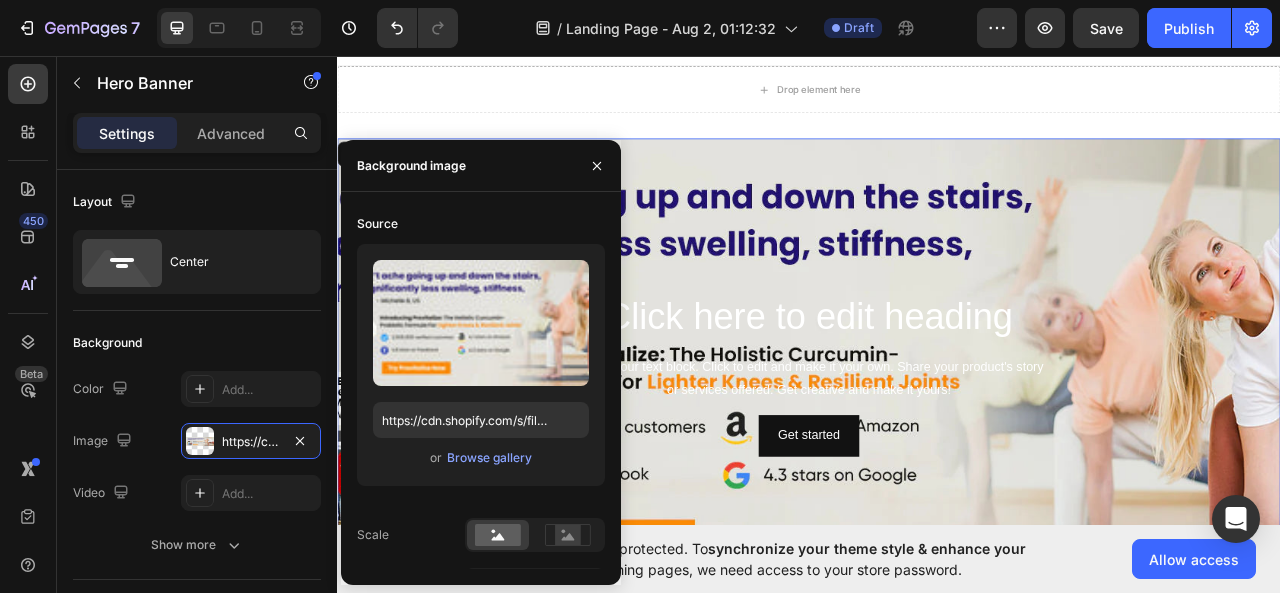 scroll, scrollTop: 0, scrollLeft: 0, axis: both 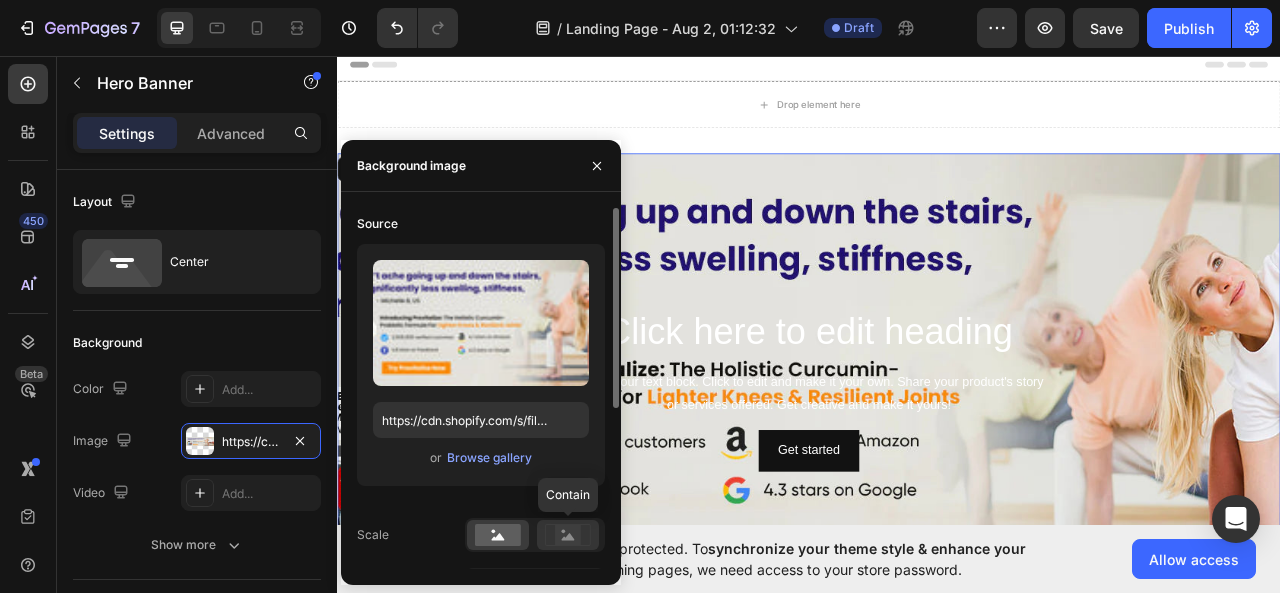 click 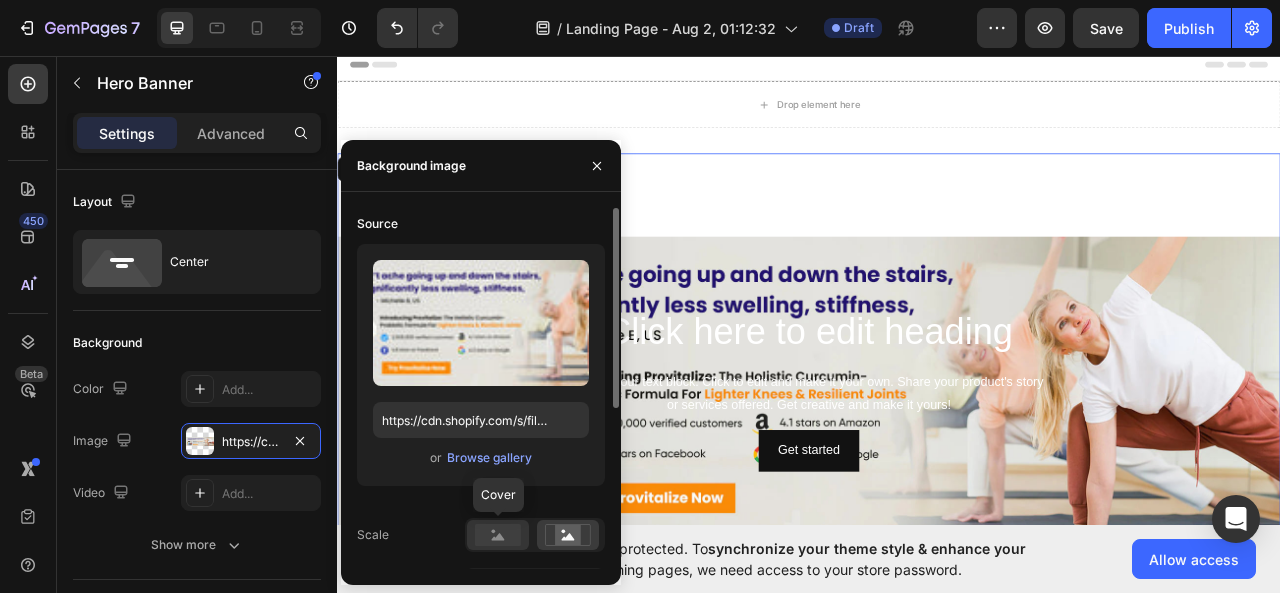 click 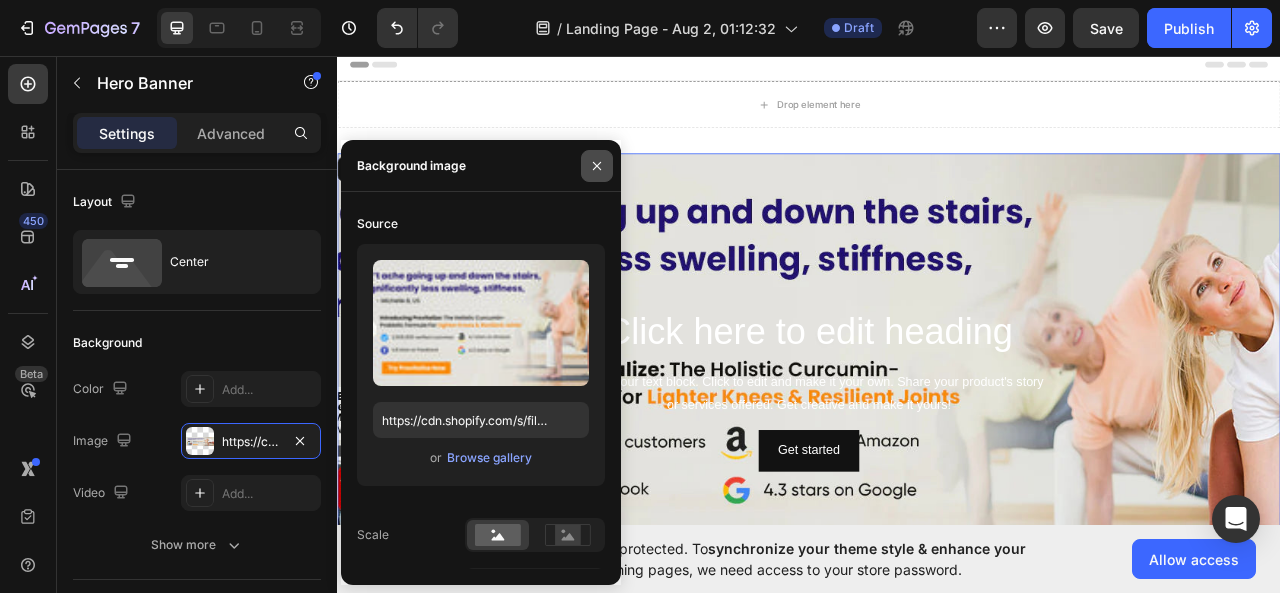 click 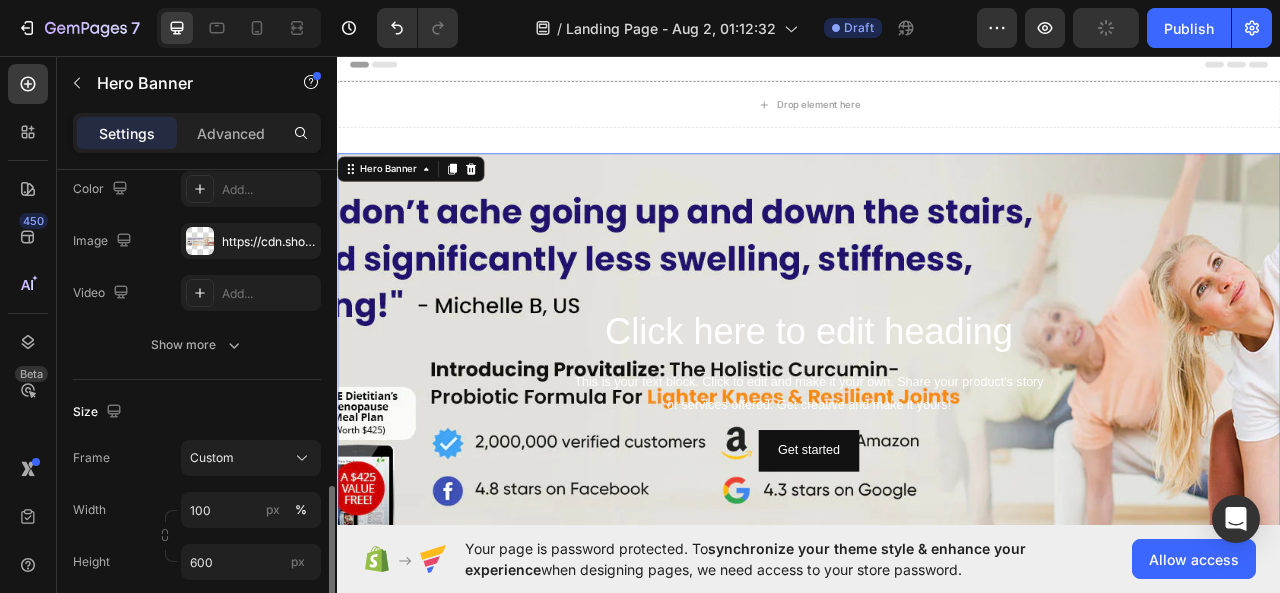 scroll, scrollTop: 400, scrollLeft: 0, axis: vertical 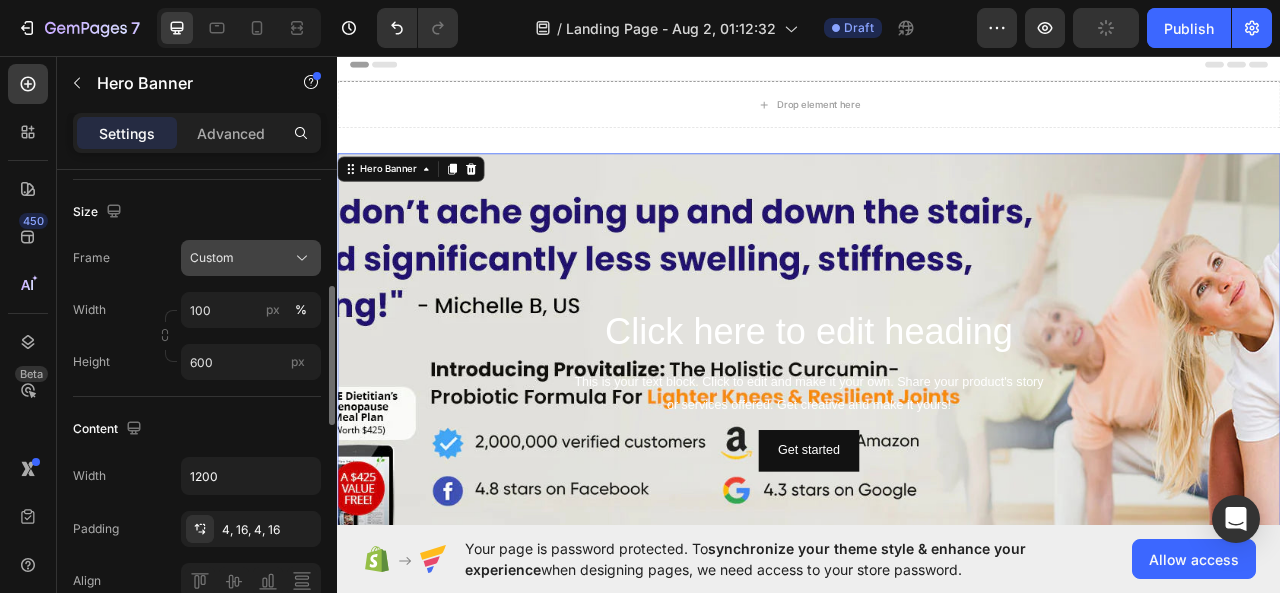 click on "Custom" at bounding box center [212, 258] 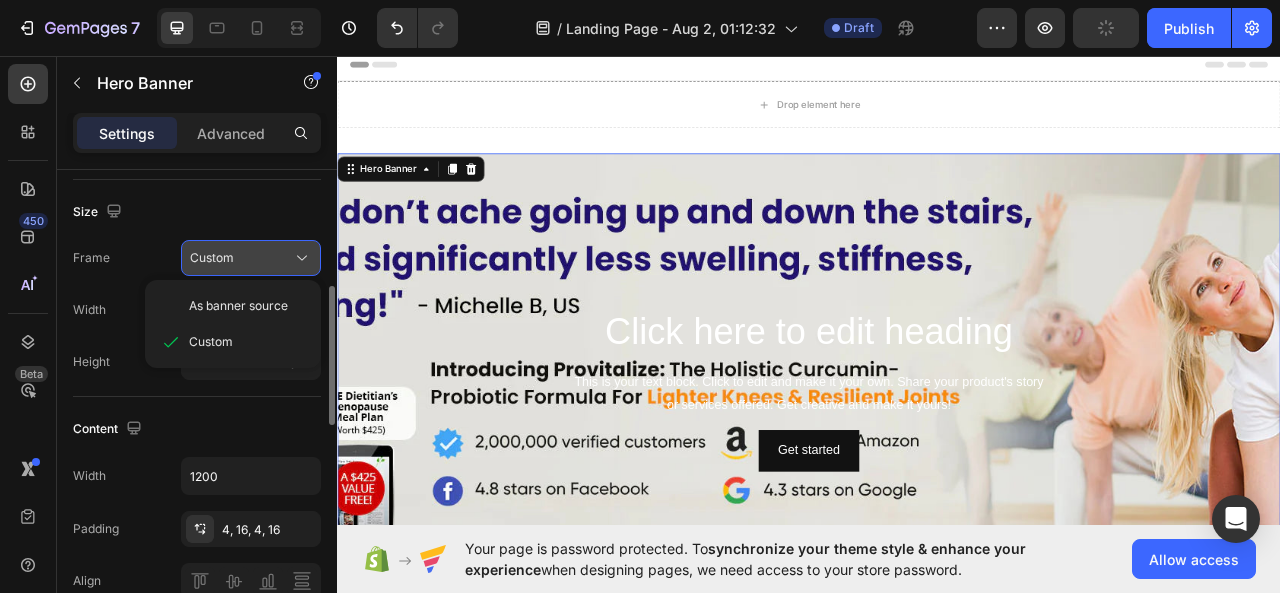 click on "Custom" at bounding box center (212, 258) 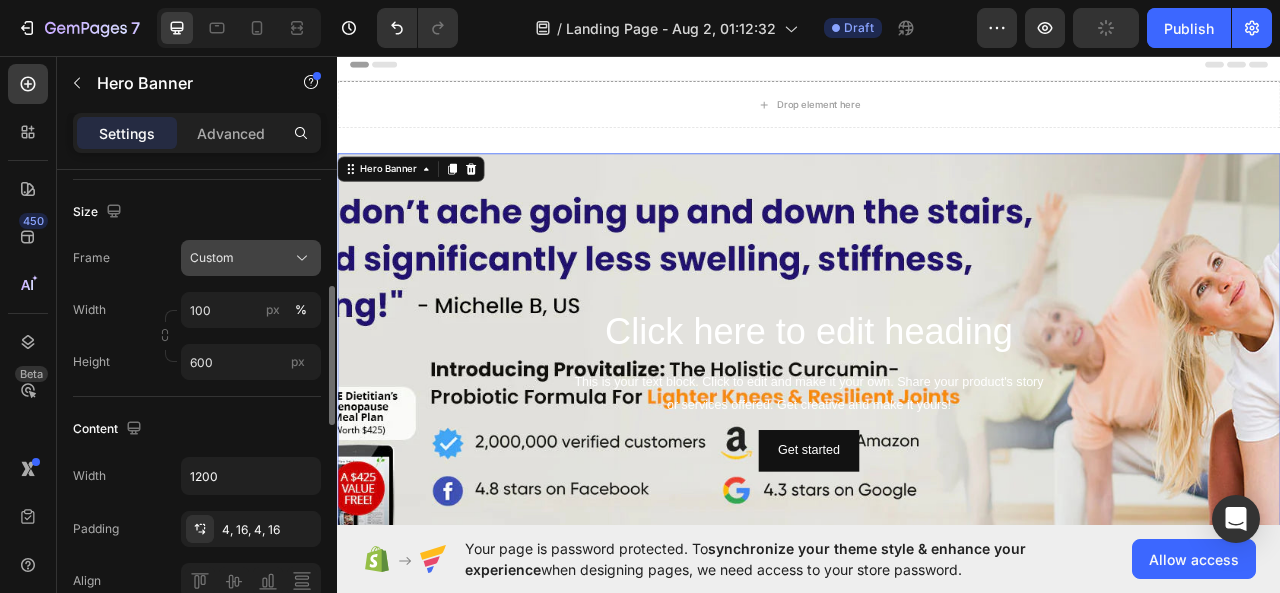 click on "Custom" at bounding box center [212, 258] 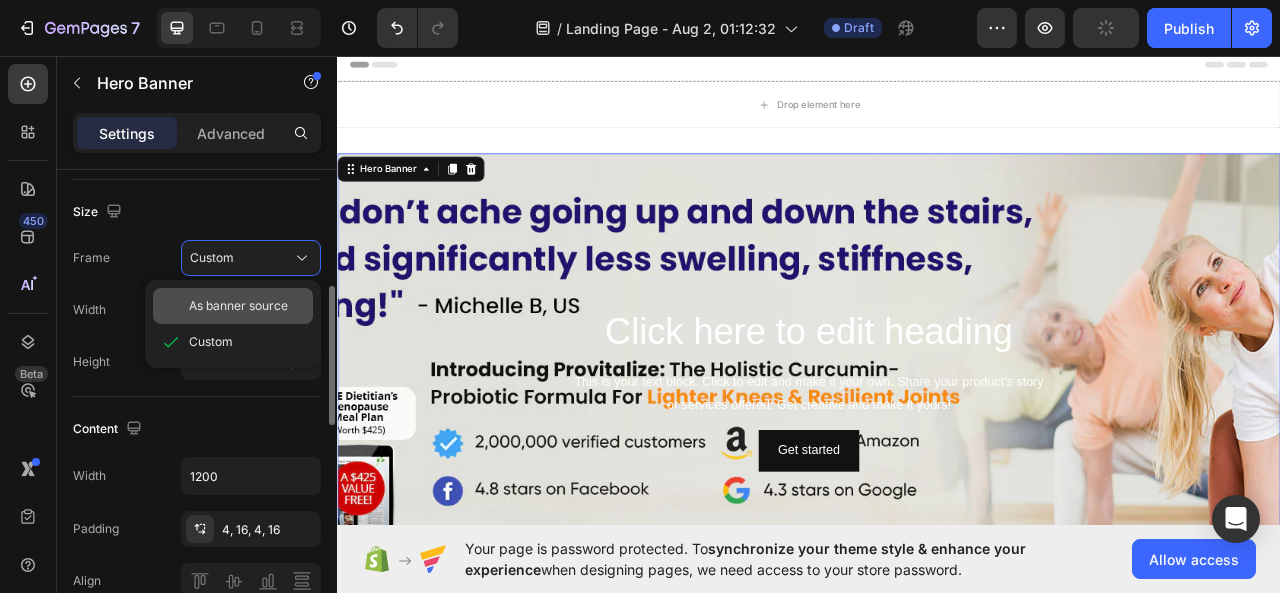 click on "As banner source" at bounding box center [238, 306] 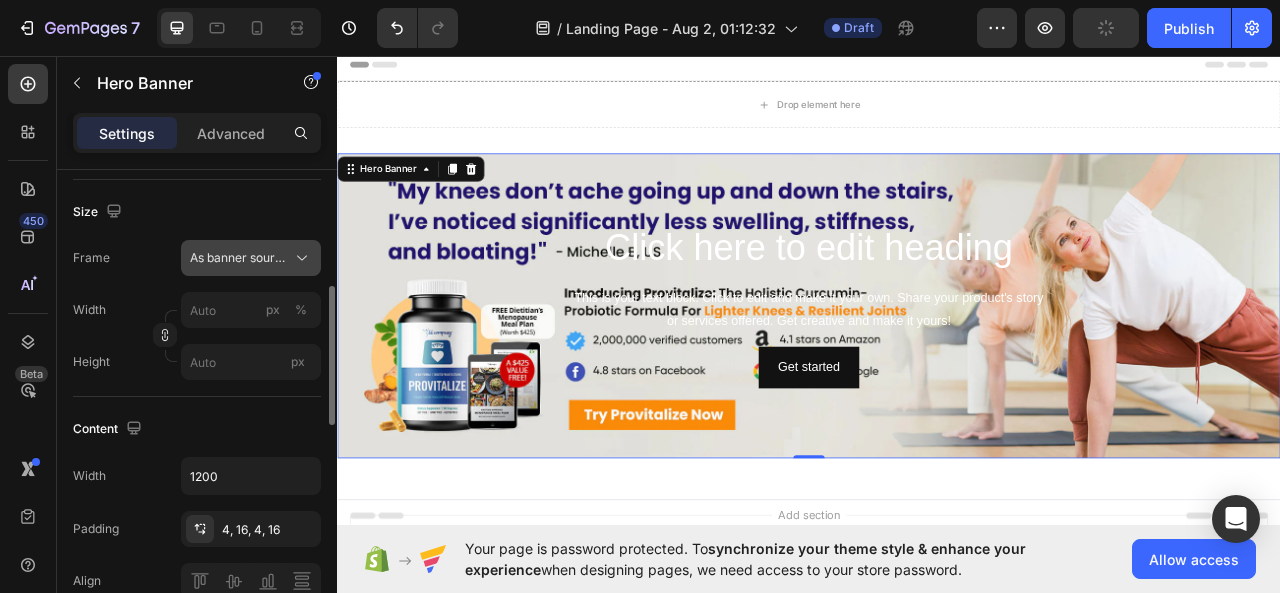 click on "As banner source" at bounding box center [239, 258] 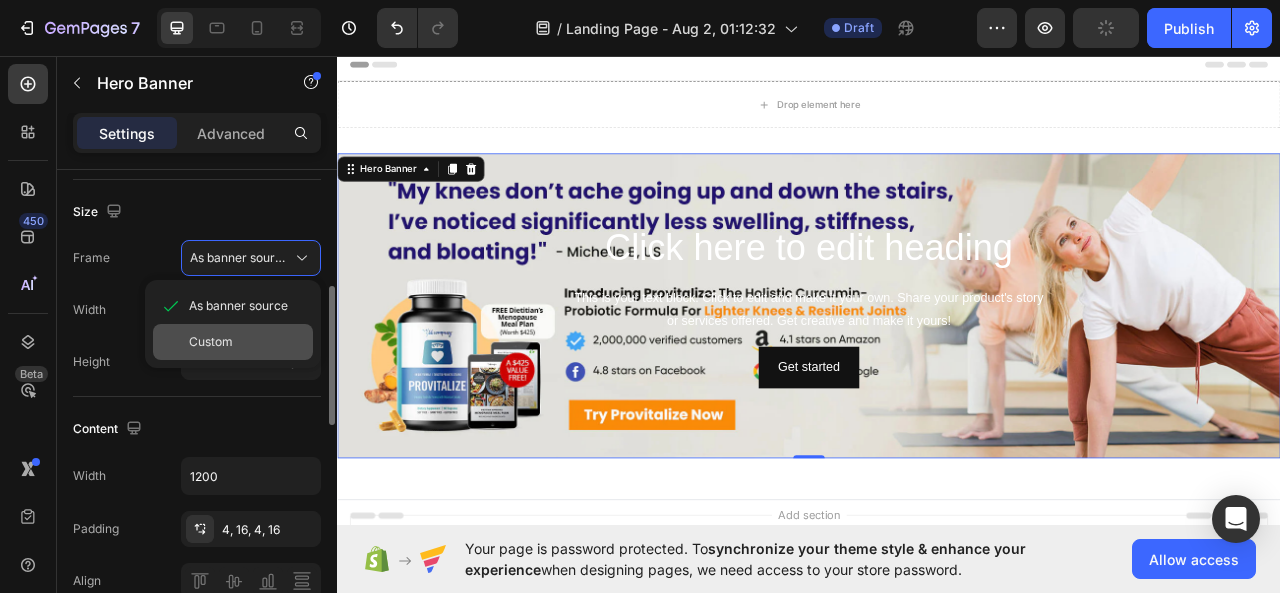 click on "Custom" 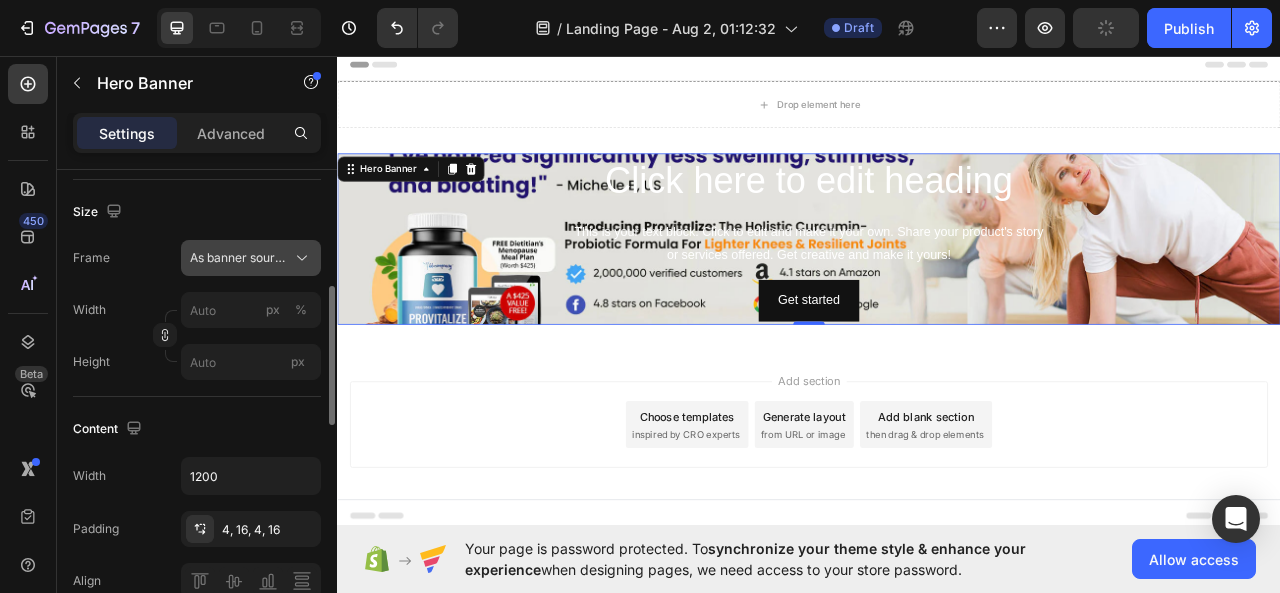 click on "As banner source" 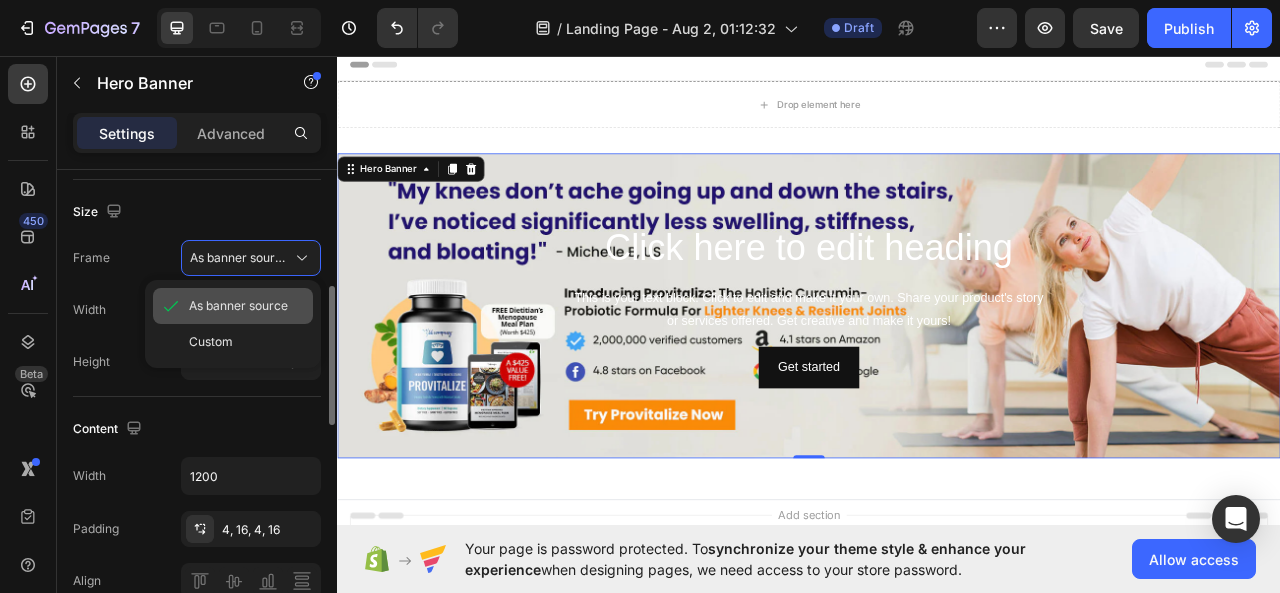 click on "As banner source" at bounding box center [238, 306] 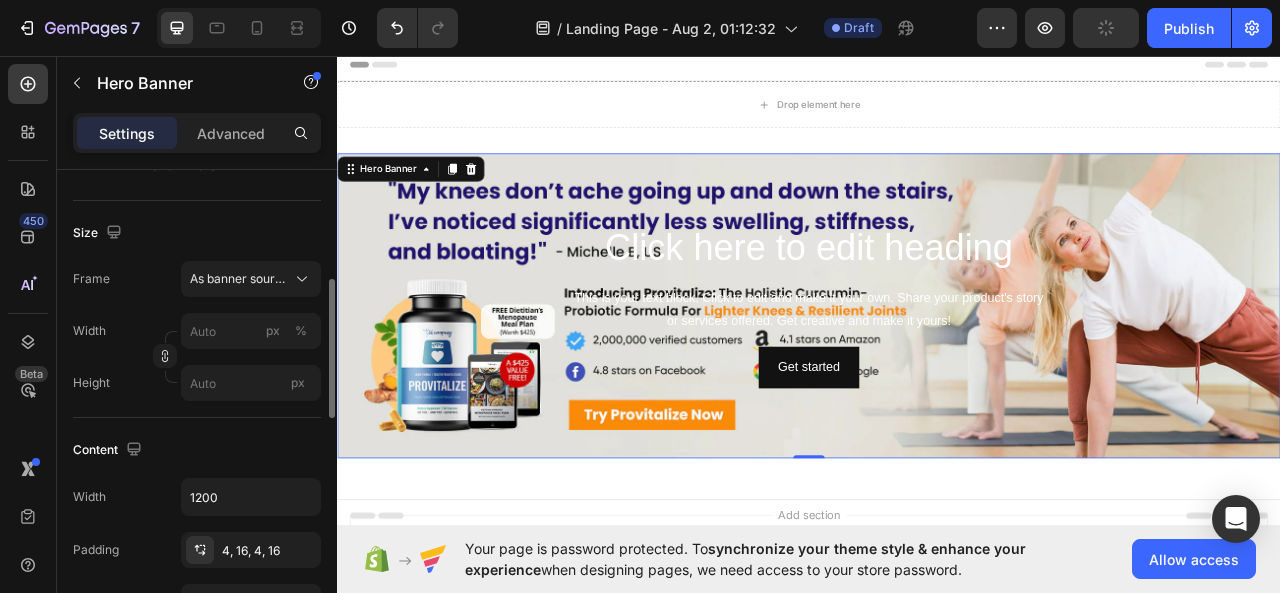 scroll, scrollTop: 279, scrollLeft: 0, axis: vertical 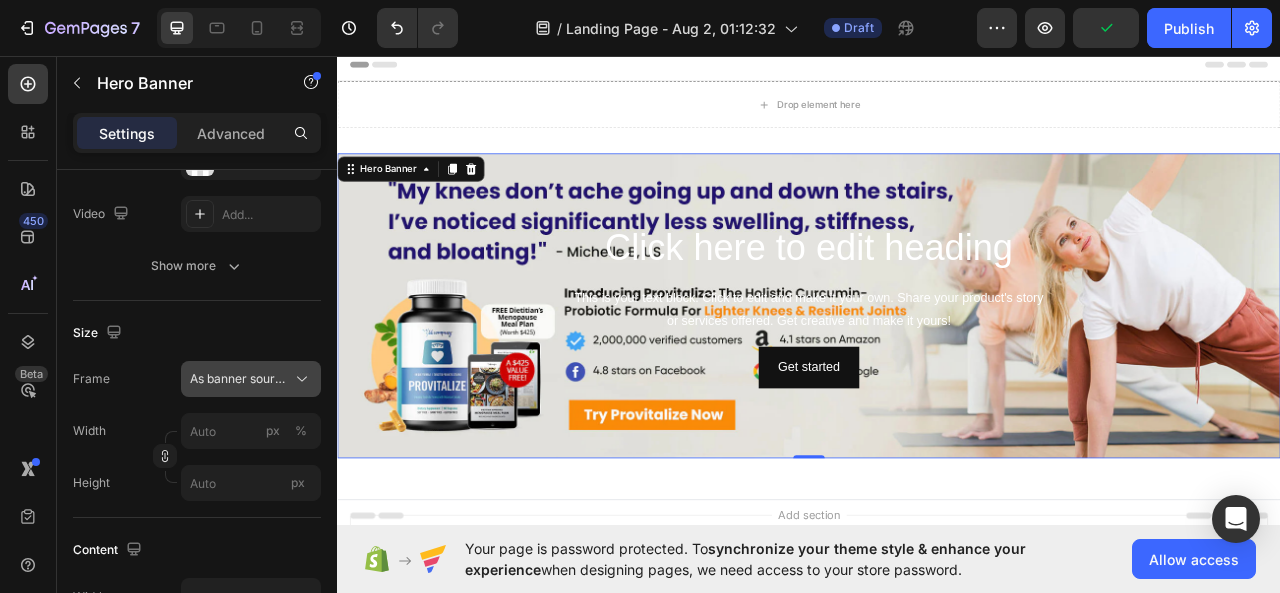 click on "As banner source" at bounding box center [239, 379] 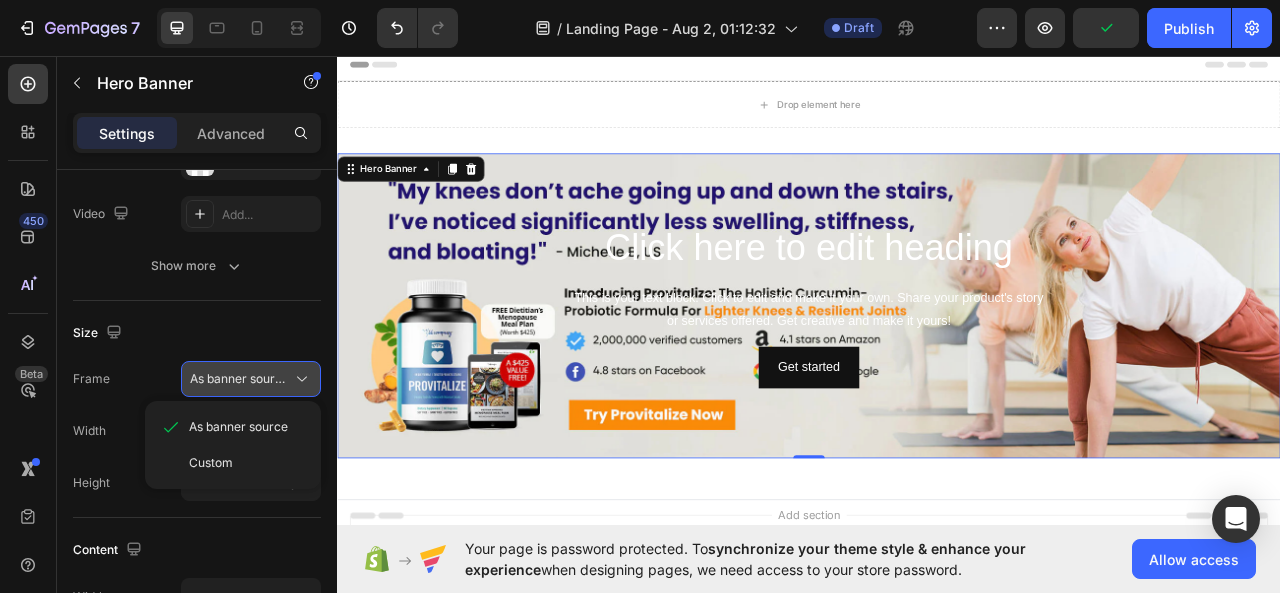 click on "As banner source" at bounding box center (239, 379) 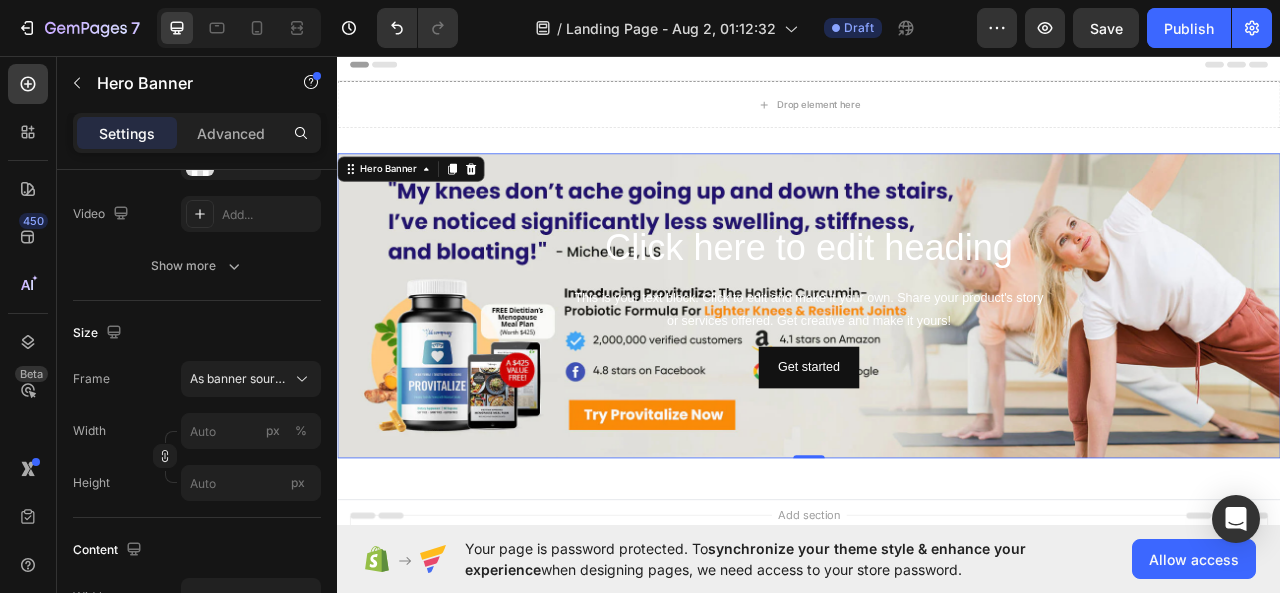 scroll, scrollTop: 0, scrollLeft: 0, axis: both 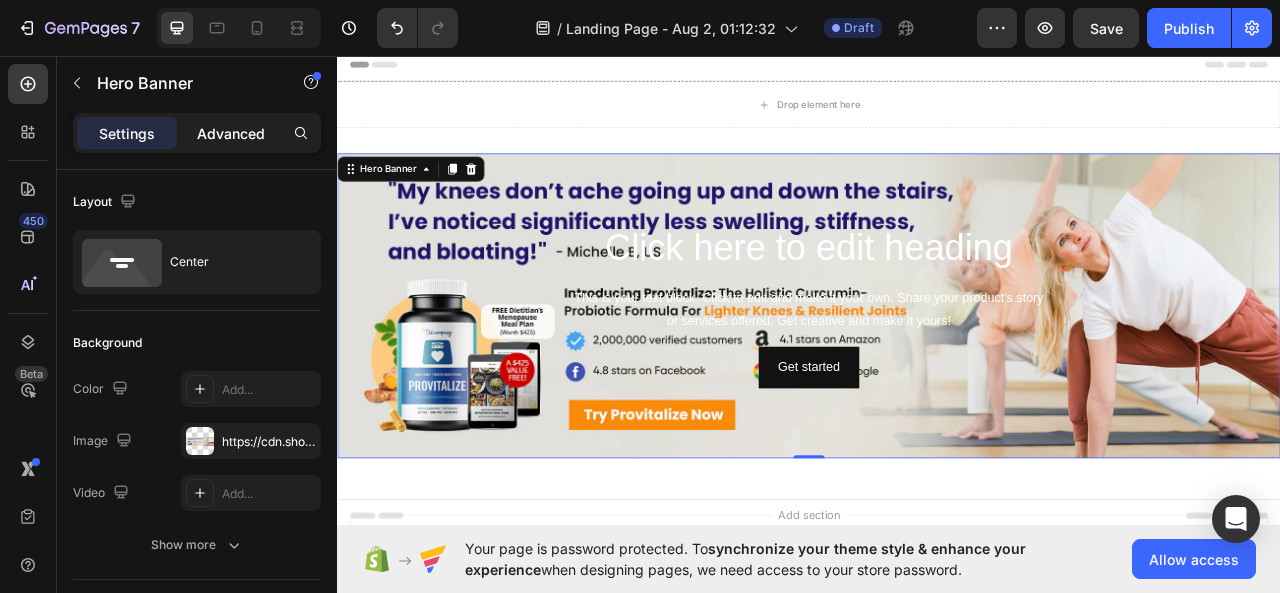 click on "Advanced" 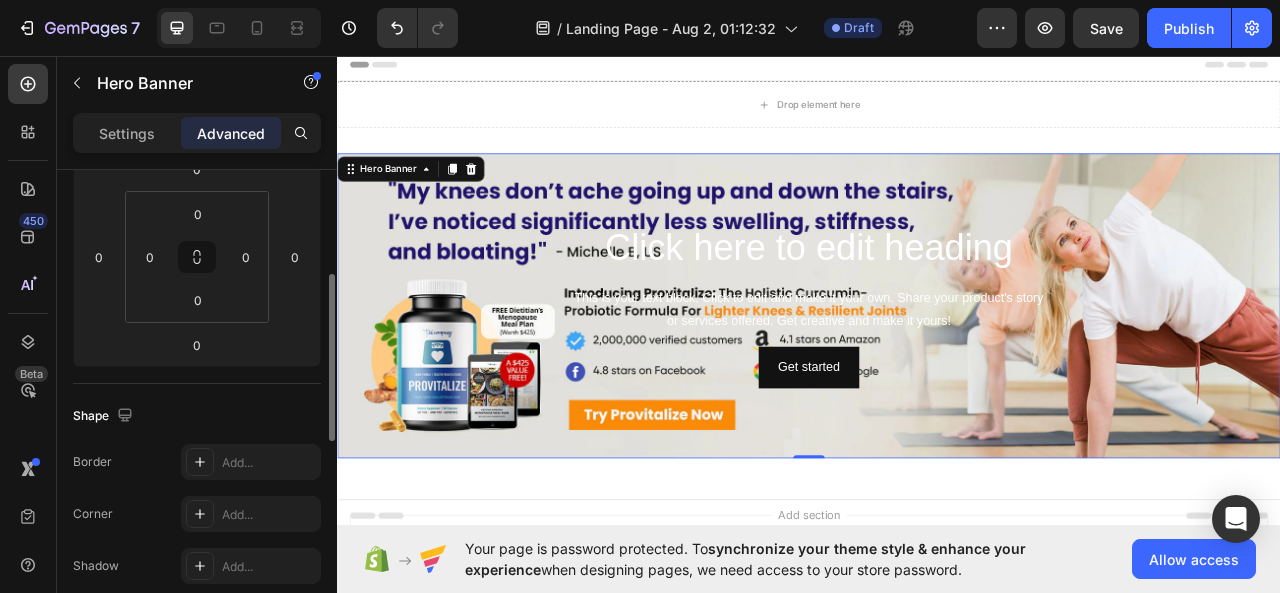 scroll, scrollTop: 700, scrollLeft: 0, axis: vertical 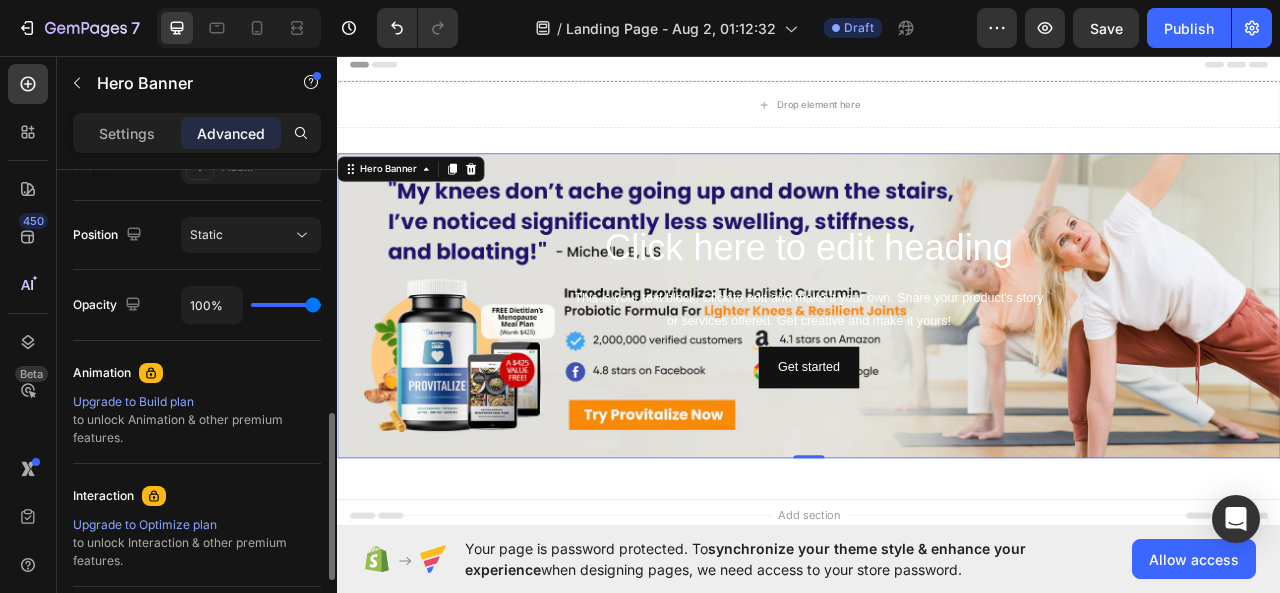type on "91%" 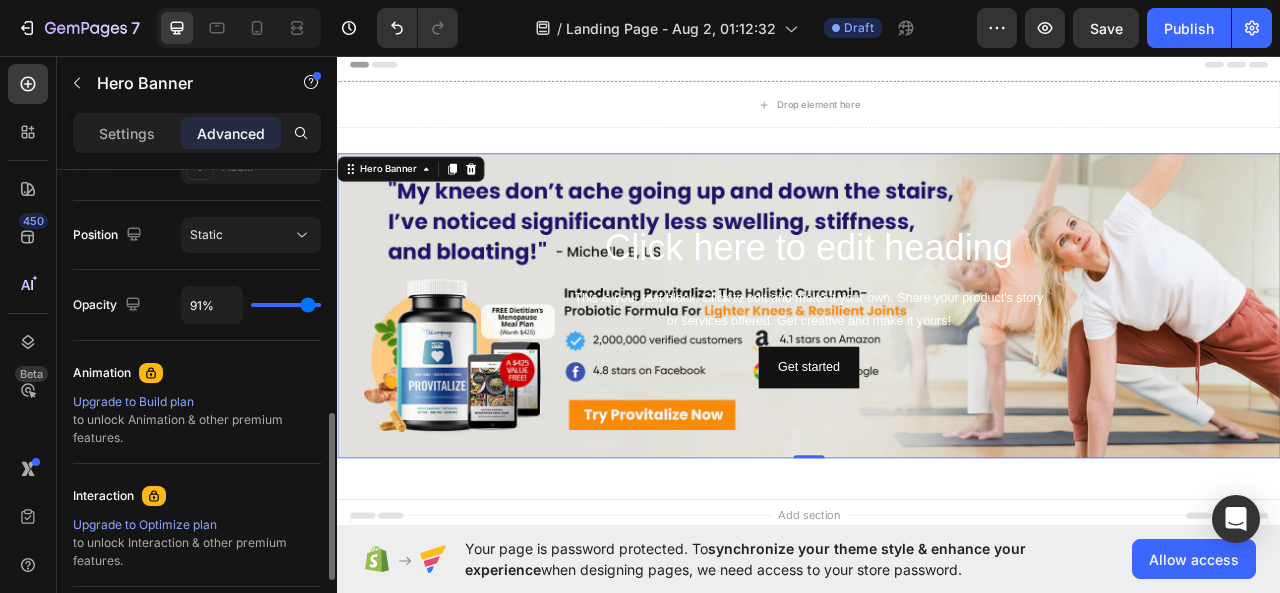 type on "77%" 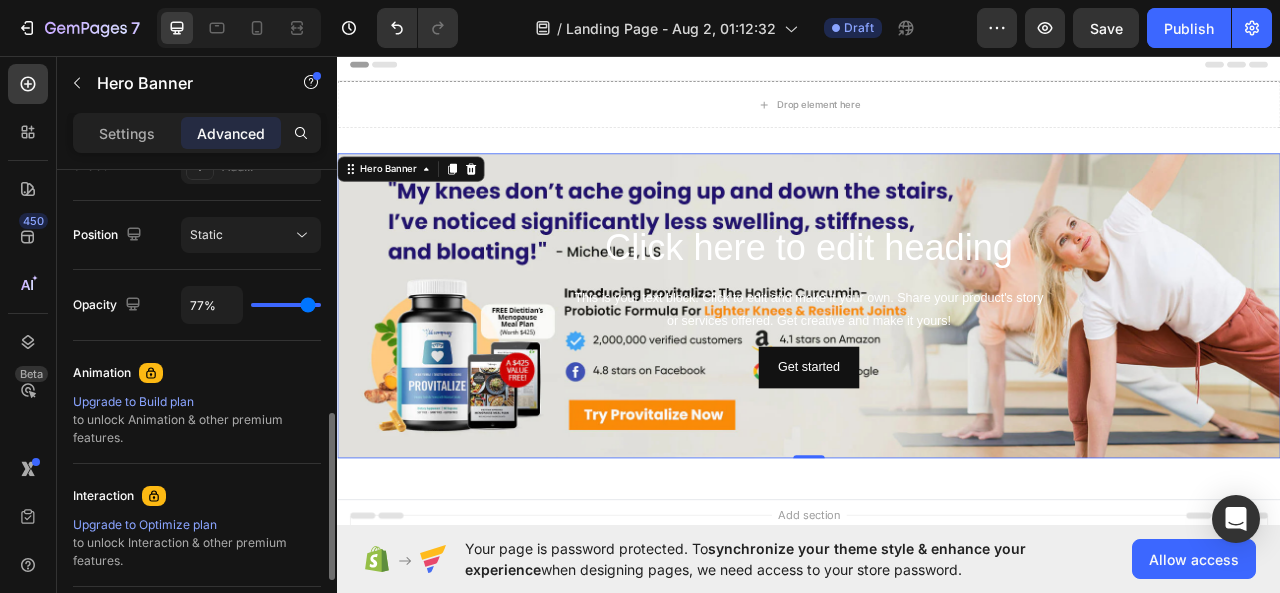 type on "77" 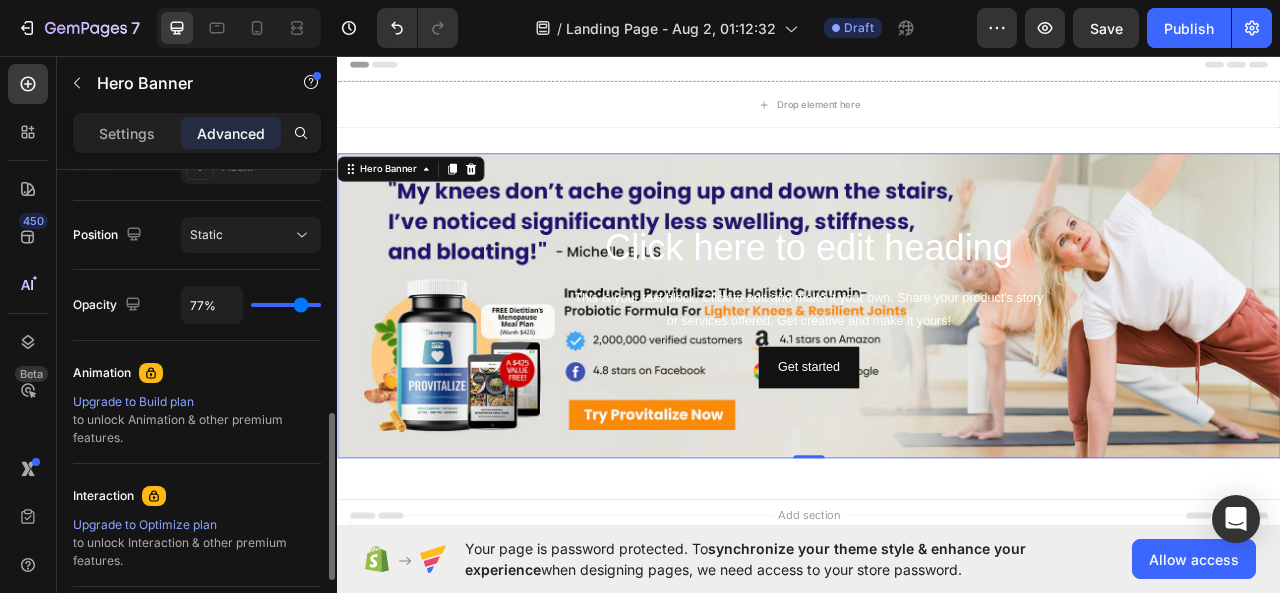 type on "66%" 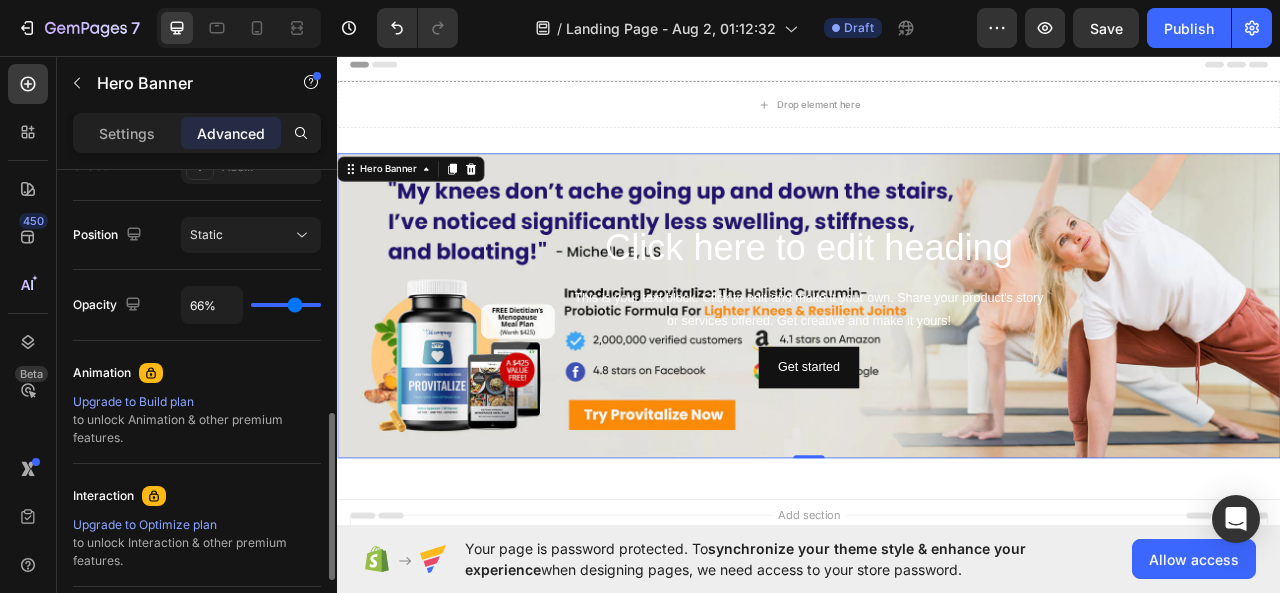 type on "55%" 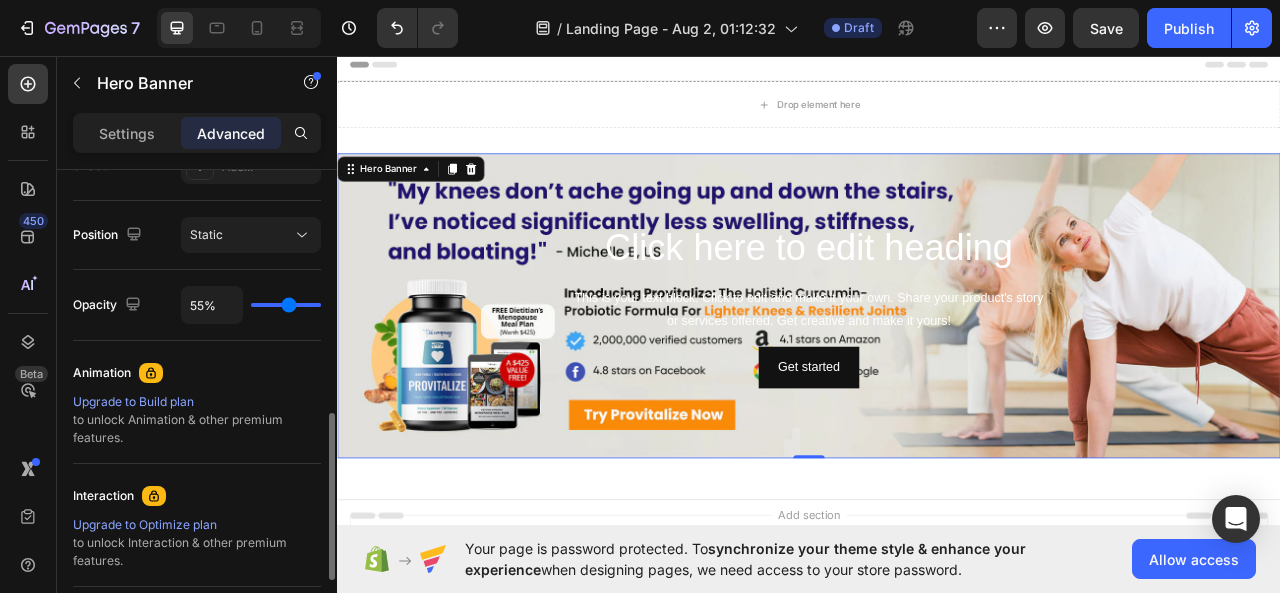 type on "44%" 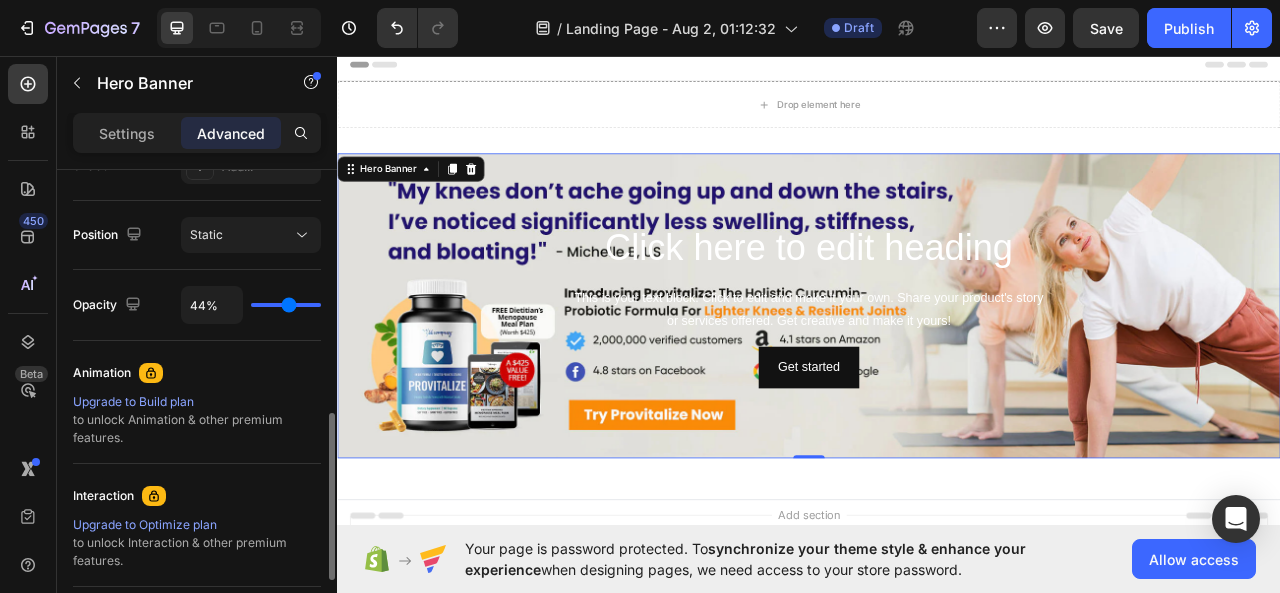 type on "44" 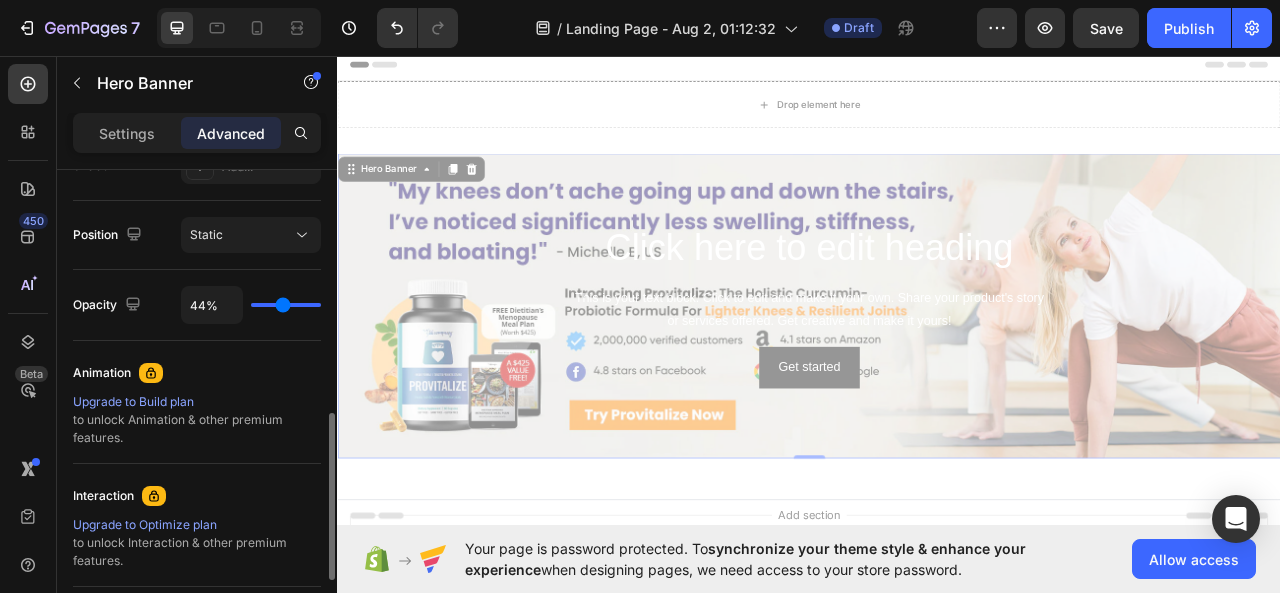 type on "34%" 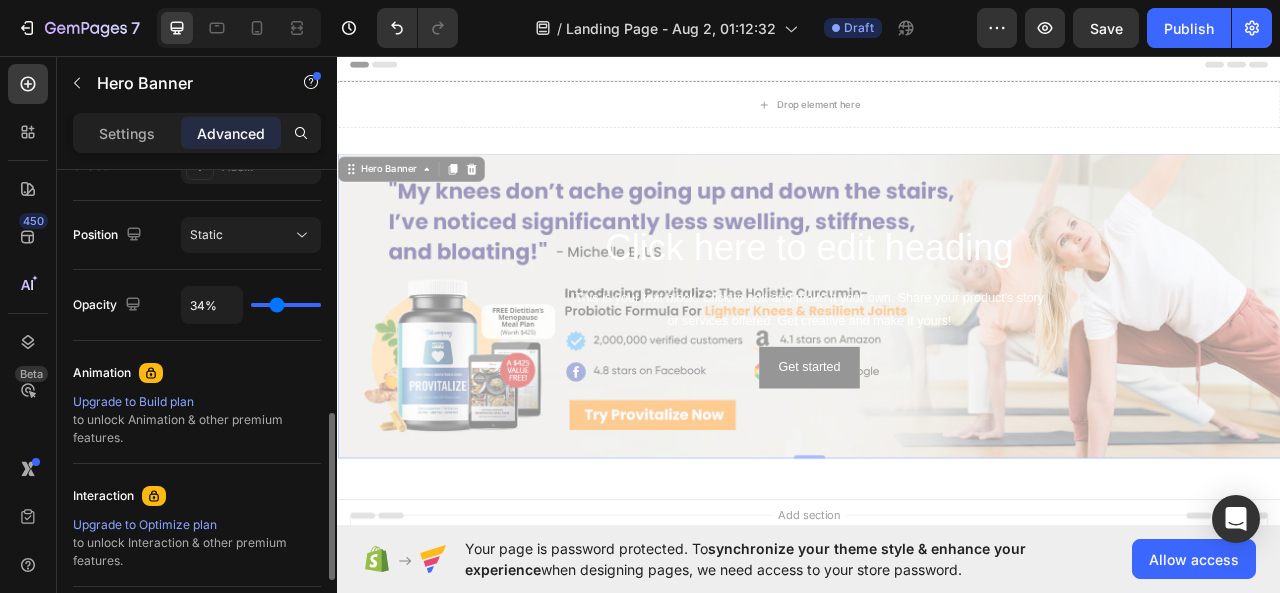 type on "27%" 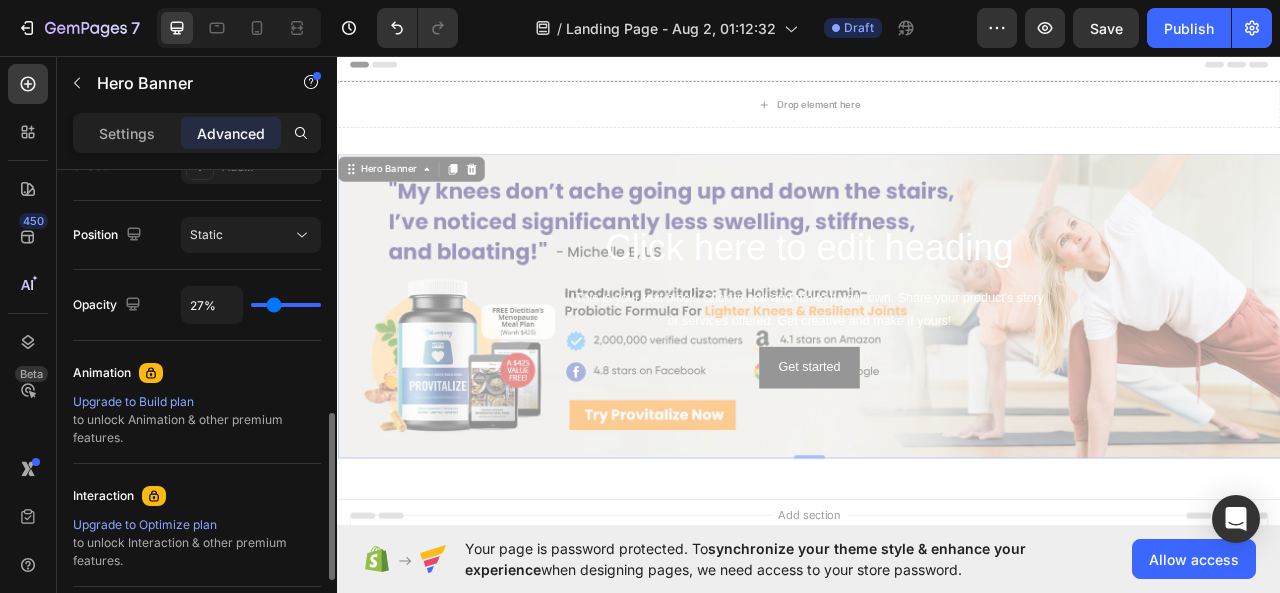 type on "22%" 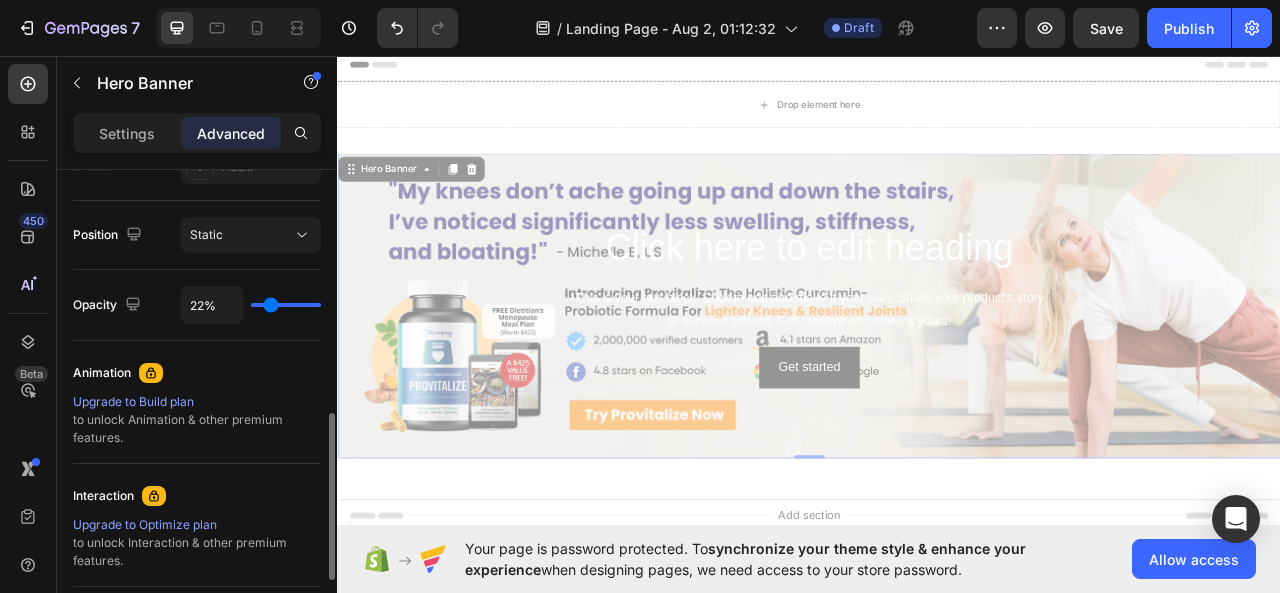 type on "14%" 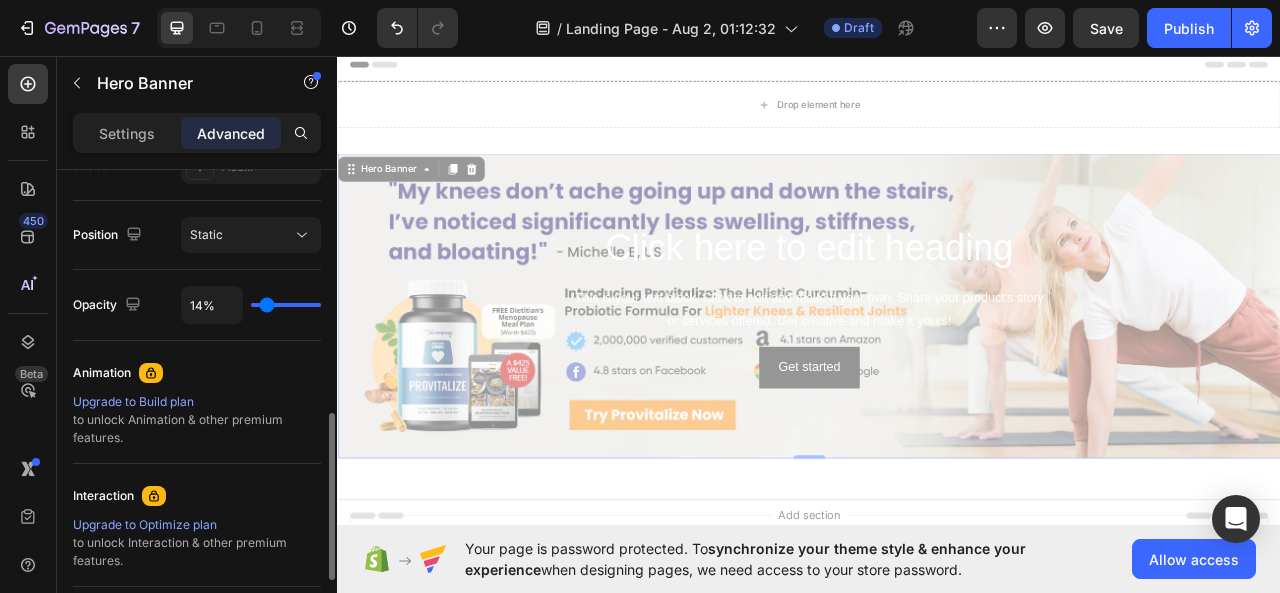 type on "8%" 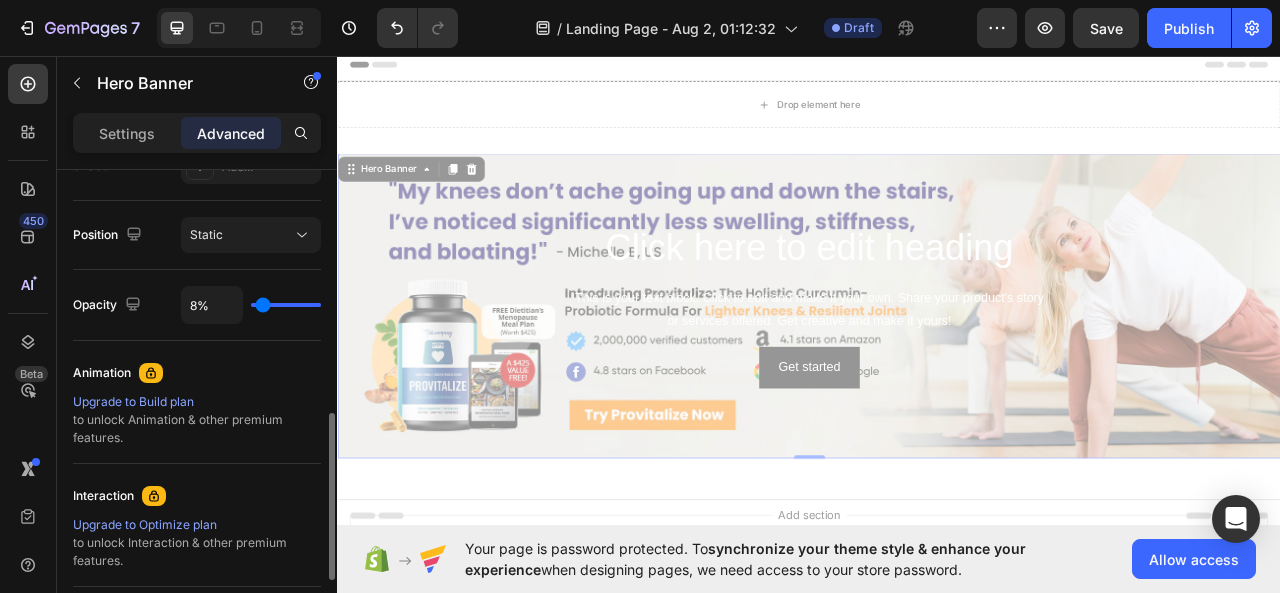 type on "0%" 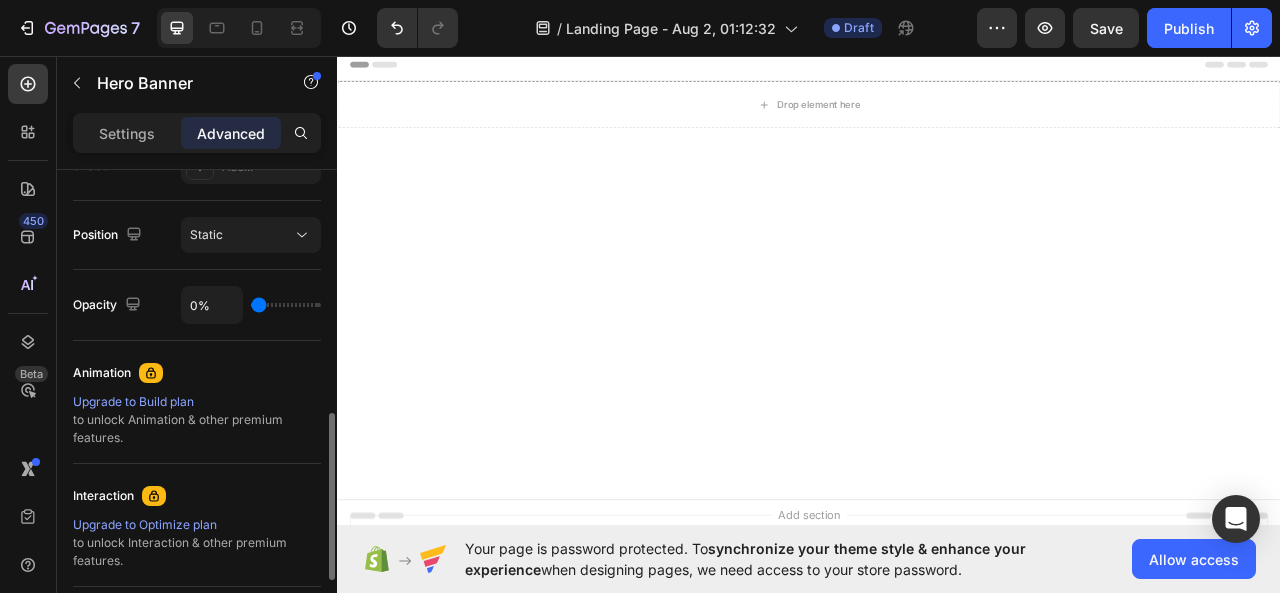 type on "15%" 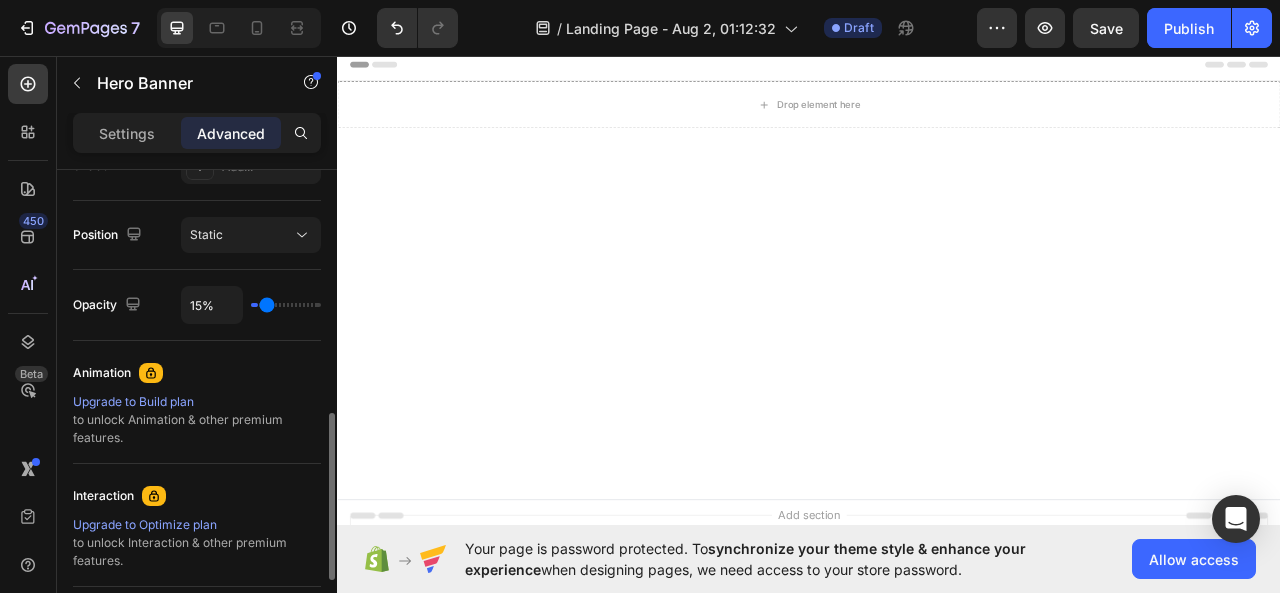 type on "57%" 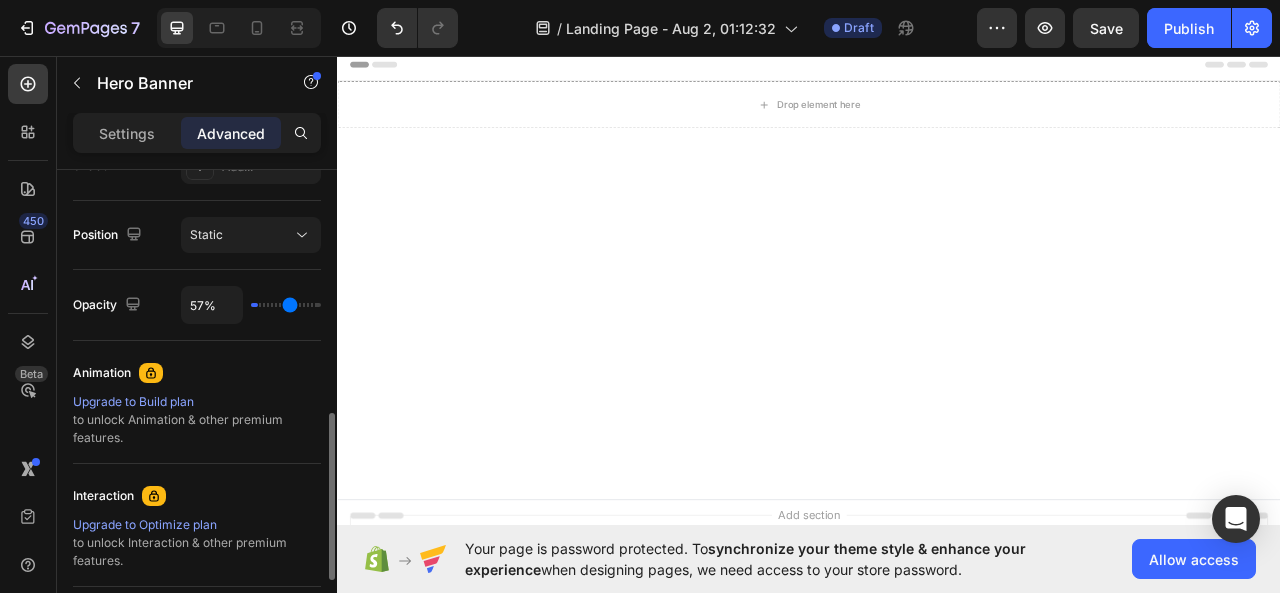 type on "97%" 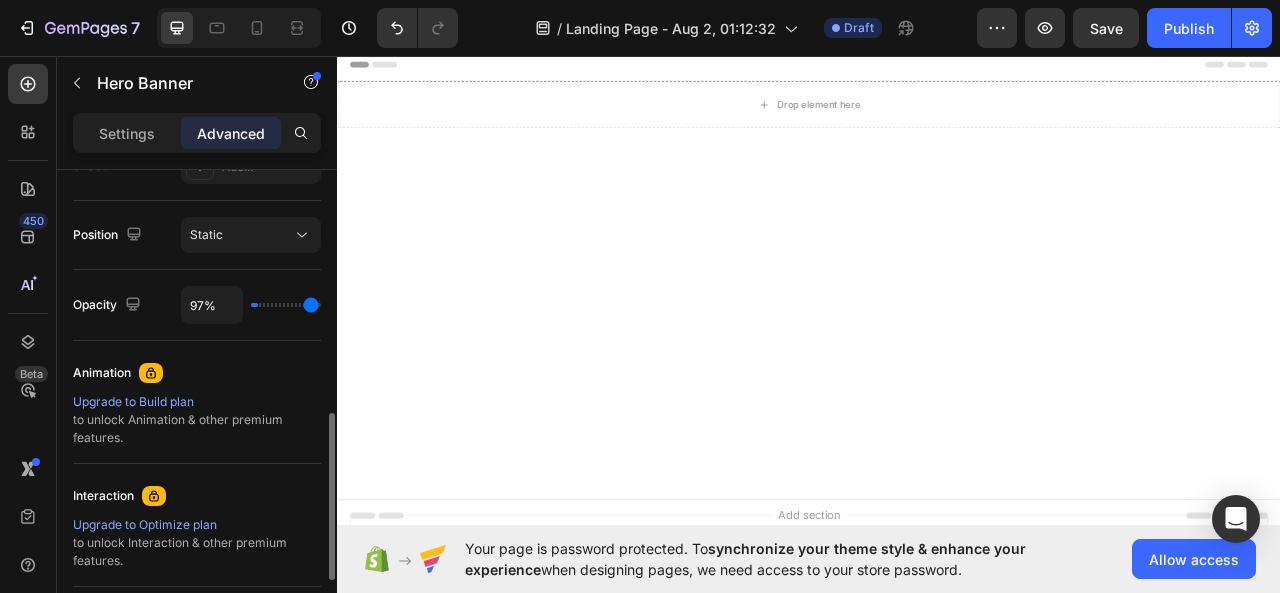 type on "100%" 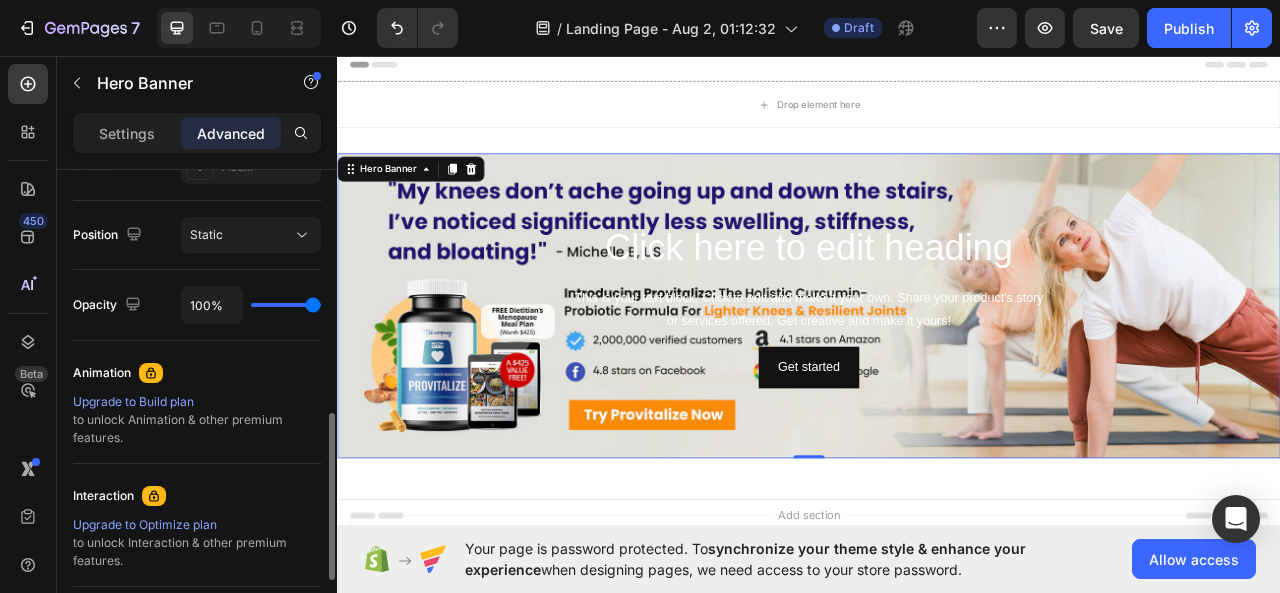 drag, startPoint x: 312, startPoint y: 302, endPoint x: 429, endPoint y: 317, distance: 117.95762 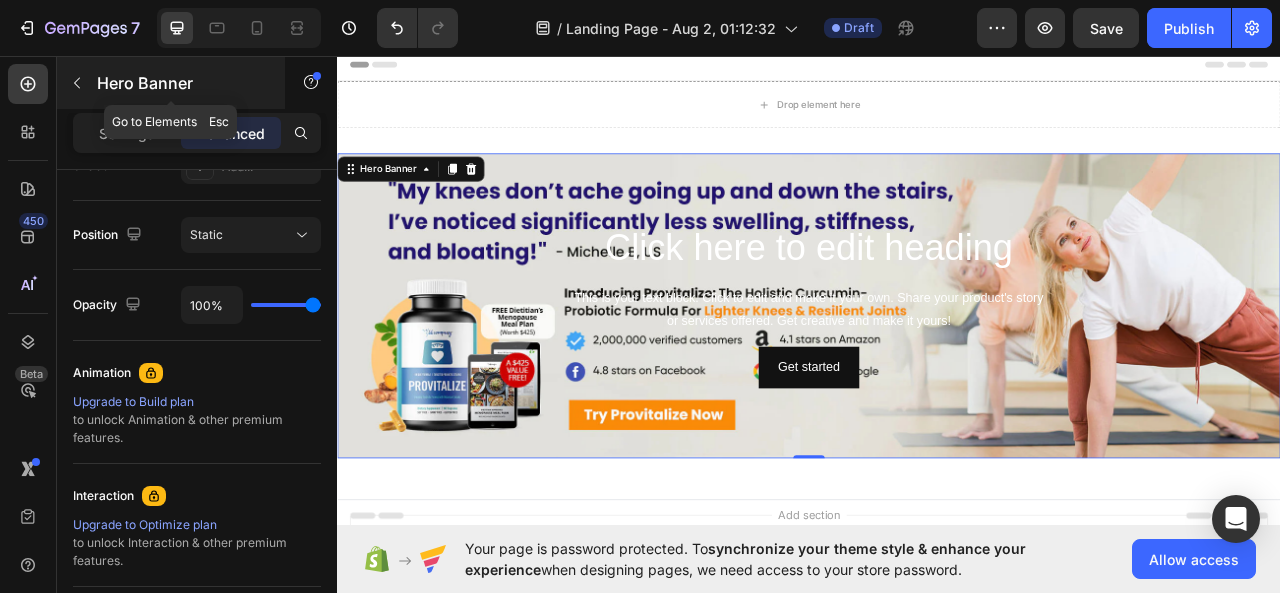 click 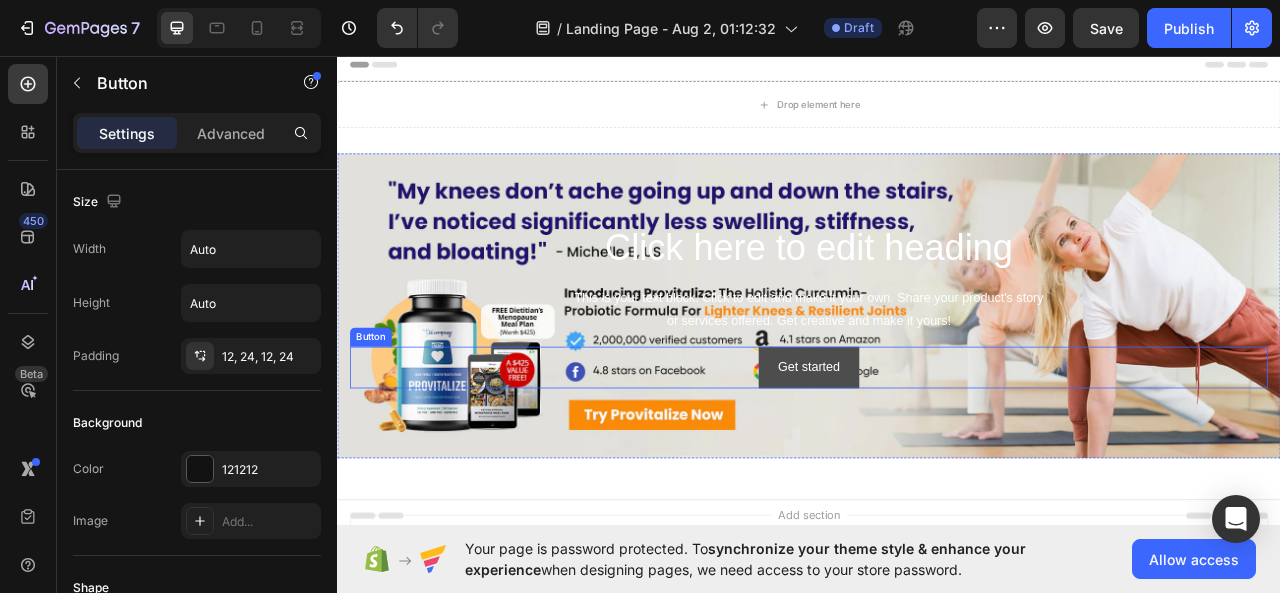 click on "Get started" at bounding box center [936, 453] 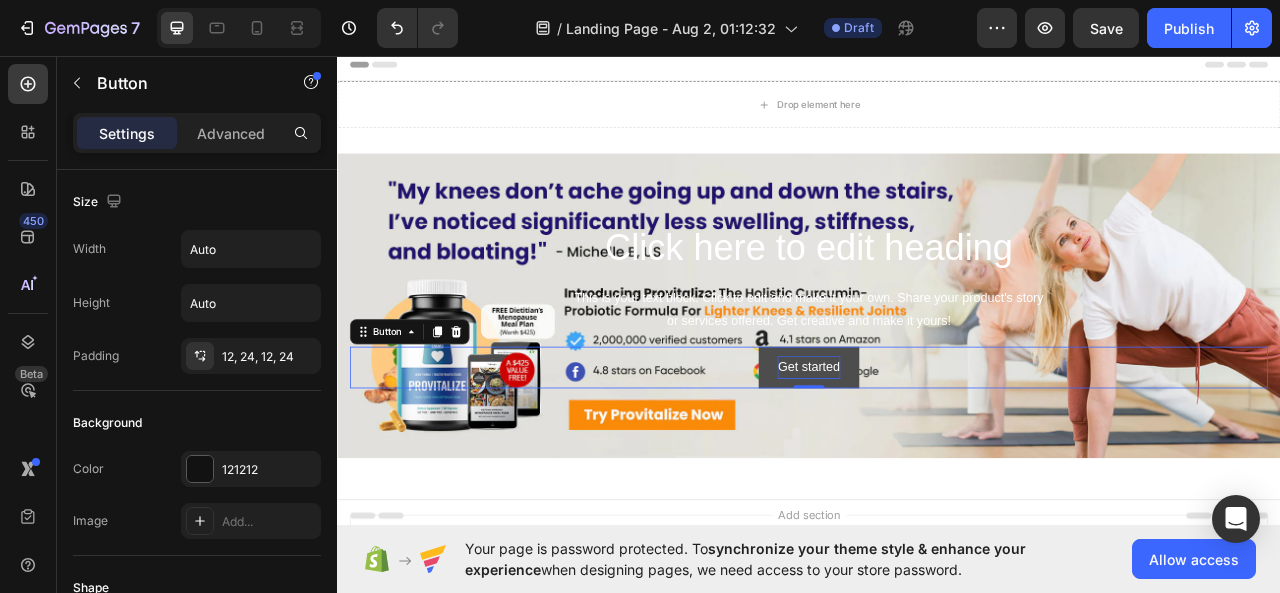 click on "Get started" at bounding box center (936, 453) 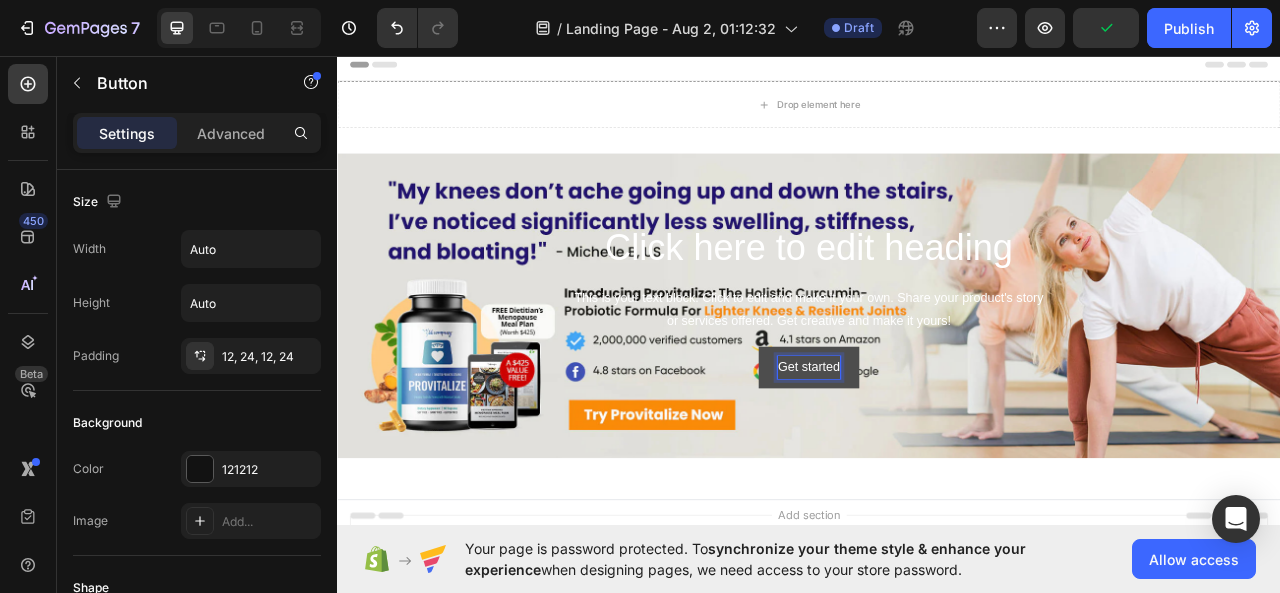 click on "Get started" at bounding box center (936, 453) 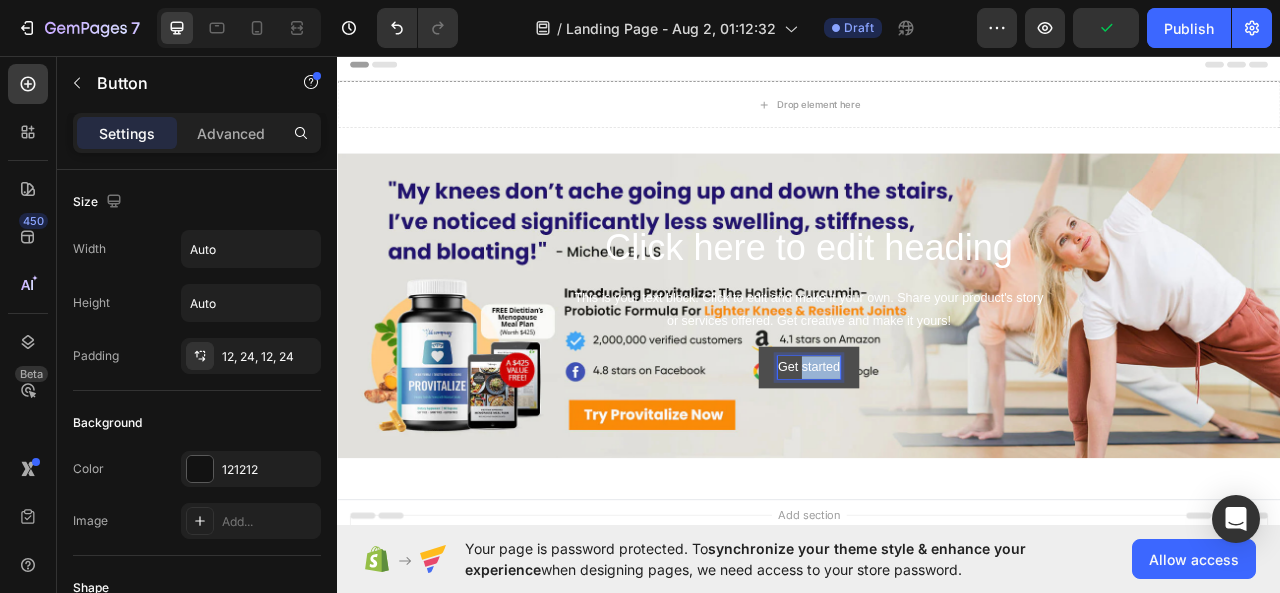click on "Get started" at bounding box center [936, 453] 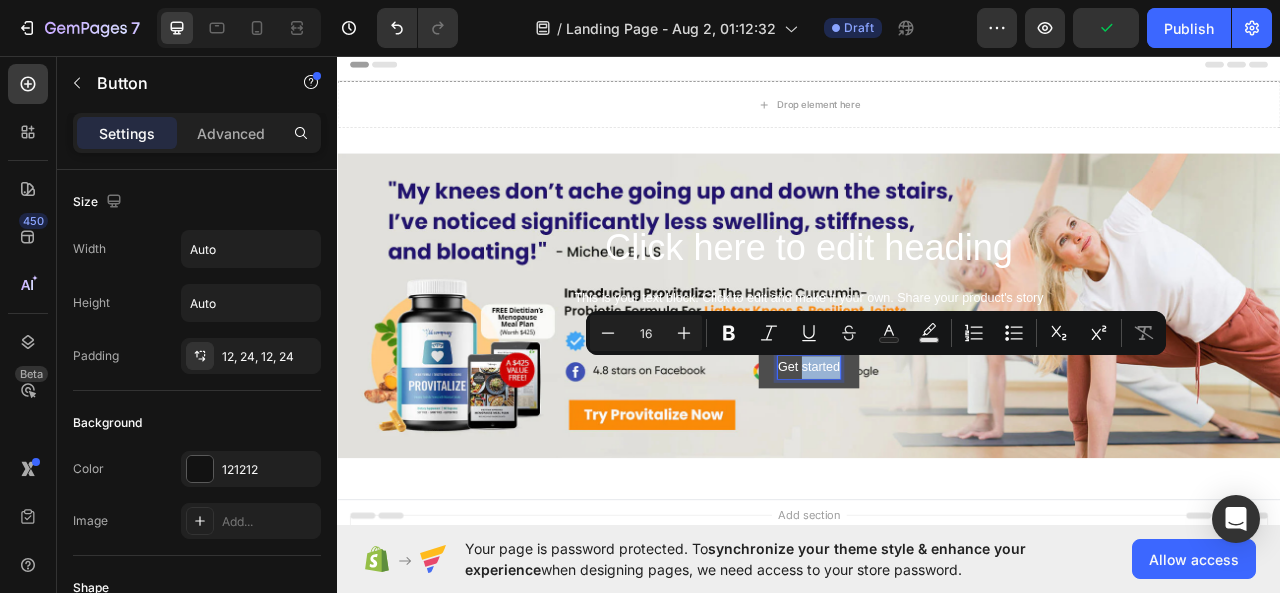 click on "Get started" at bounding box center (936, 453) 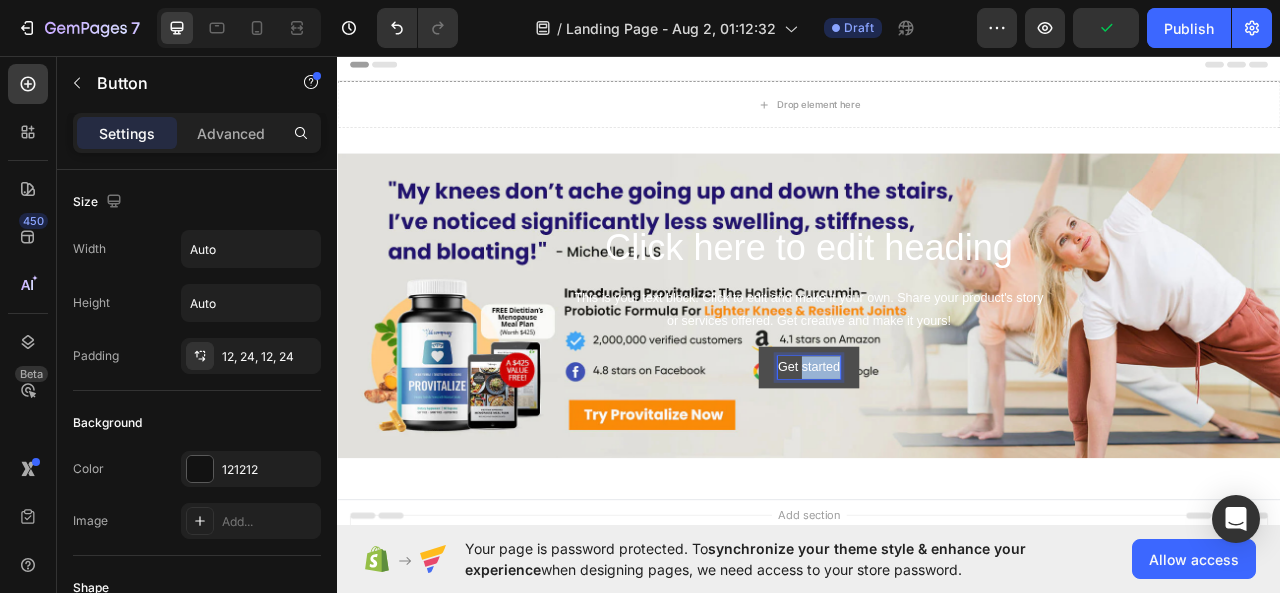 click on "Get started" at bounding box center [936, 453] 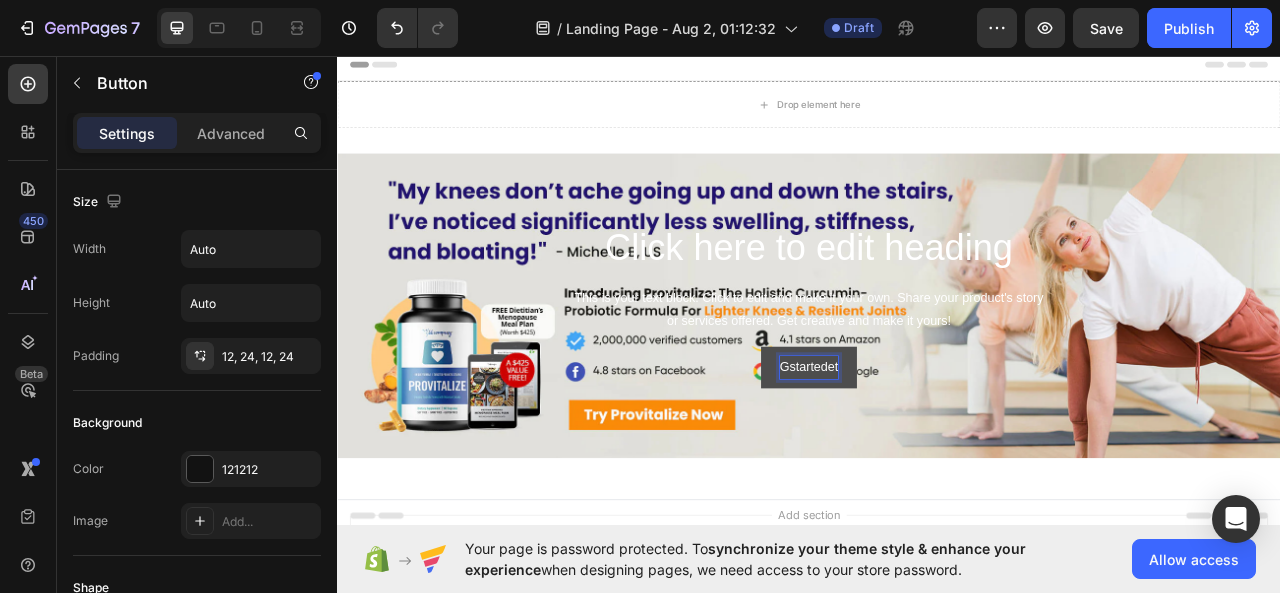 click on "Gstartedet" at bounding box center (937, 453) 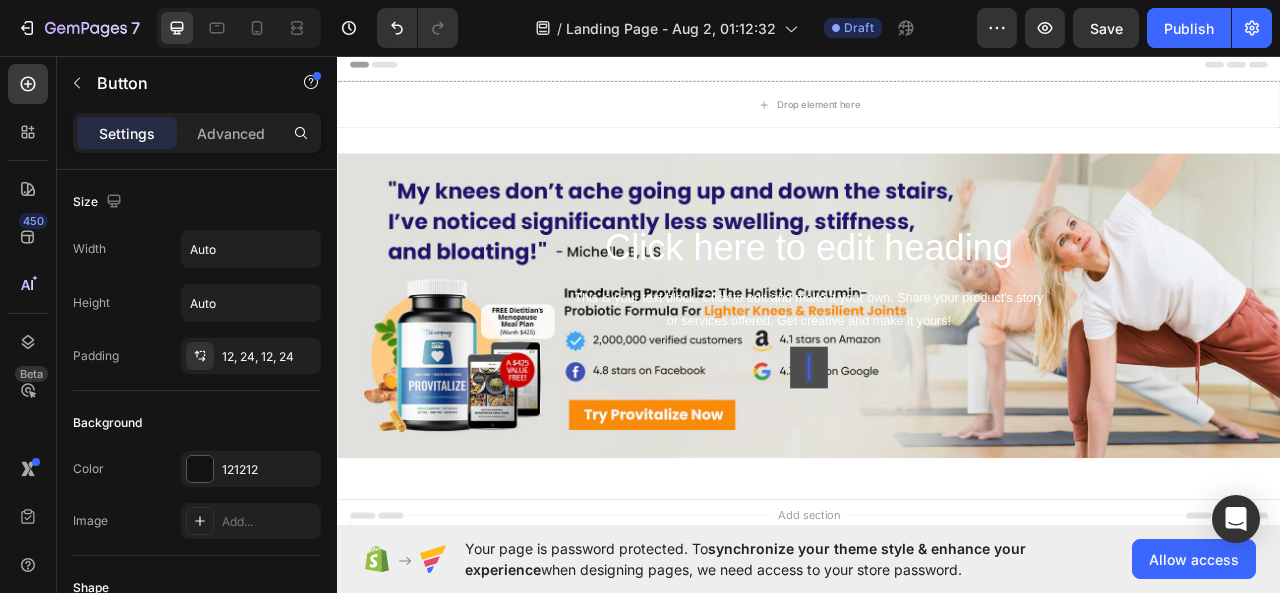 click at bounding box center [937, 453] 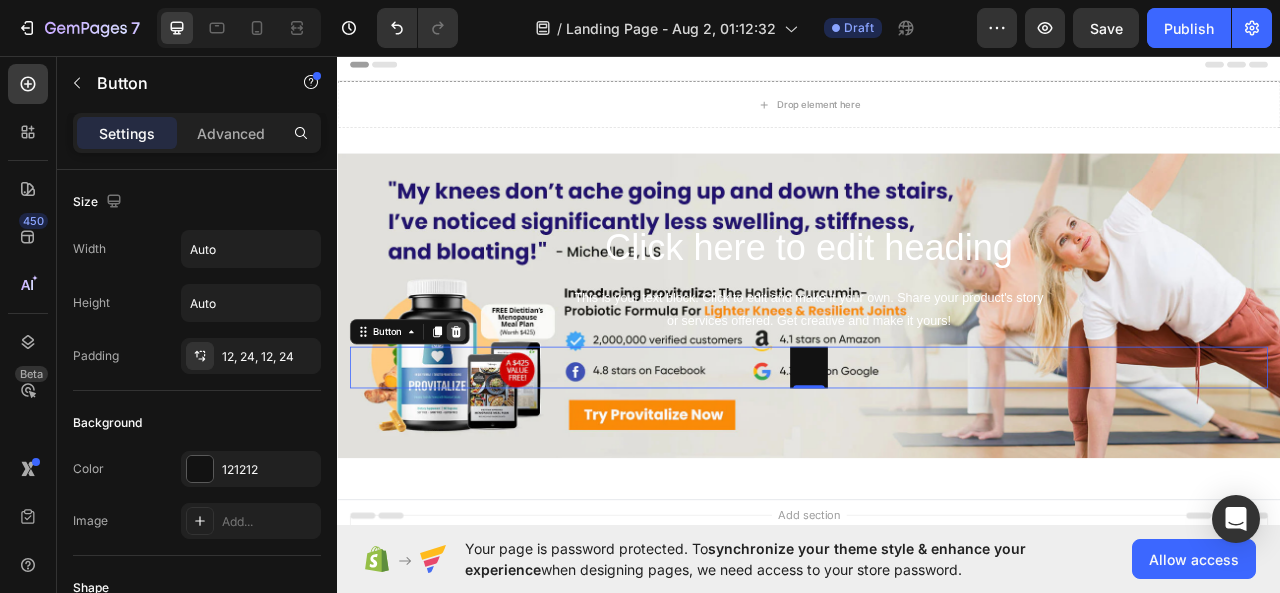 click 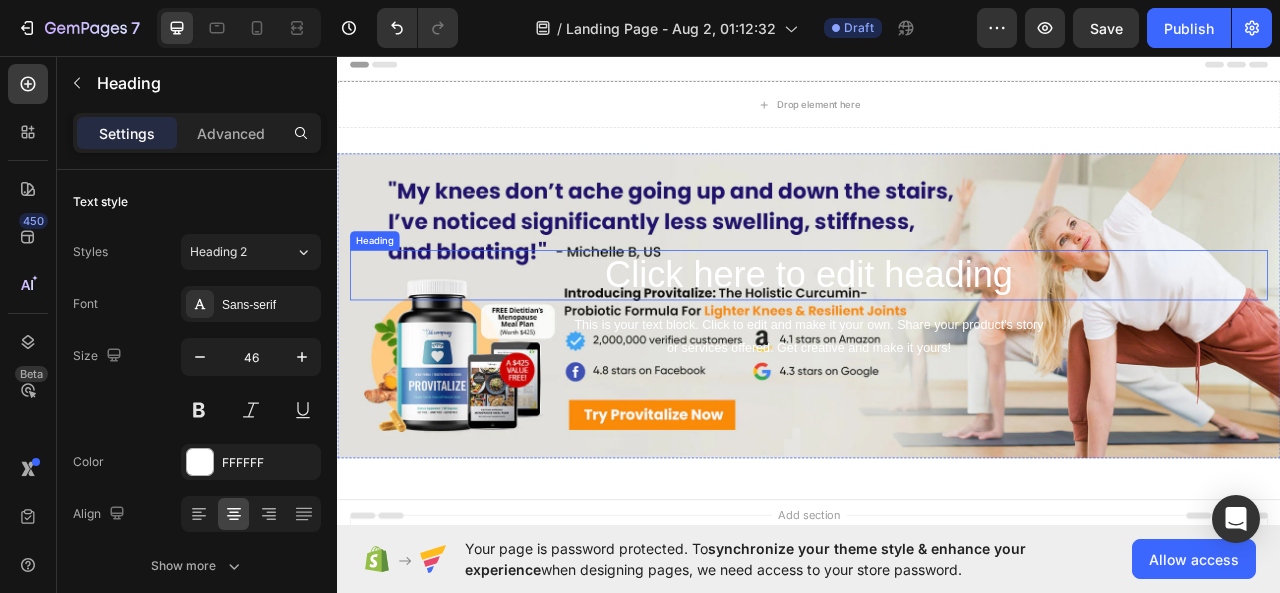 click on "Click here to edit heading" at bounding box center (937, 336) 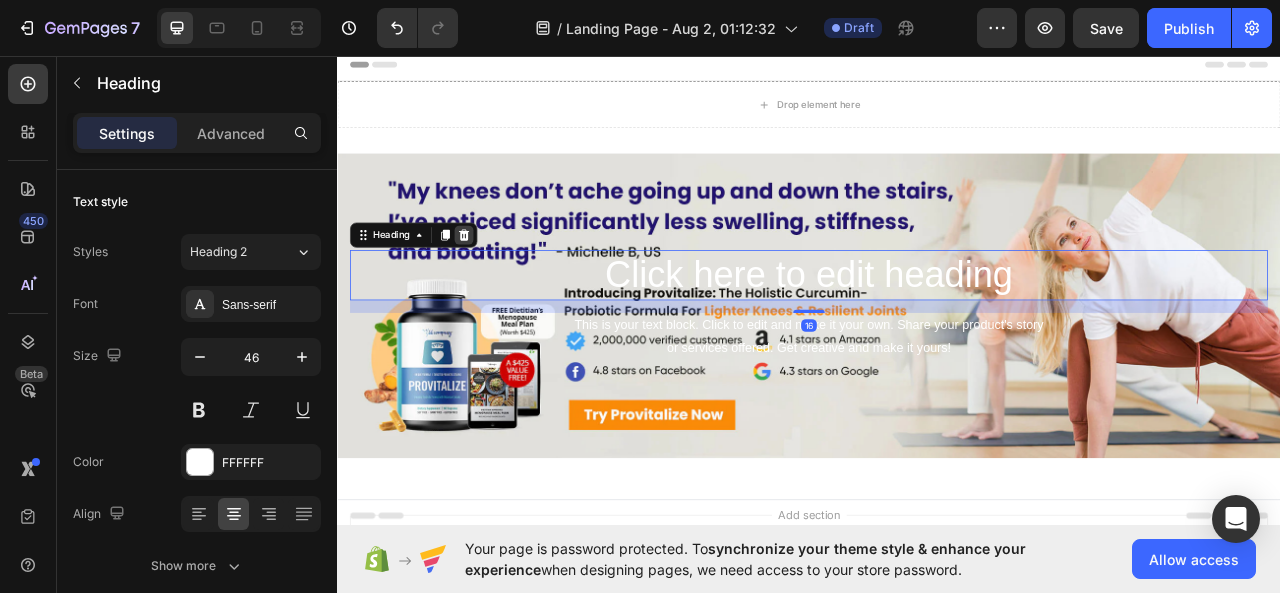 click 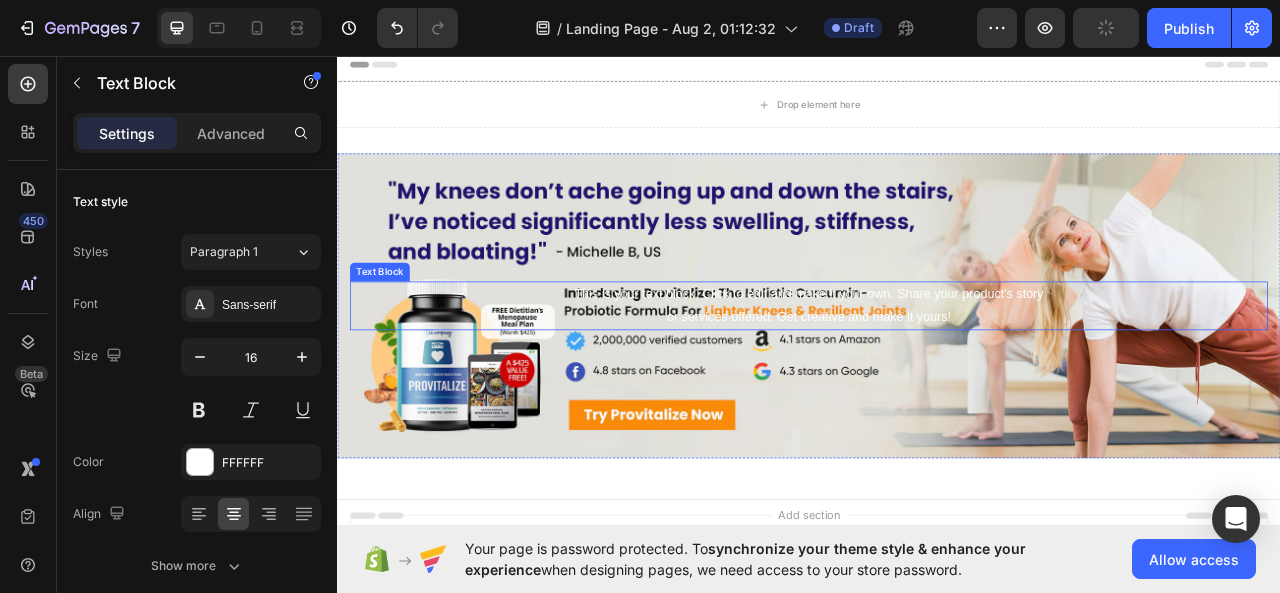 click on "This is your text block. Click to edit and make it your own. Share your product's story                   or services offered. Get creative and make it yours!" at bounding box center (937, 375) 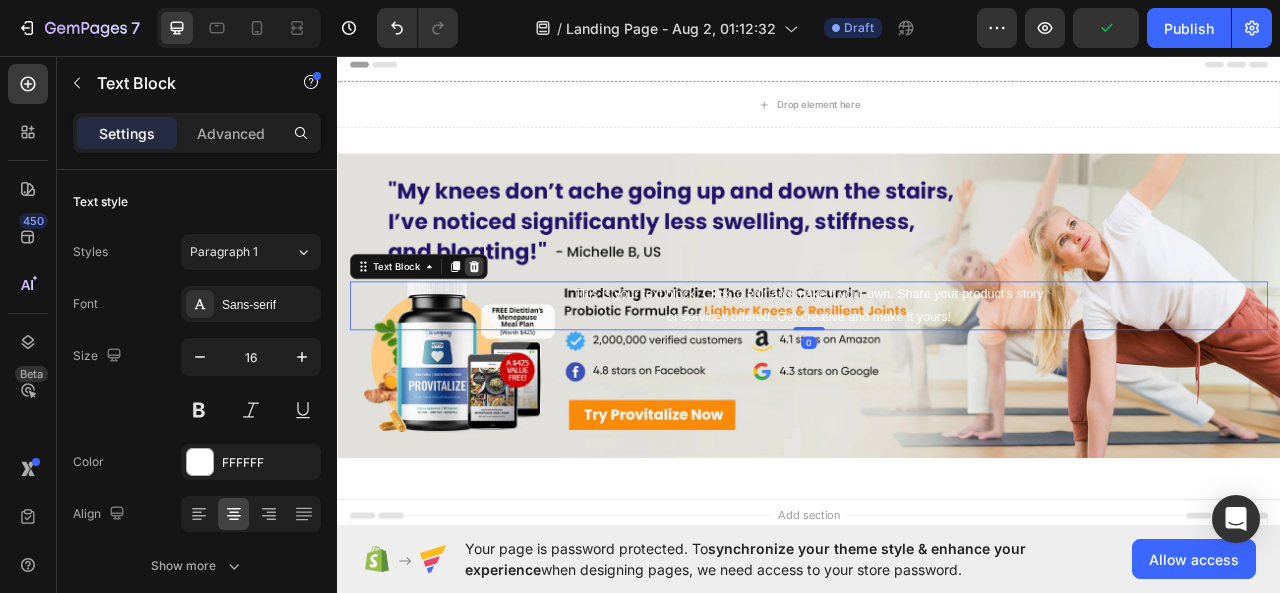click 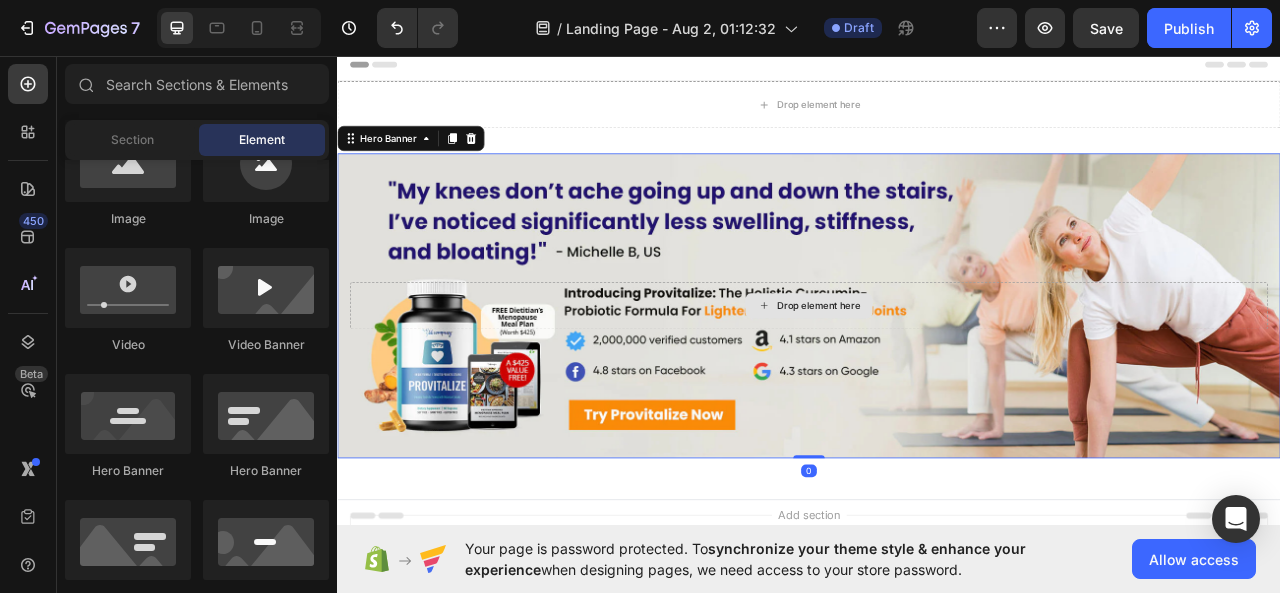 click on "Drop element here" at bounding box center [937, 375] 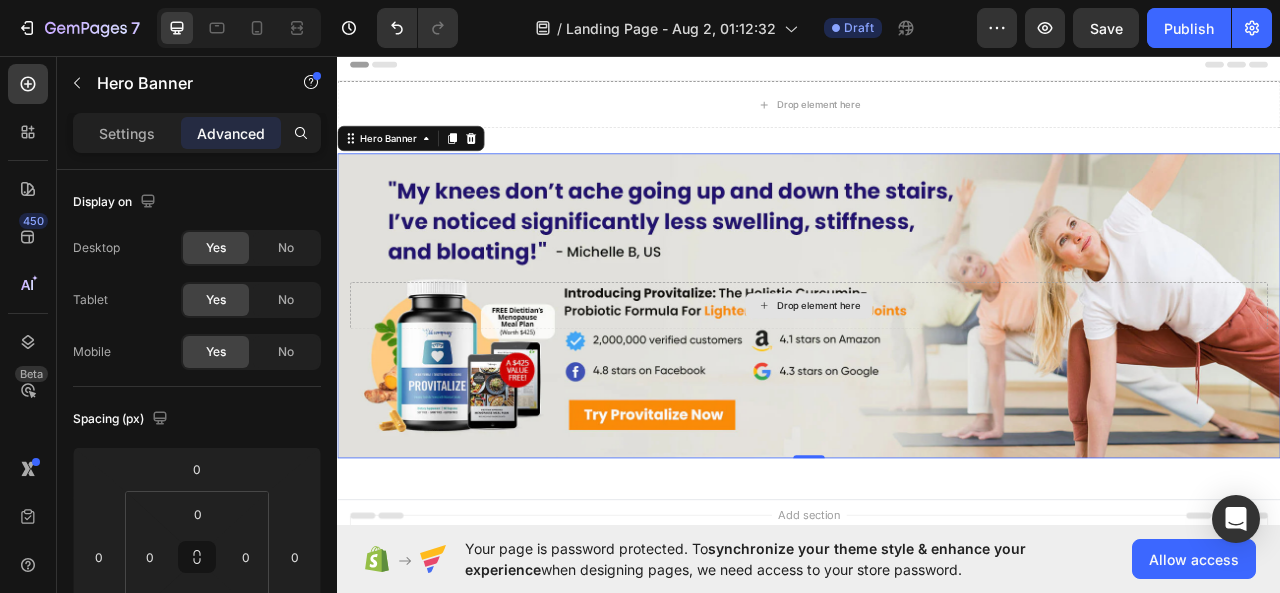 click on "Drop element here" at bounding box center (937, 375) 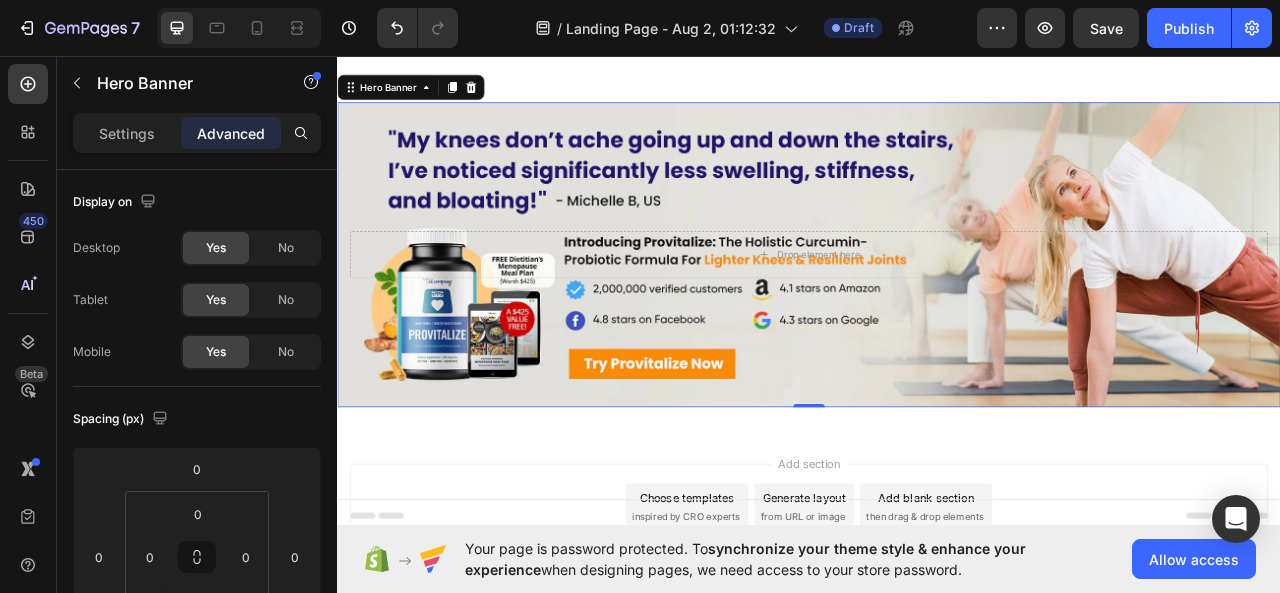 scroll, scrollTop: 177, scrollLeft: 0, axis: vertical 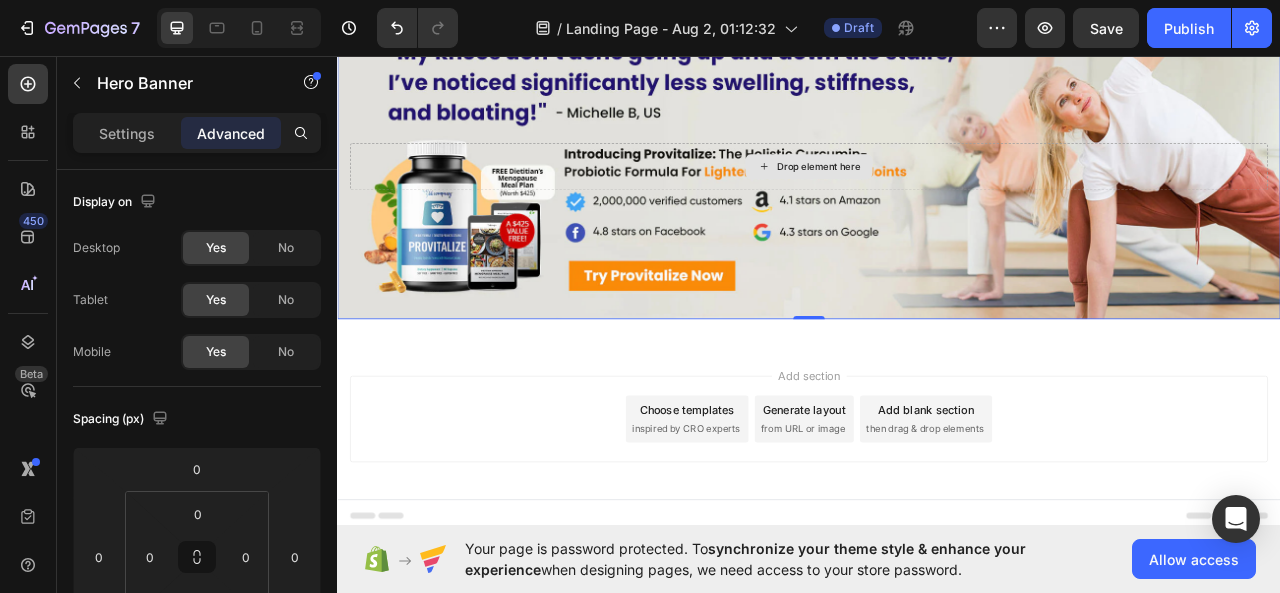 click on "Drop element here" at bounding box center [937, 198] 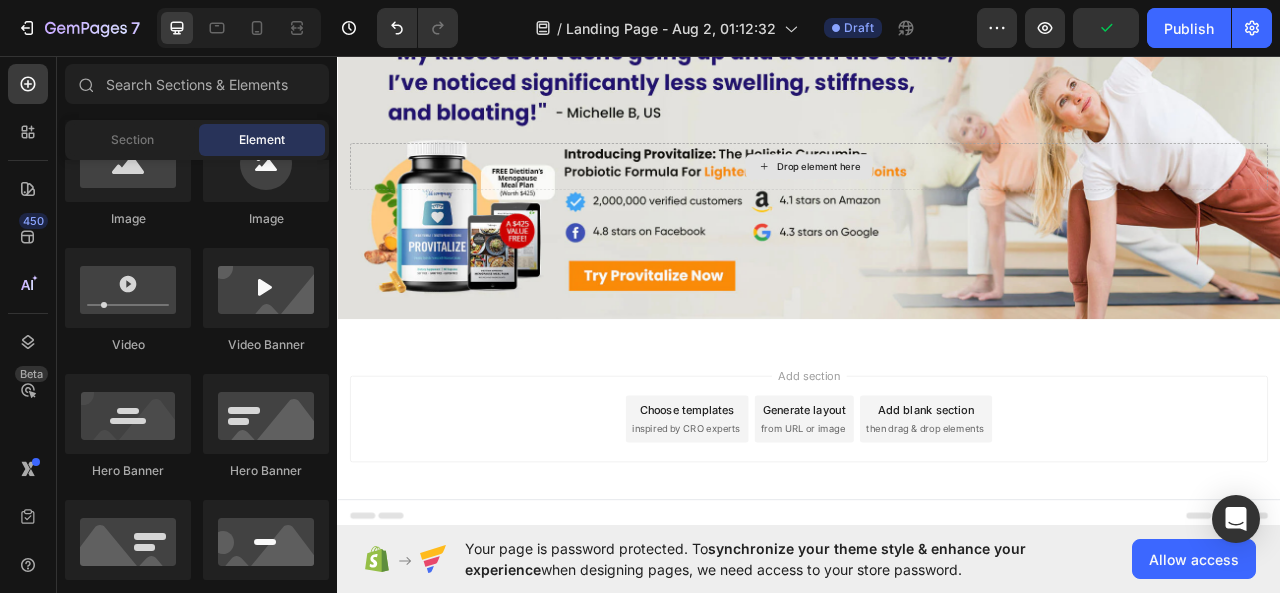 click on "Drop element here" at bounding box center [949, 198] 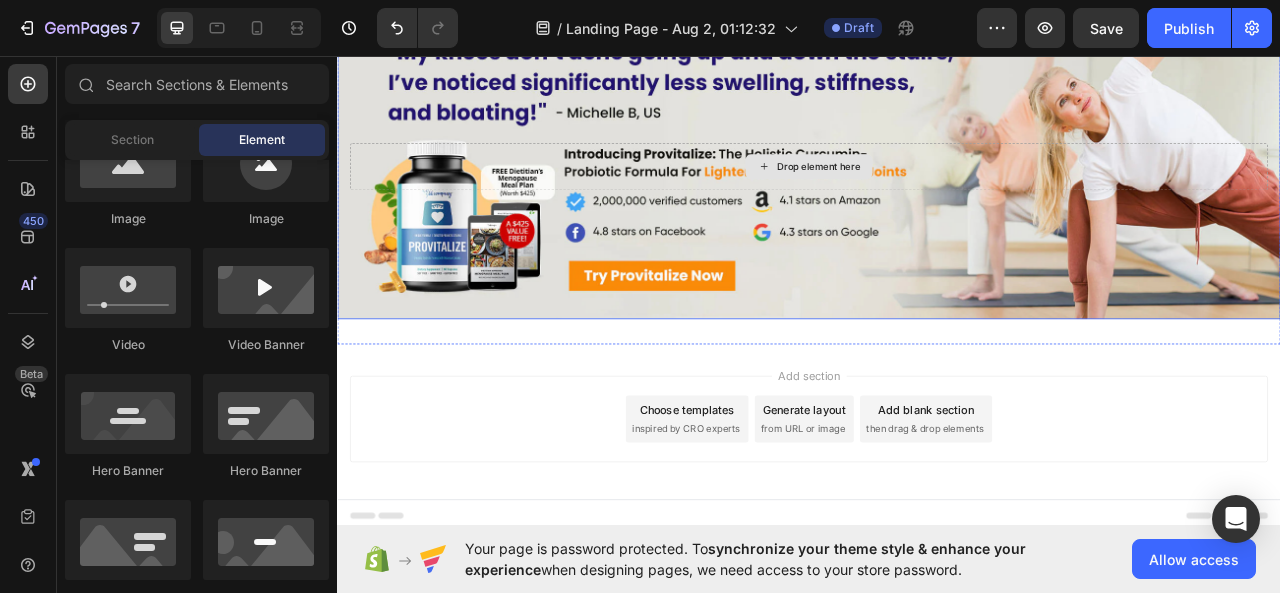 click on "Drop element here" at bounding box center (937, 198) 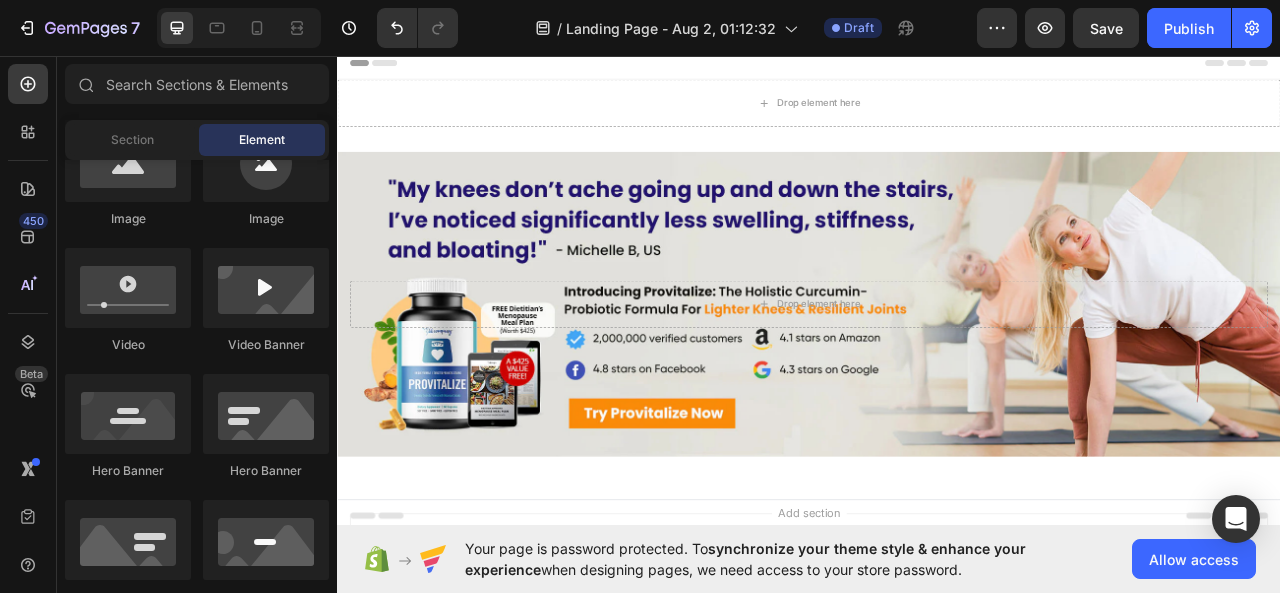 scroll, scrollTop: 0, scrollLeft: 0, axis: both 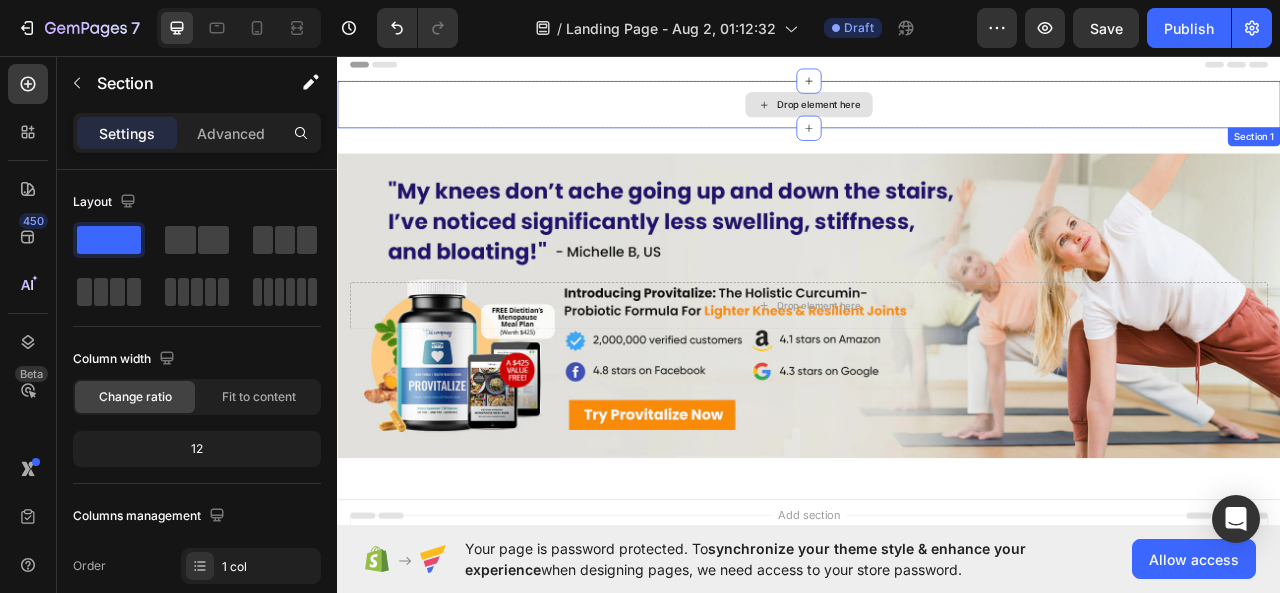 click on "Drop element here" at bounding box center [937, 119] 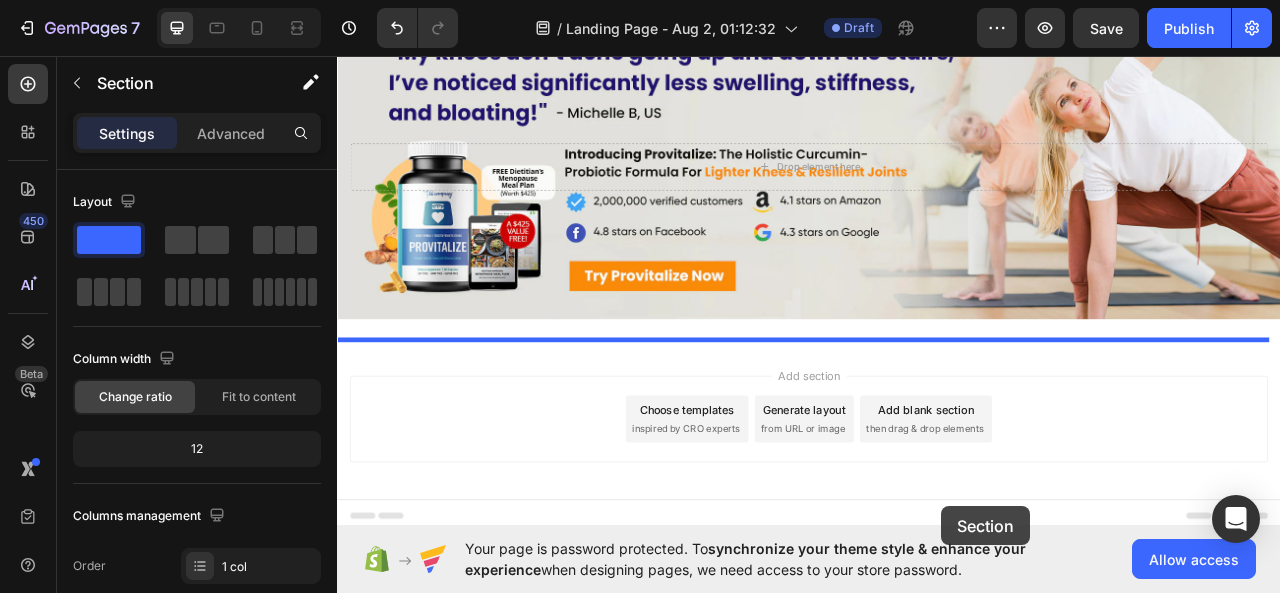 drag, startPoint x: 1101, startPoint y: 106, endPoint x: 1105, endPoint y: 630, distance: 524.01526 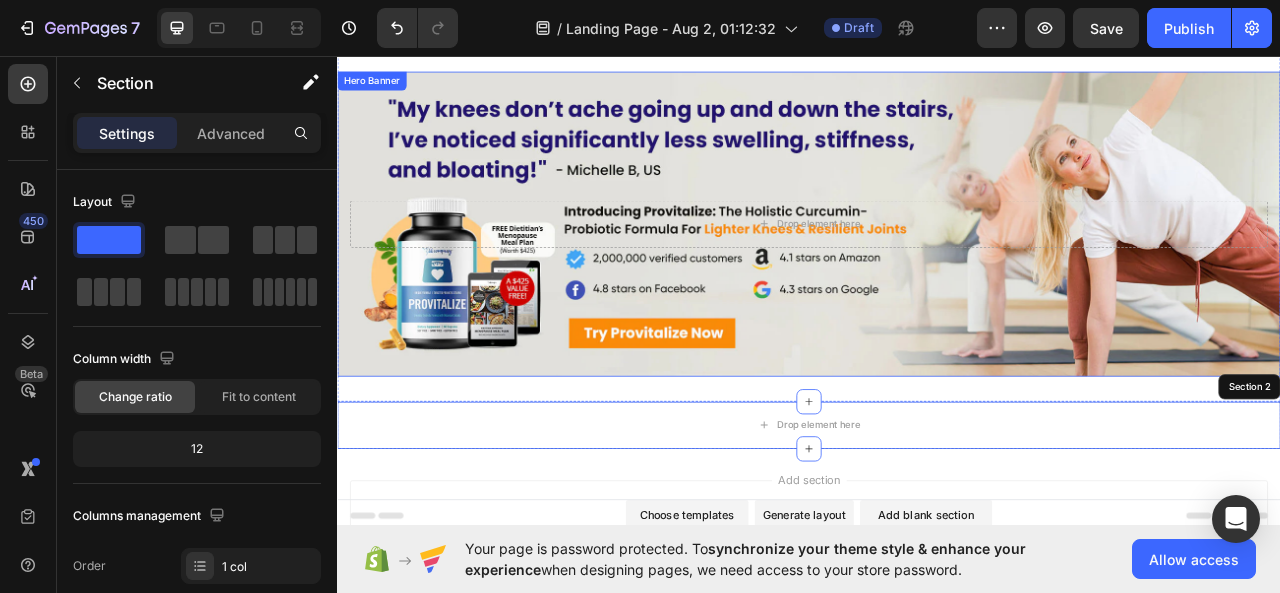 scroll, scrollTop: 0, scrollLeft: 0, axis: both 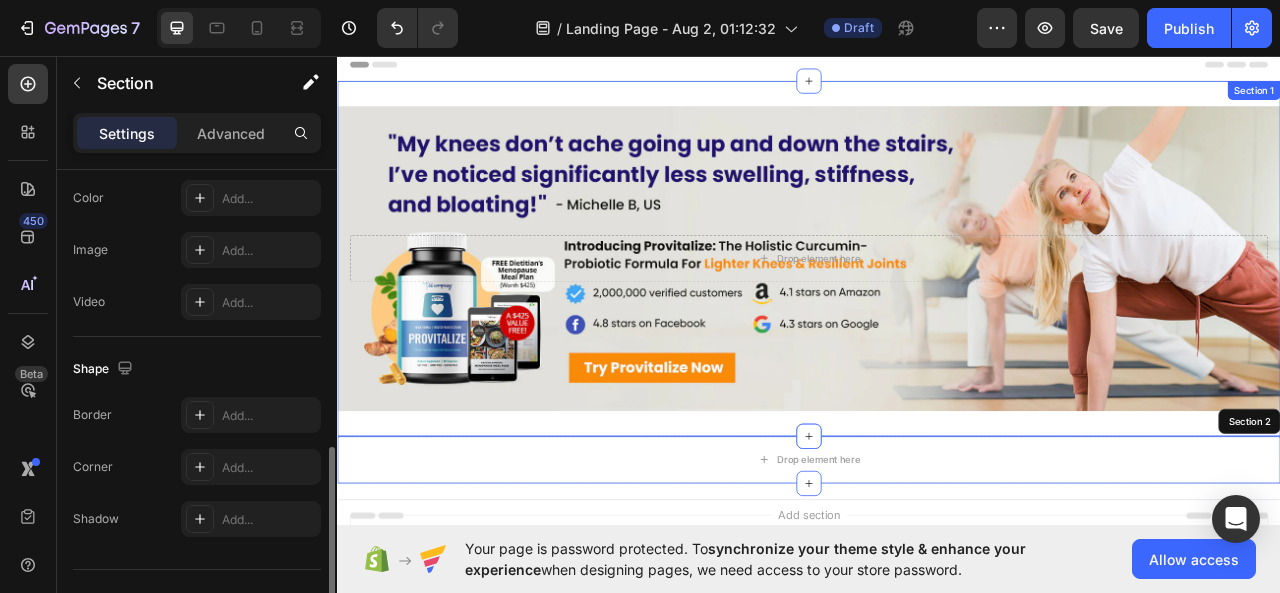 click on "Drop element here Hero Banner Section 1" at bounding box center [937, 315] 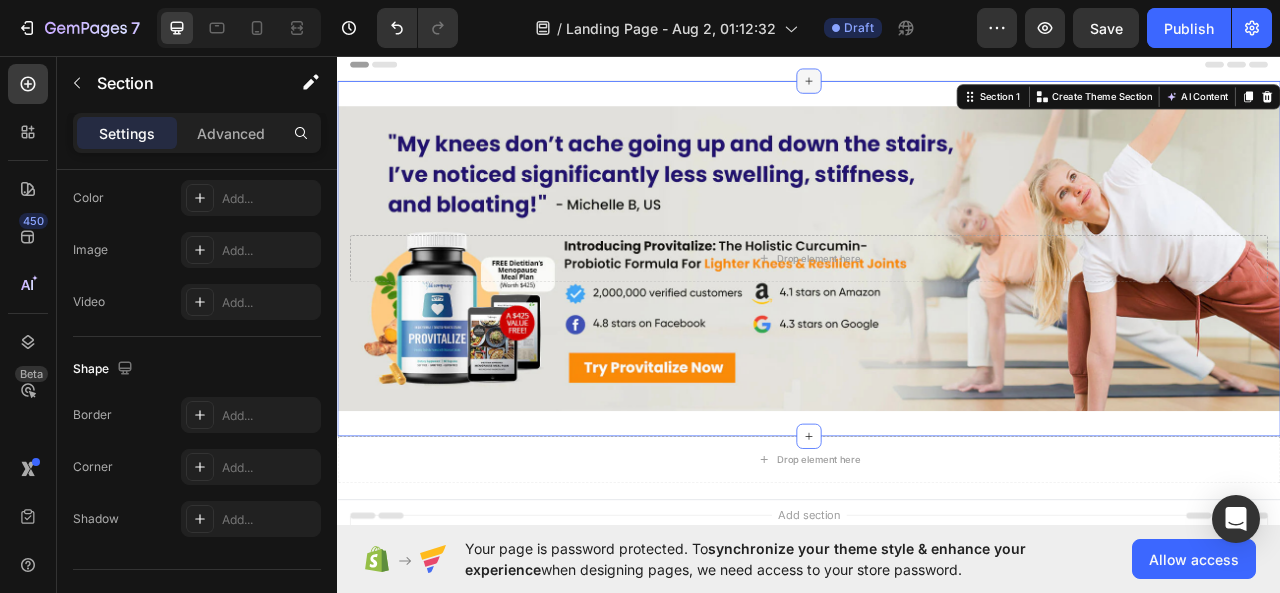 click 